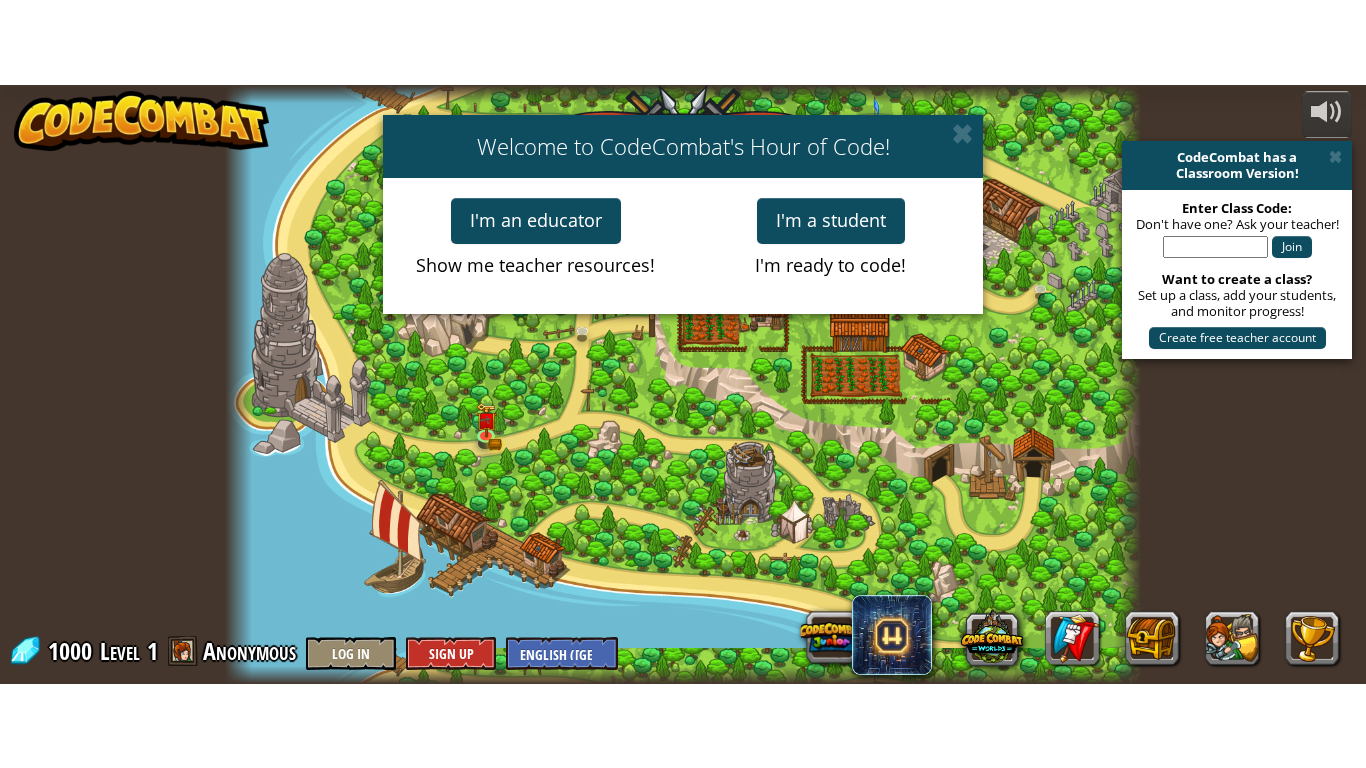 scroll, scrollTop: 0, scrollLeft: 0, axis: both 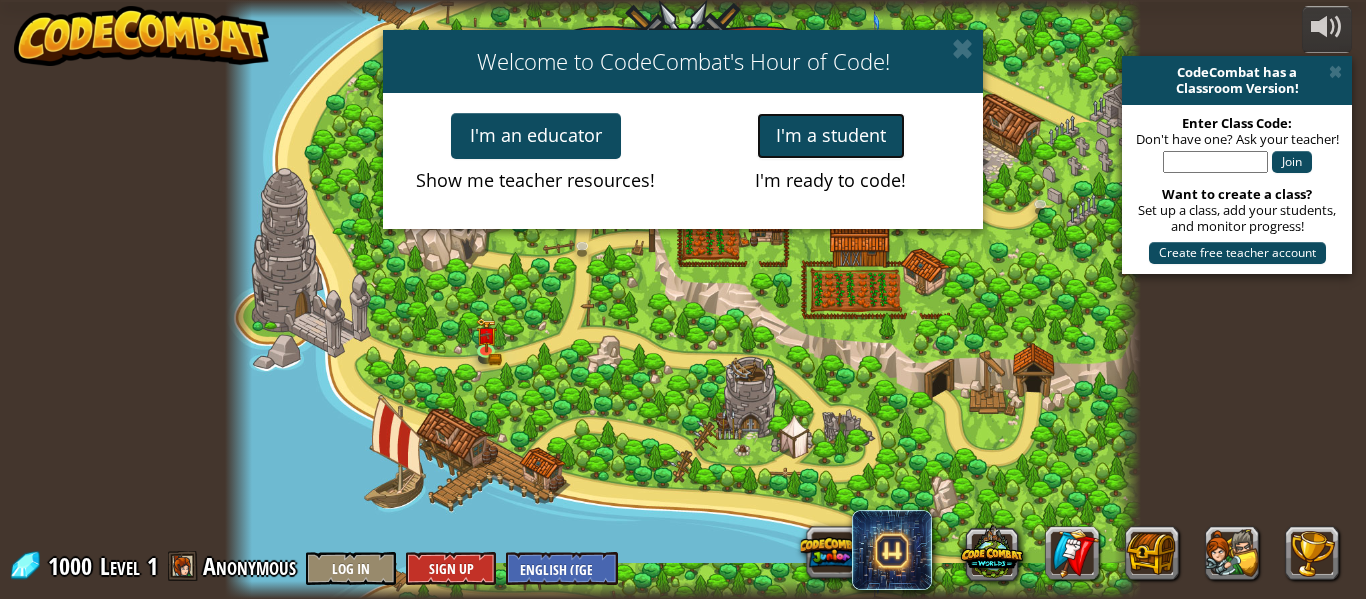 click on "I'm a student" at bounding box center (831, 136) 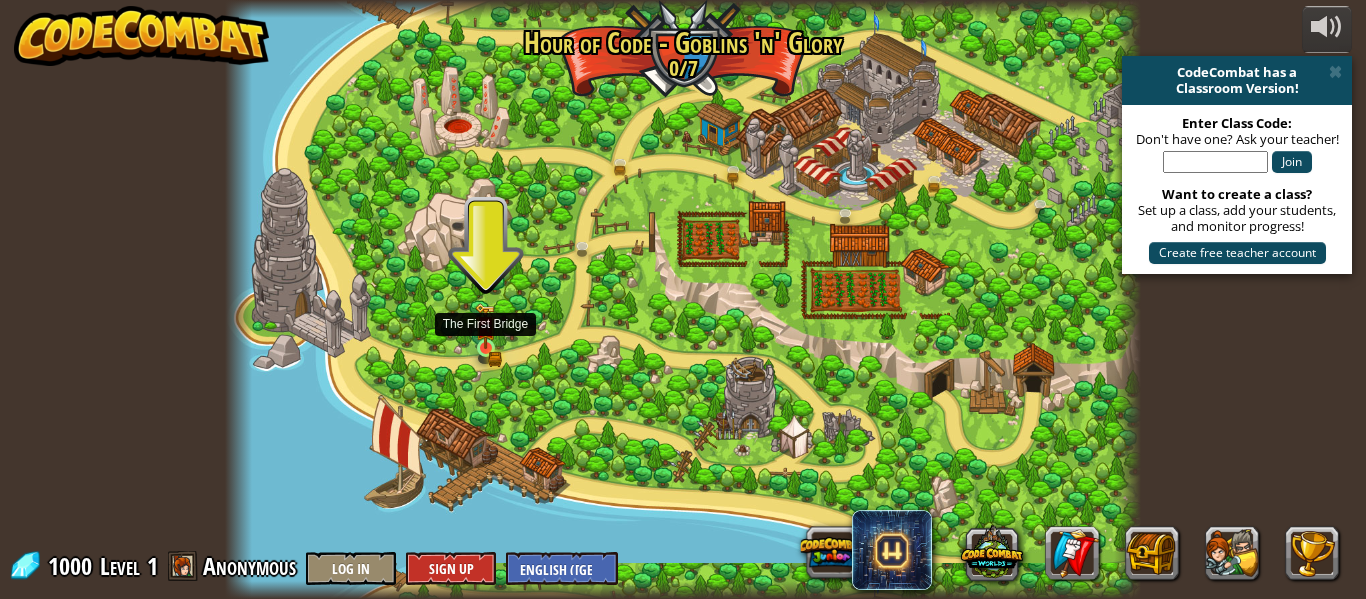click at bounding box center (485, 326) 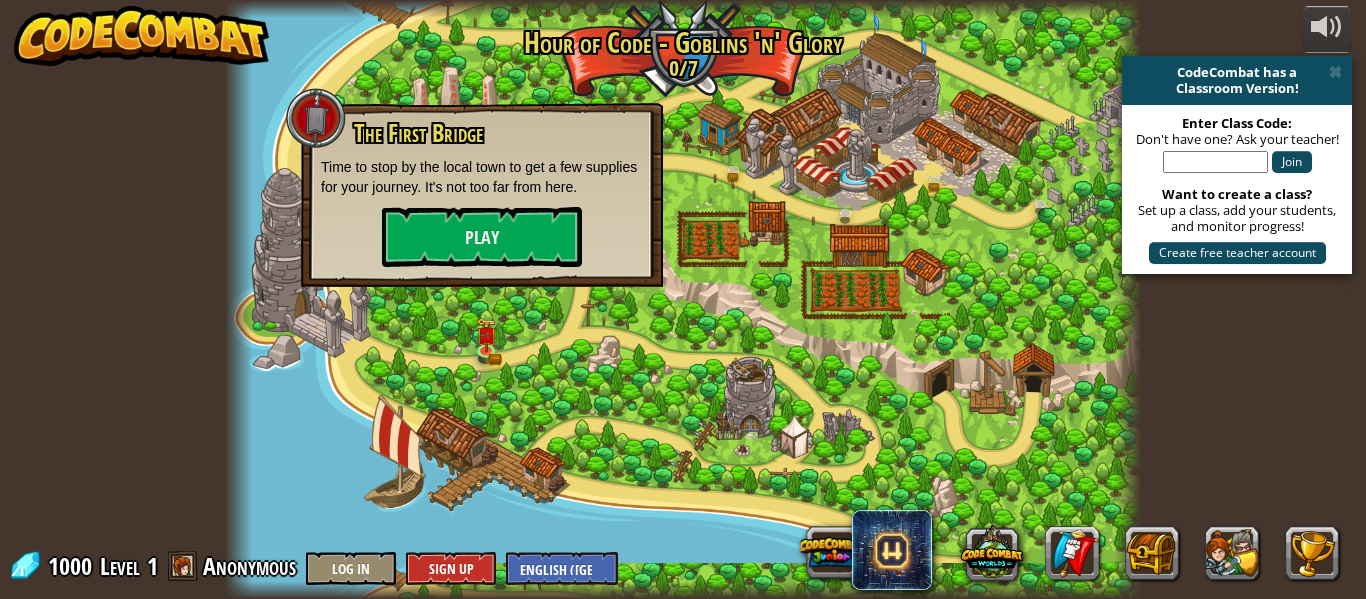 click at bounding box center [683, 299] 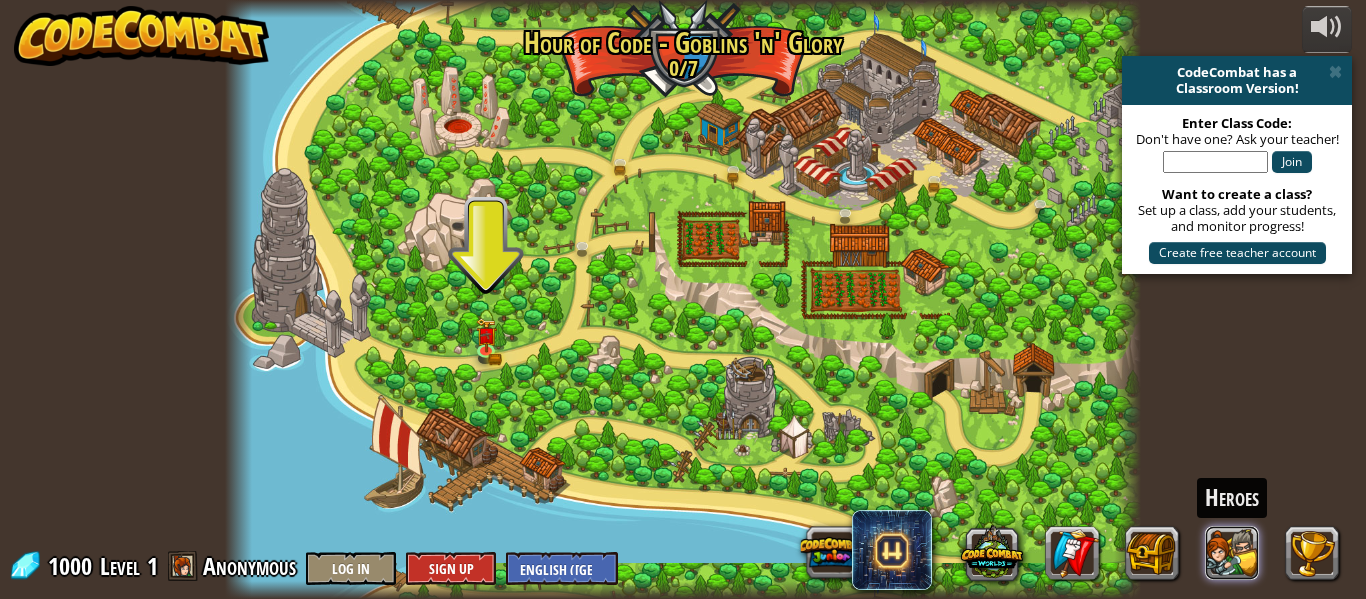 click at bounding box center (1233, 553) 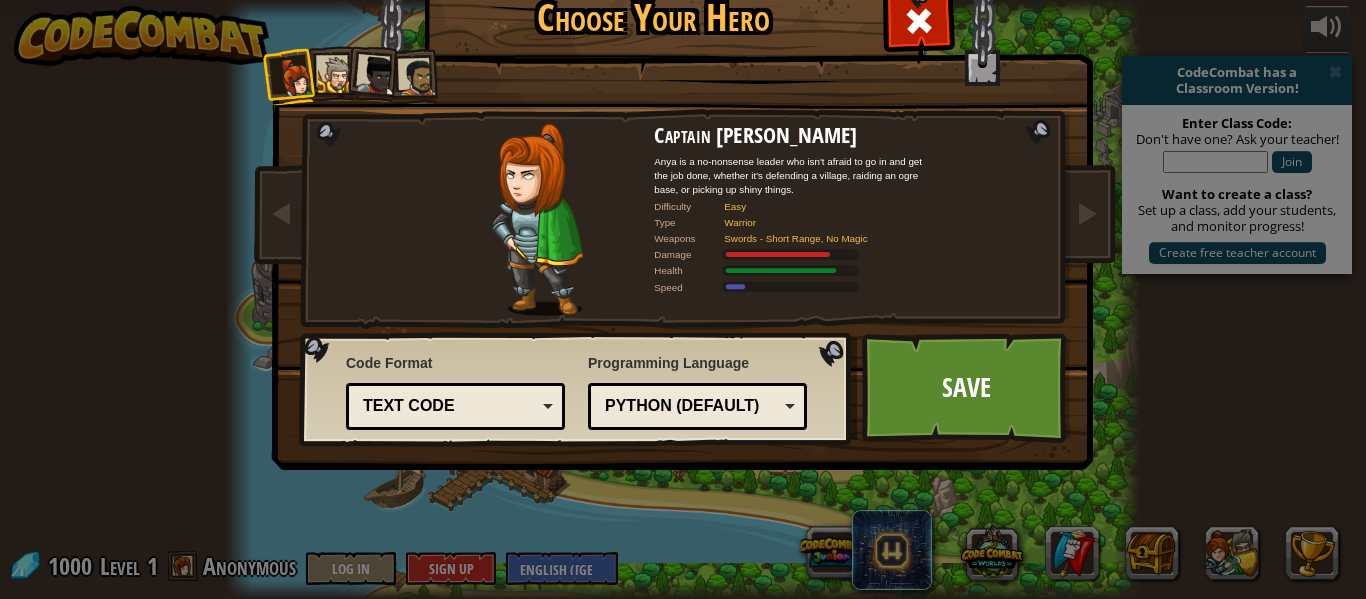 click at bounding box center [373, 73] 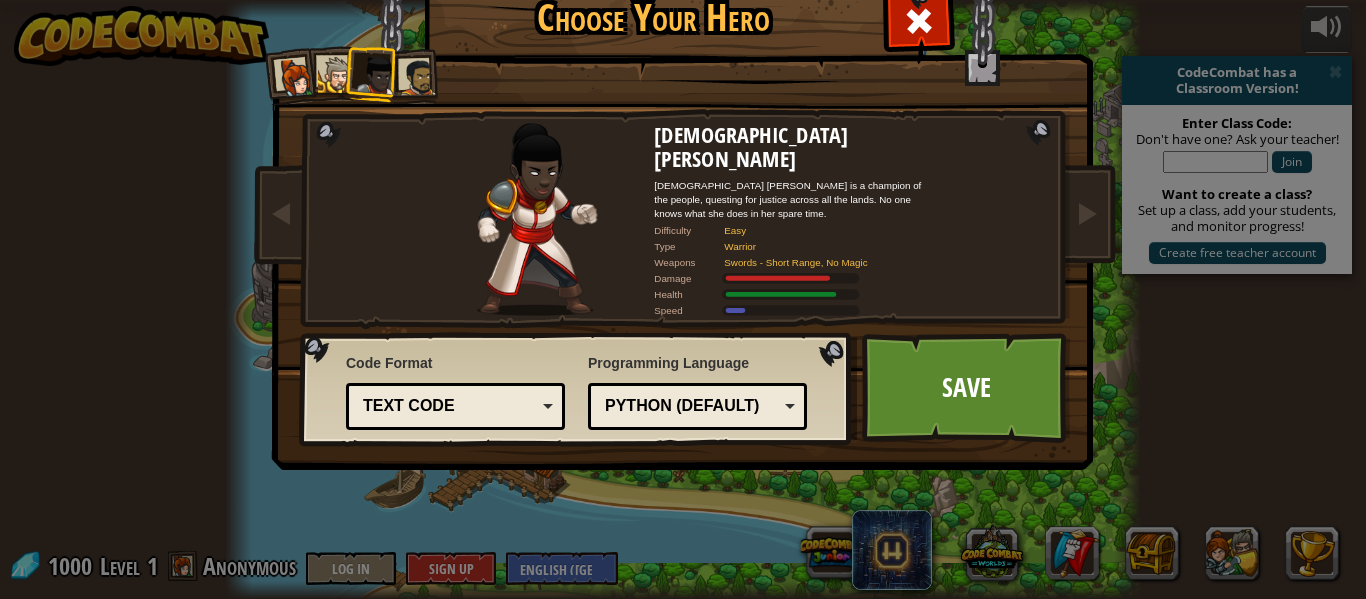 click at bounding box center (336, 75) 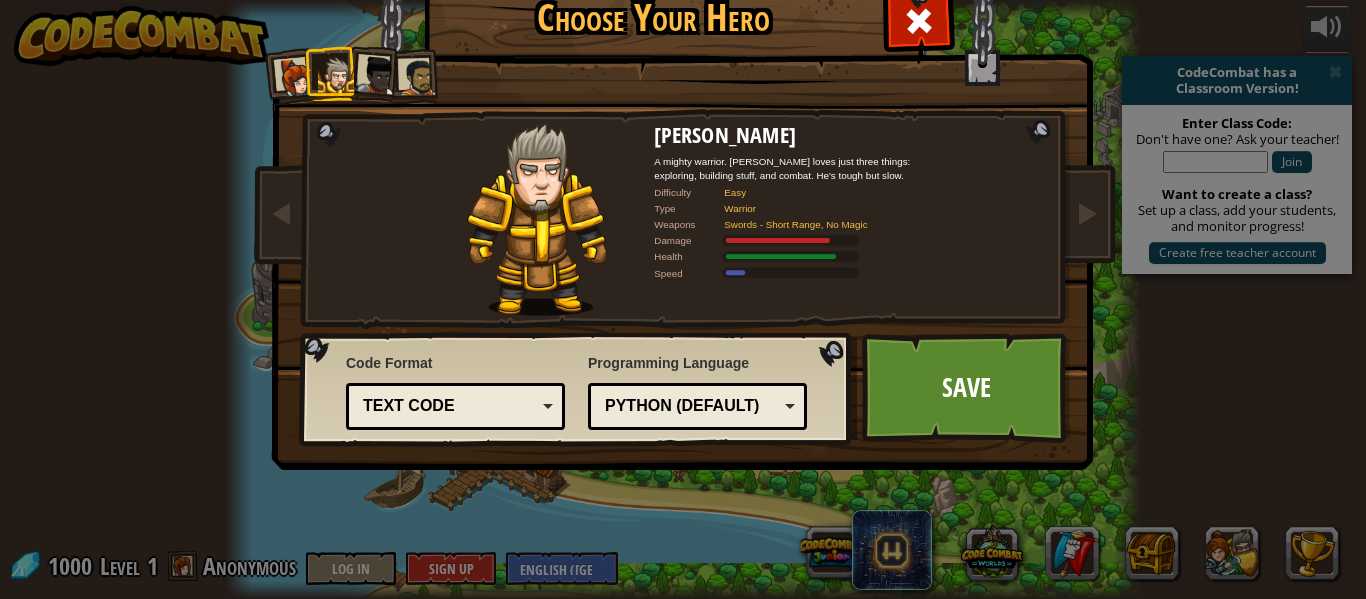 click on "Text code" at bounding box center [449, 406] 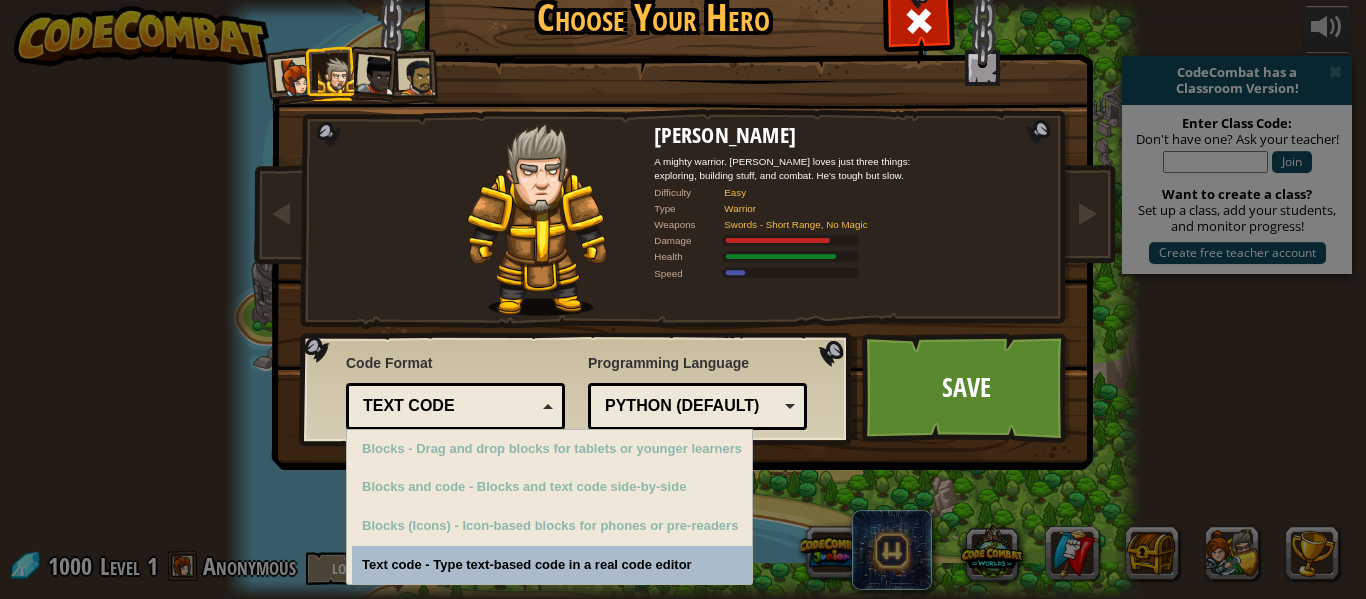 click on "Text code" at bounding box center (449, 406) 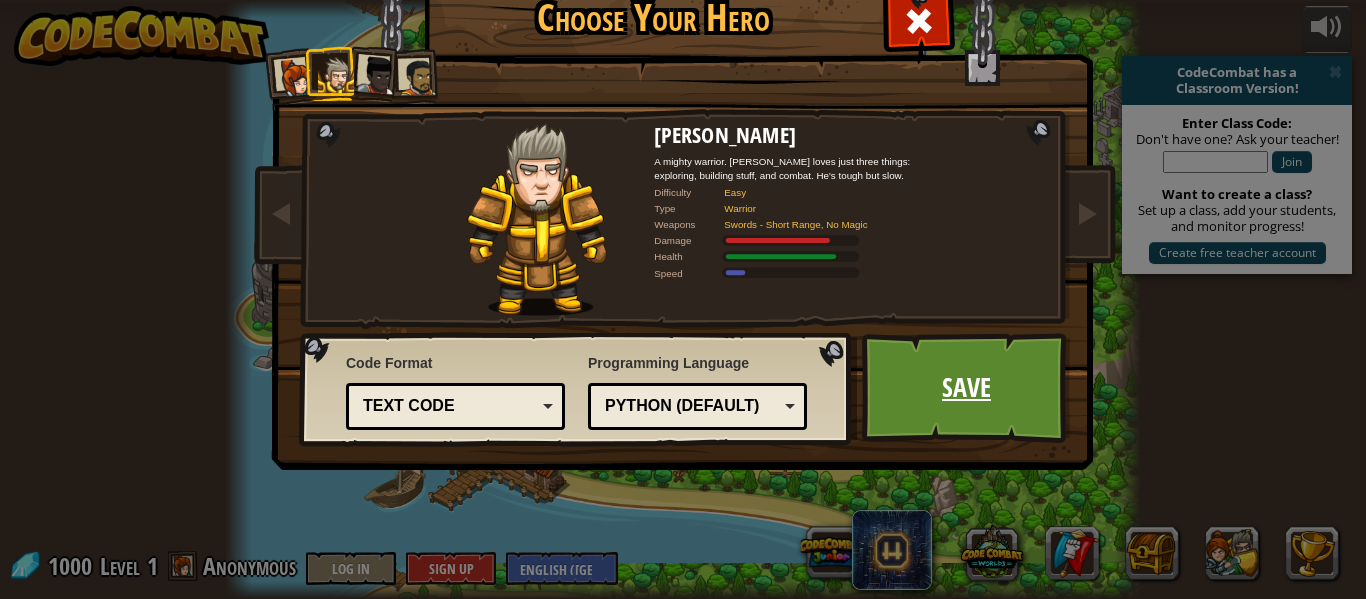 click on "Save" at bounding box center [966, 388] 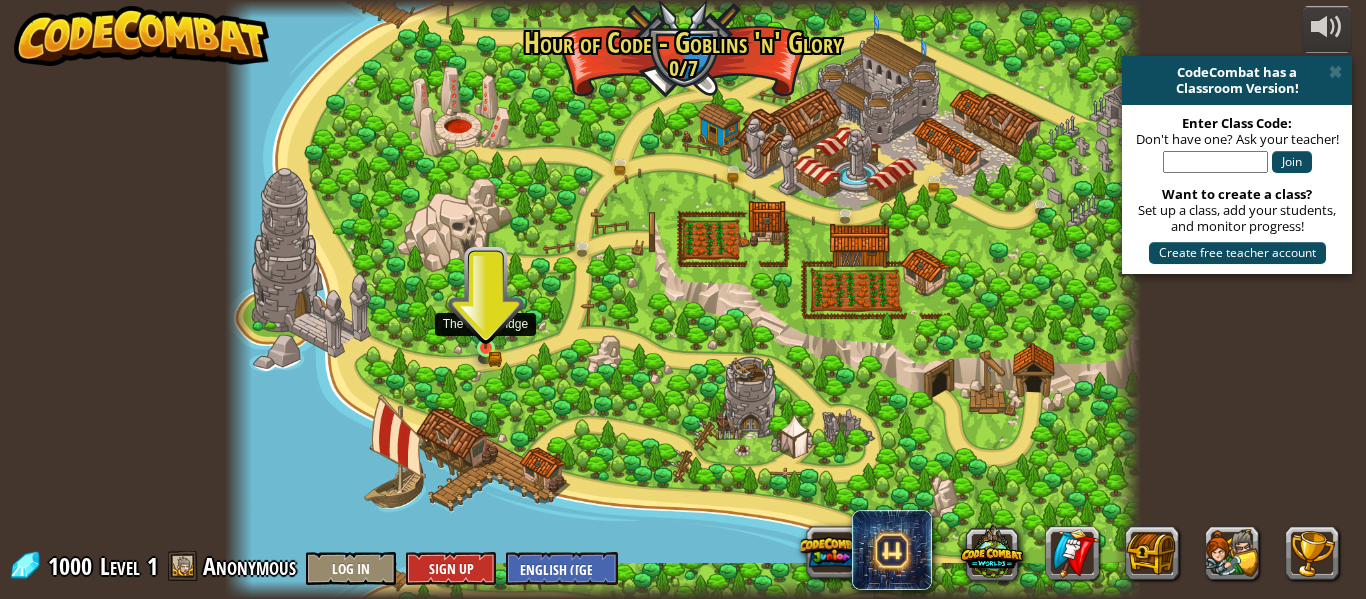 click at bounding box center [485, 326] 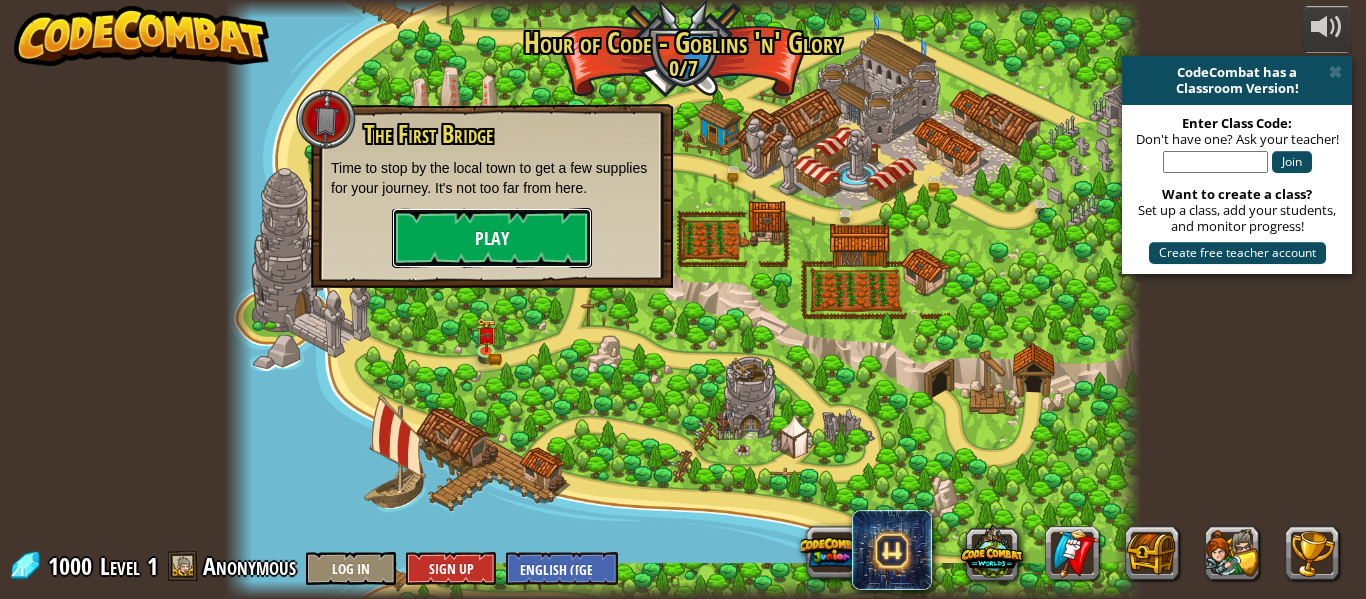 click on "Play" at bounding box center [492, 238] 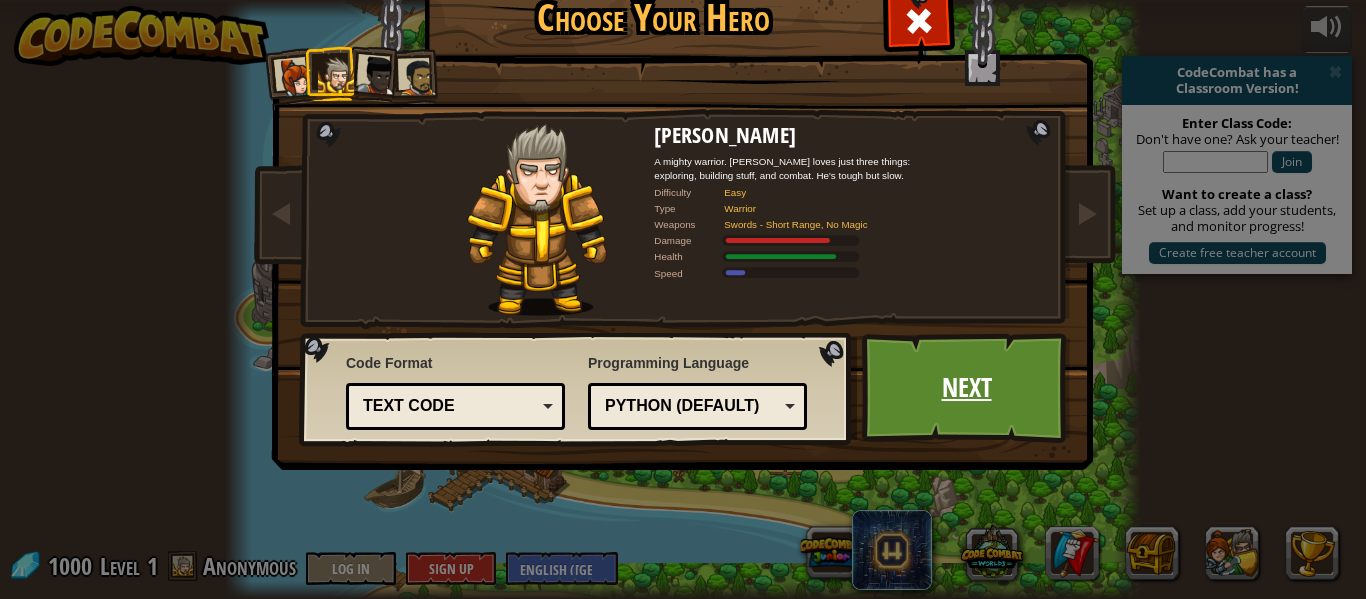 click on "Next" at bounding box center [966, 388] 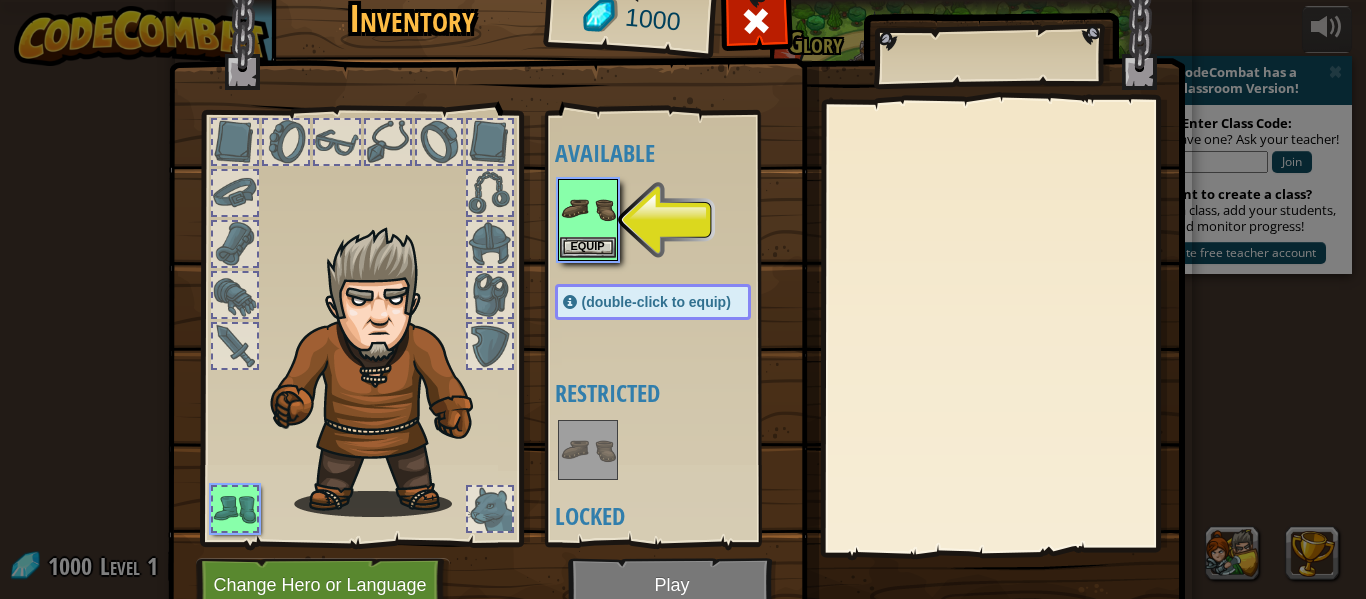 click at bounding box center (588, 209) 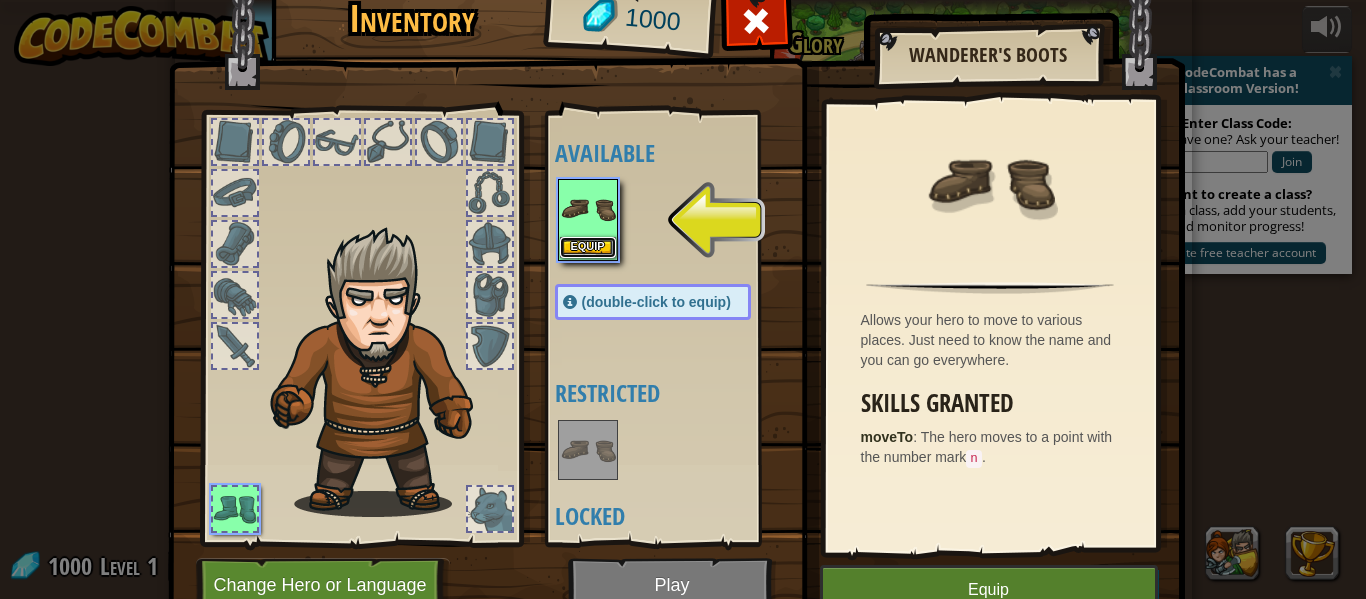 click on "Equip" at bounding box center [588, 247] 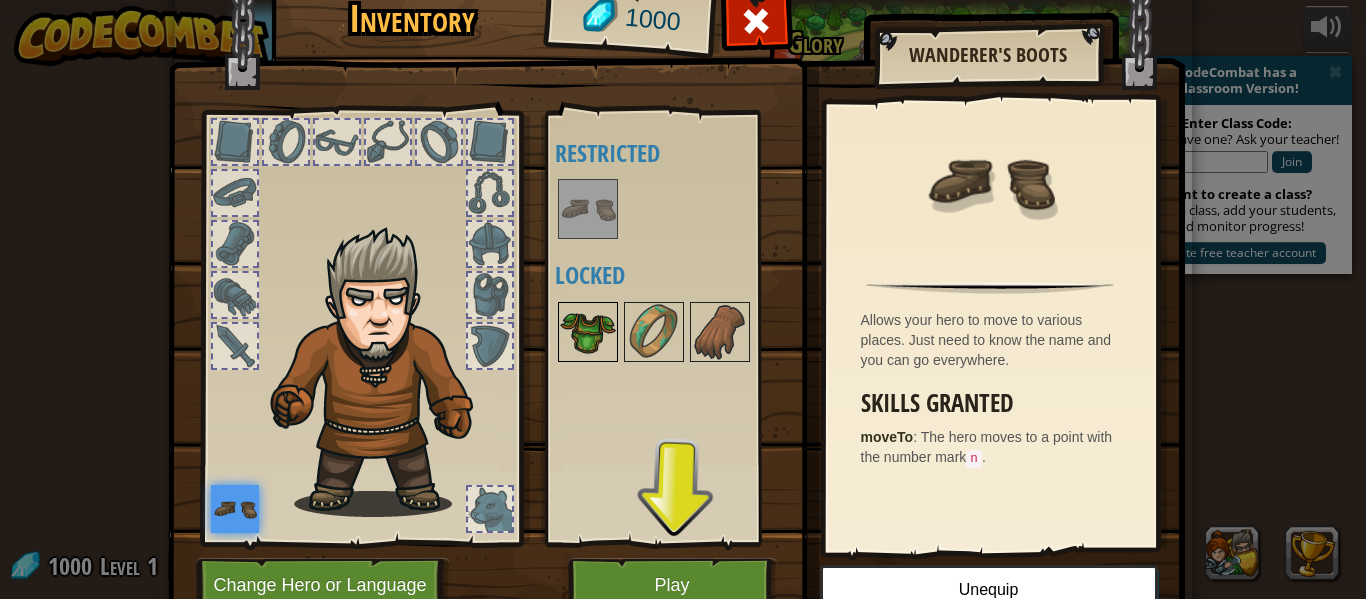 click at bounding box center (588, 332) 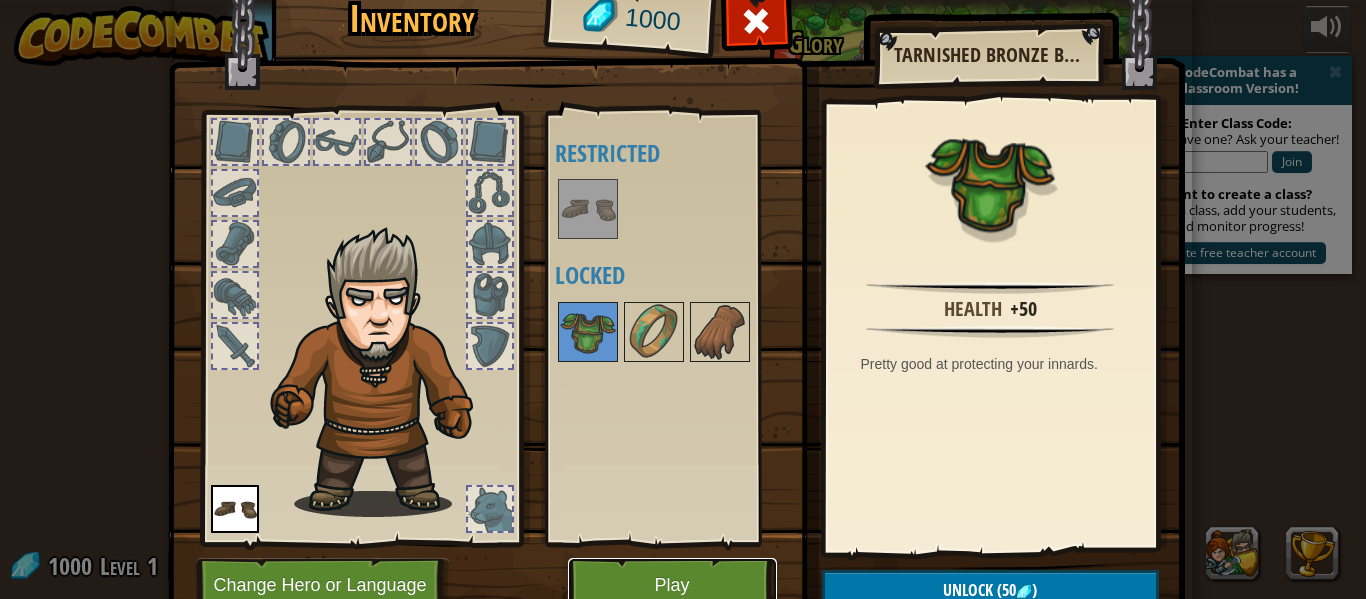 click on "Play" at bounding box center [672, 585] 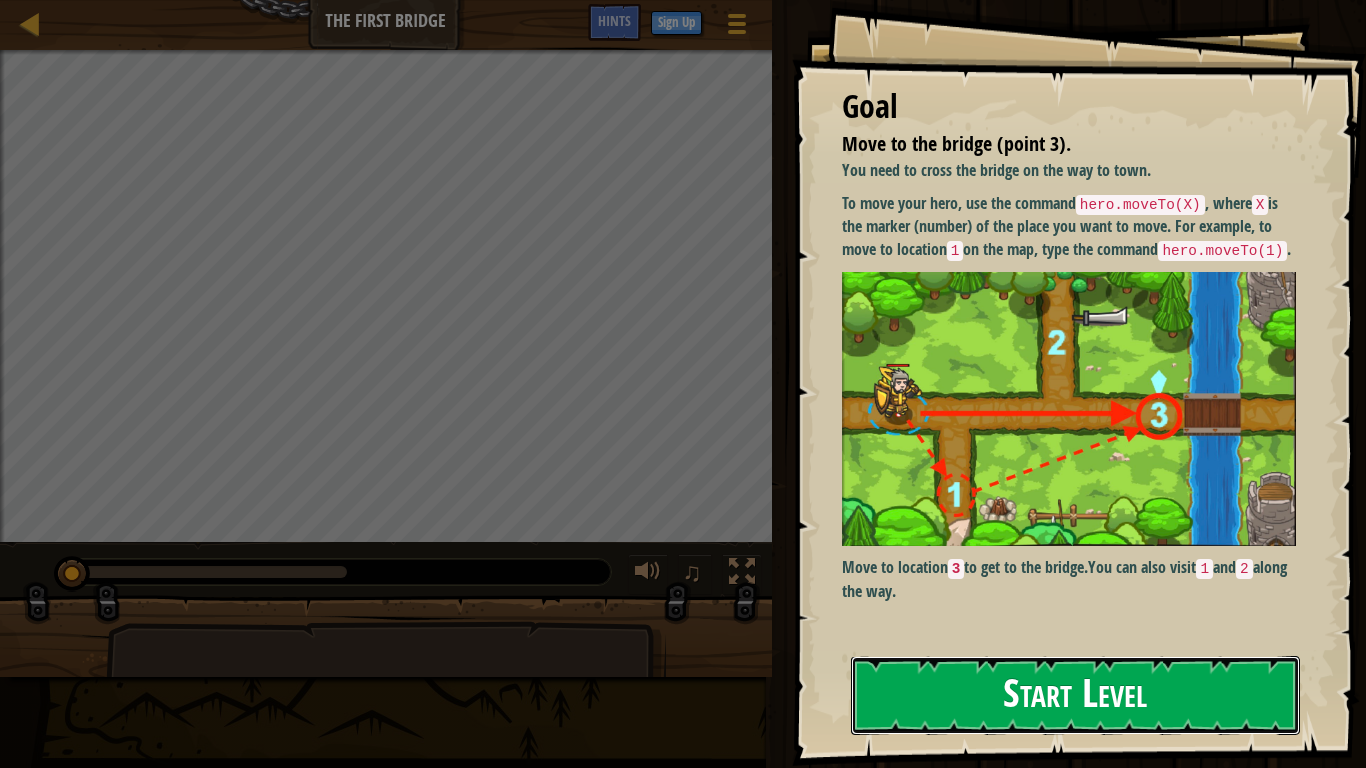 click on "Start Level" at bounding box center (1075, 695) 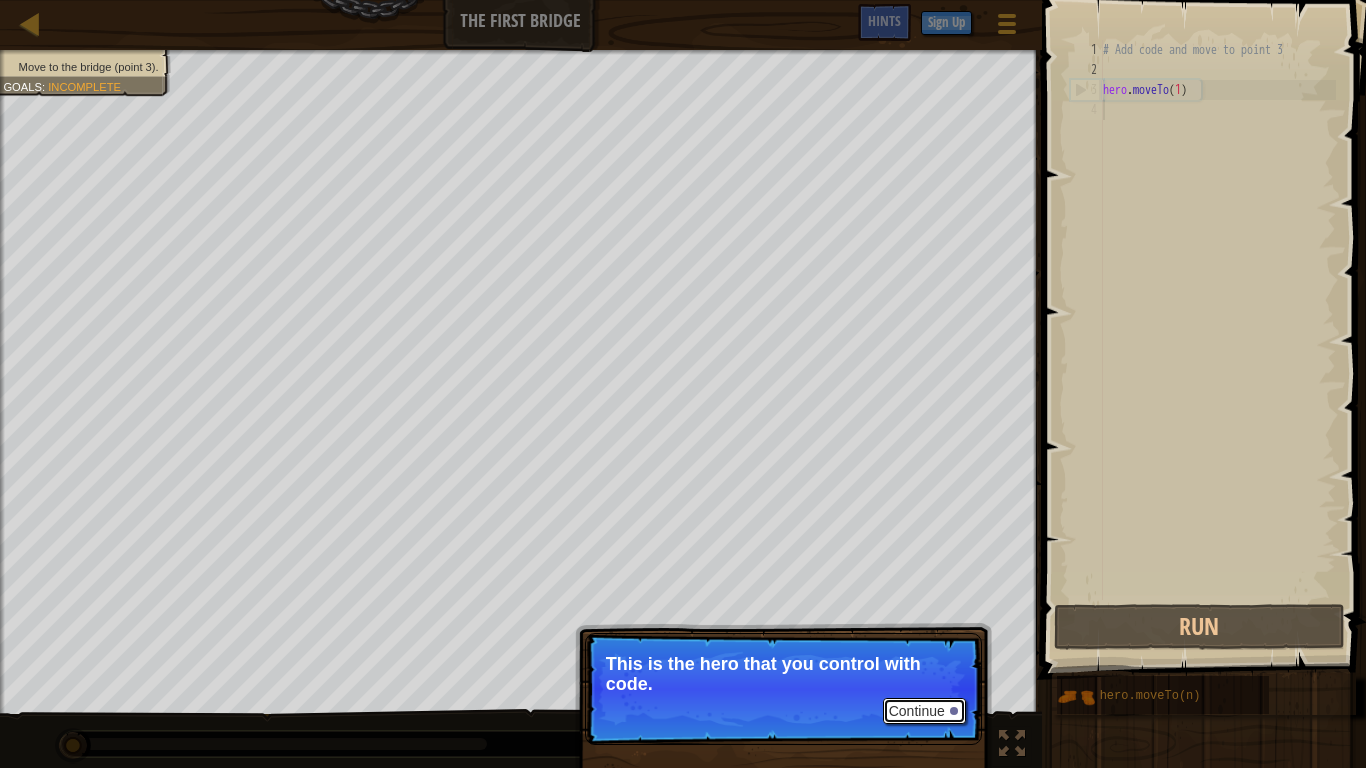 click on "Continue" at bounding box center (924, 711) 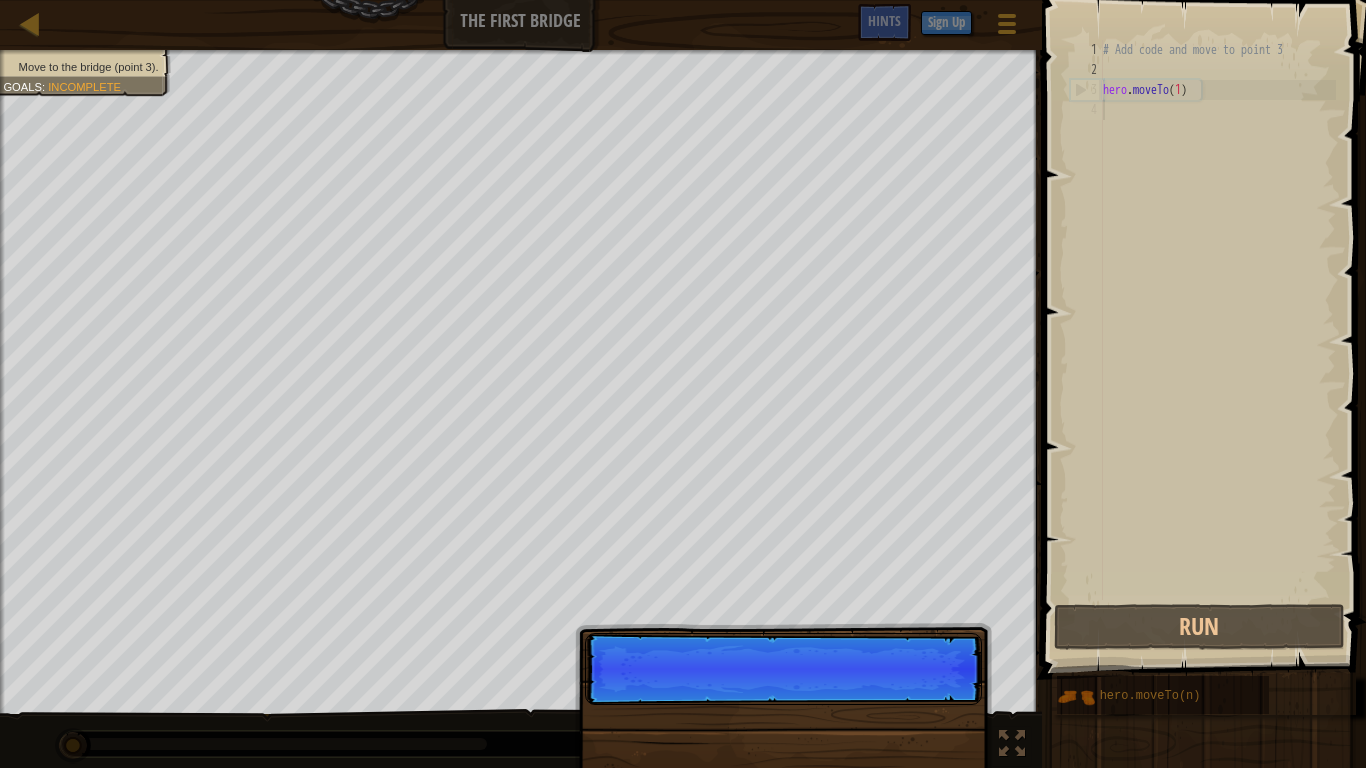 scroll, scrollTop: 9, scrollLeft: 0, axis: vertical 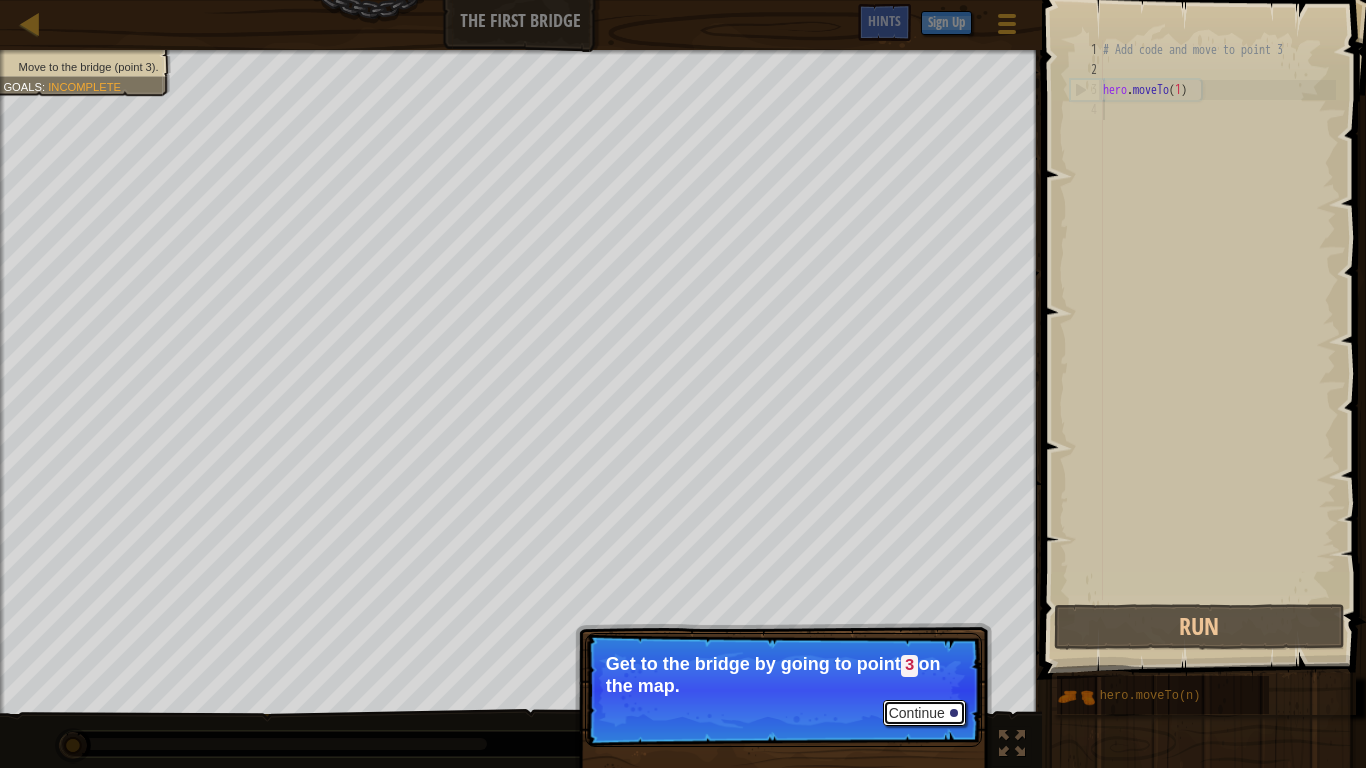 click on "Continue" at bounding box center (924, 713) 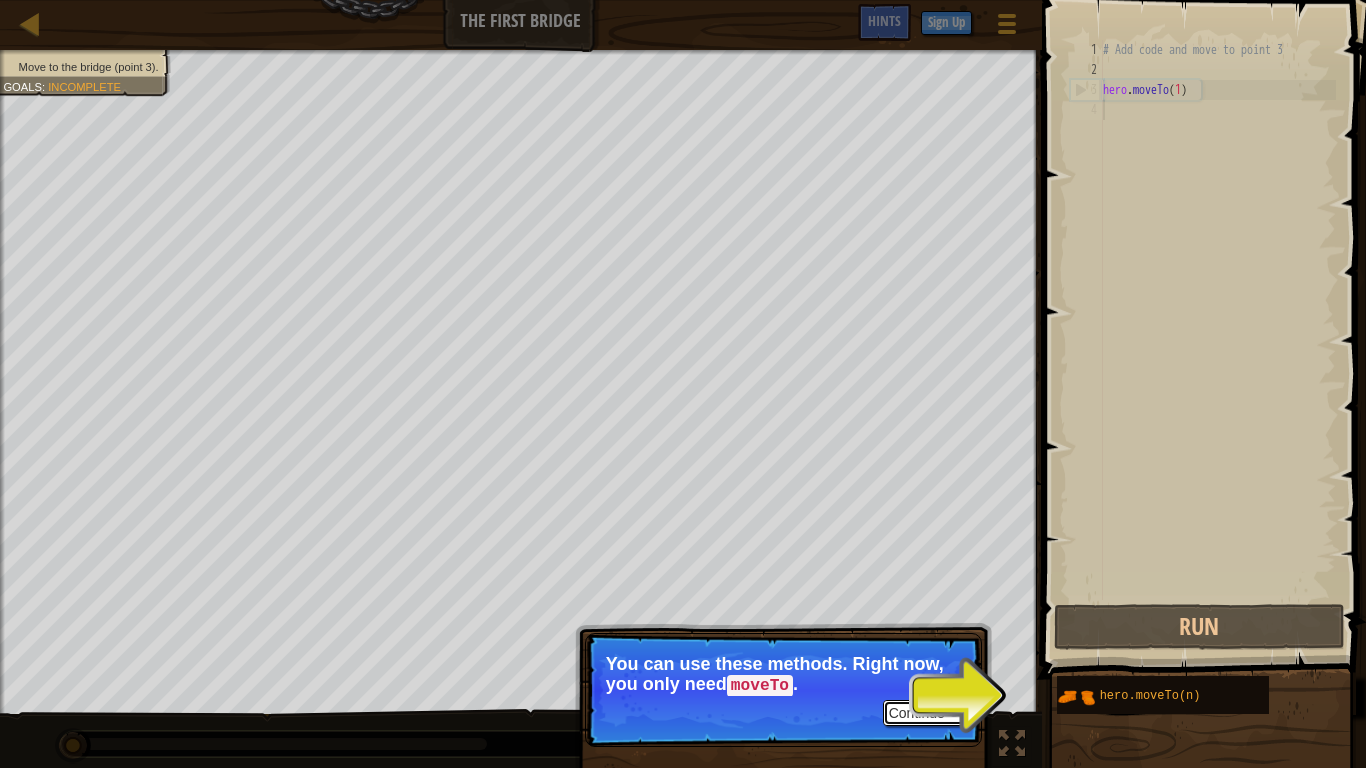 click on "Continue" at bounding box center (924, 713) 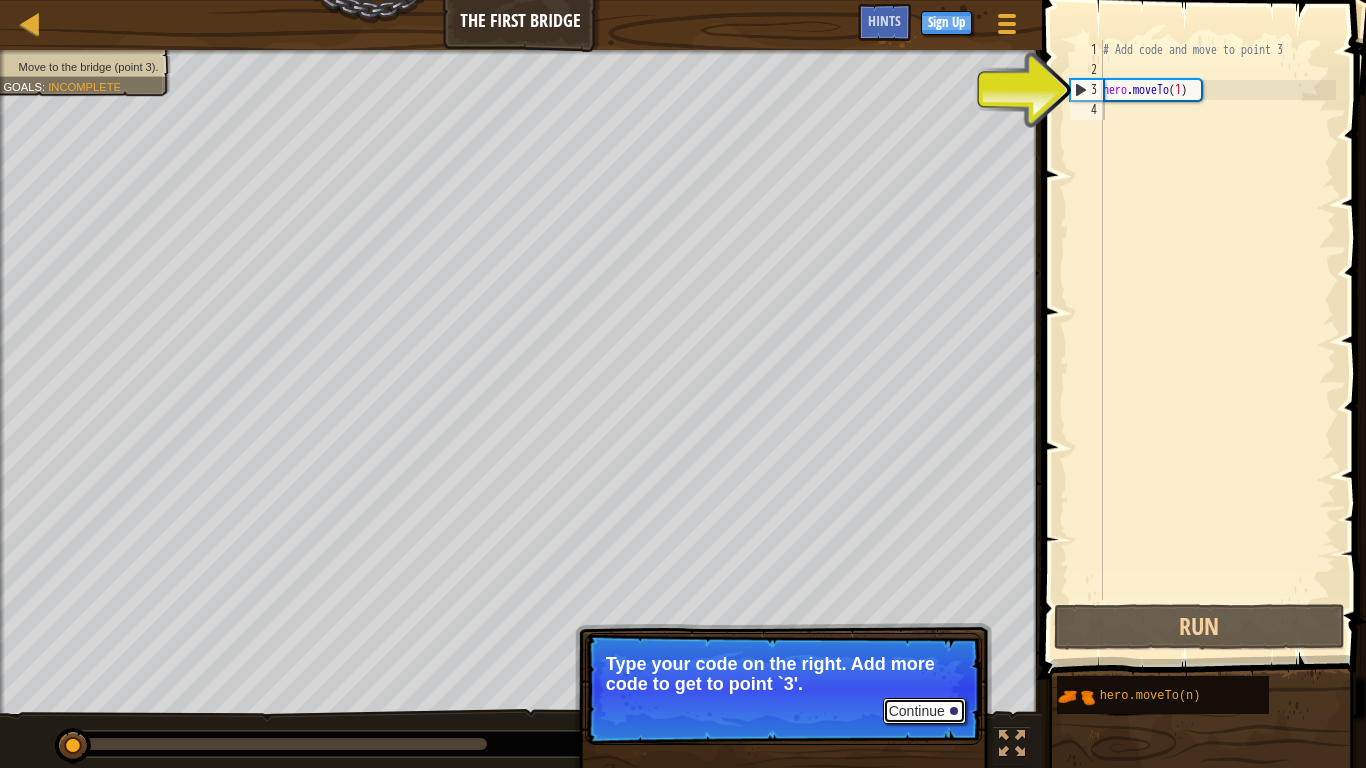 click on "Continue" at bounding box center (924, 711) 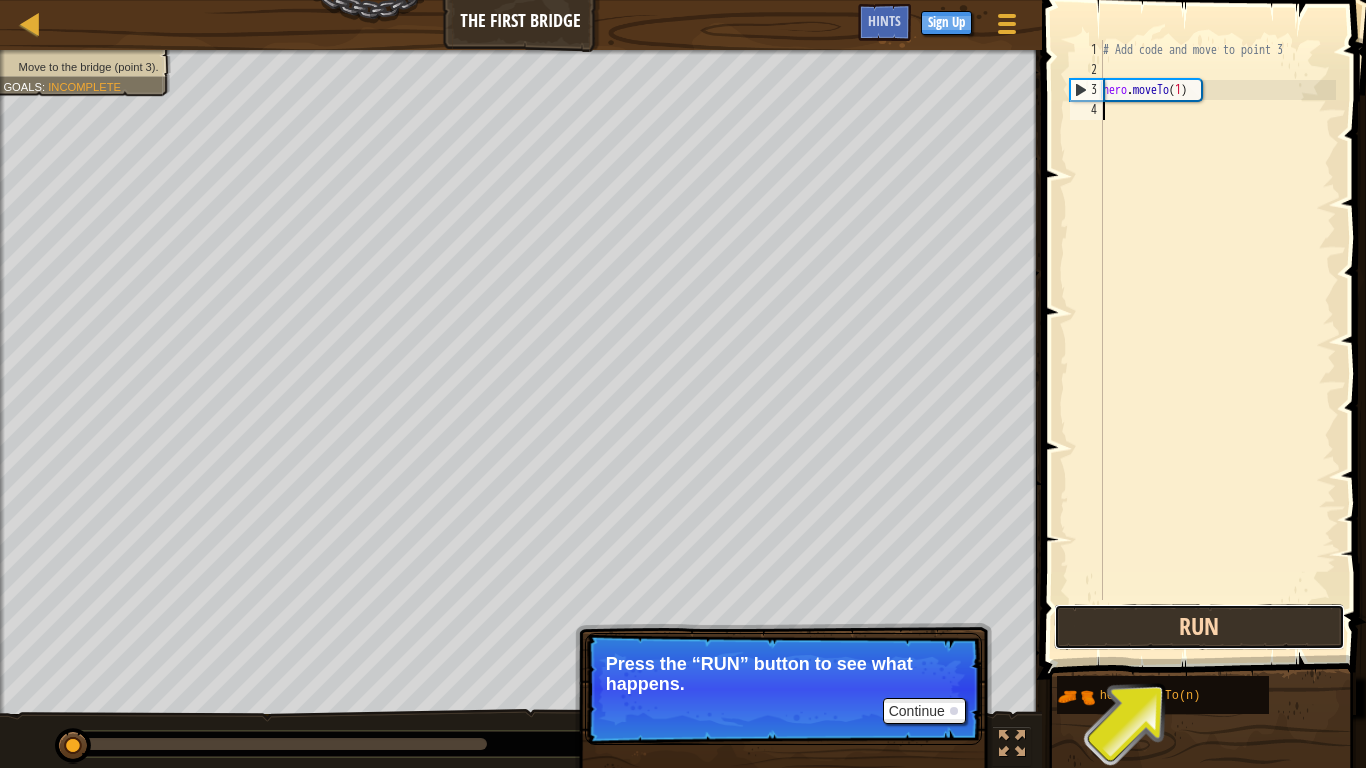 click on "Run" at bounding box center (1199, 627) 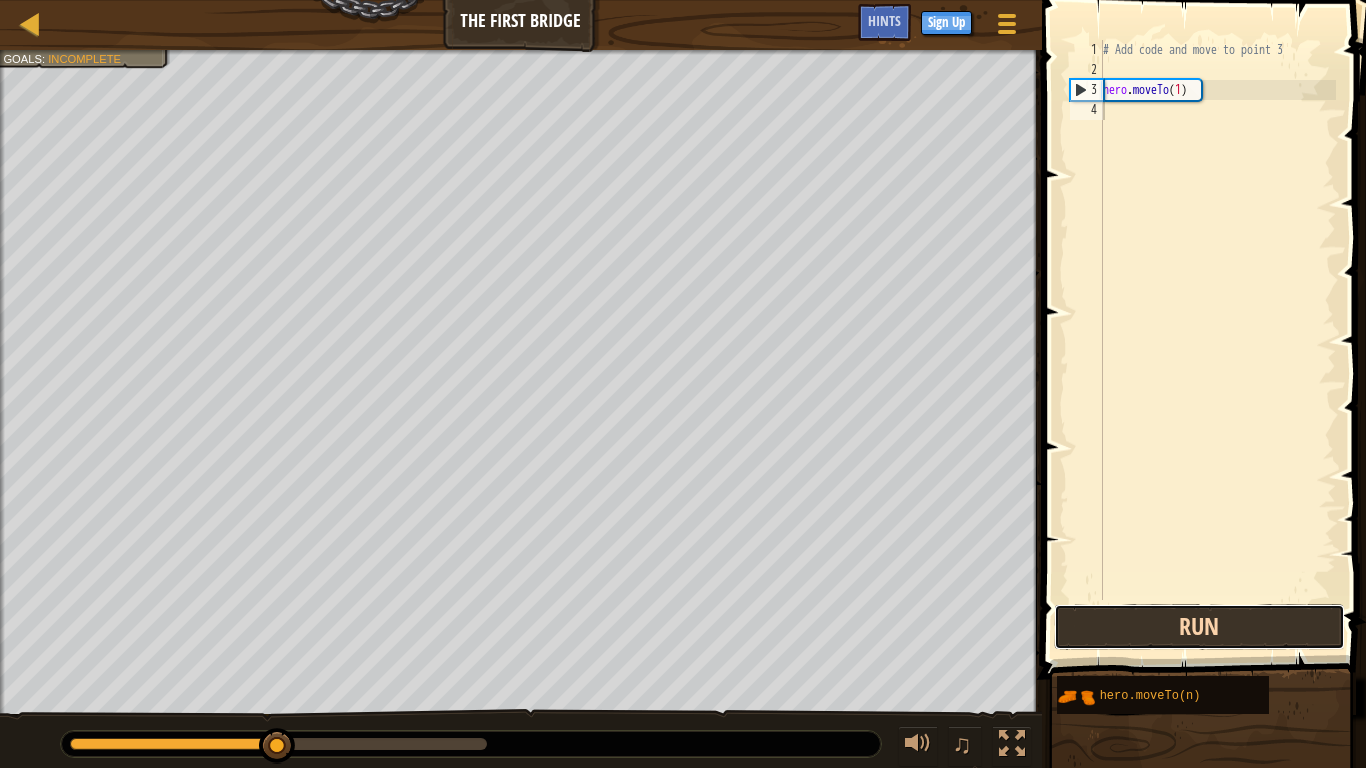 click on "Run" at bounding box center (1199, 627) 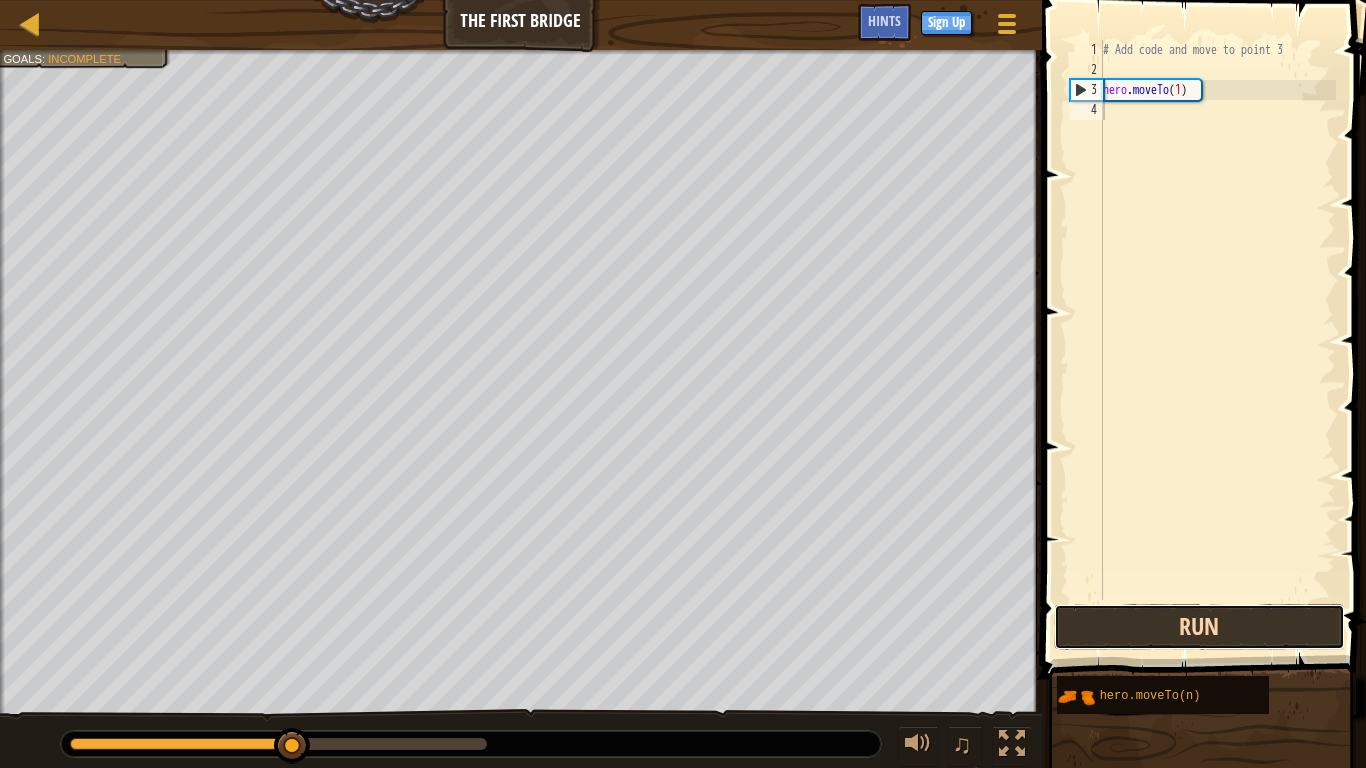 click on "Run" at bounding box center [1199, 627] 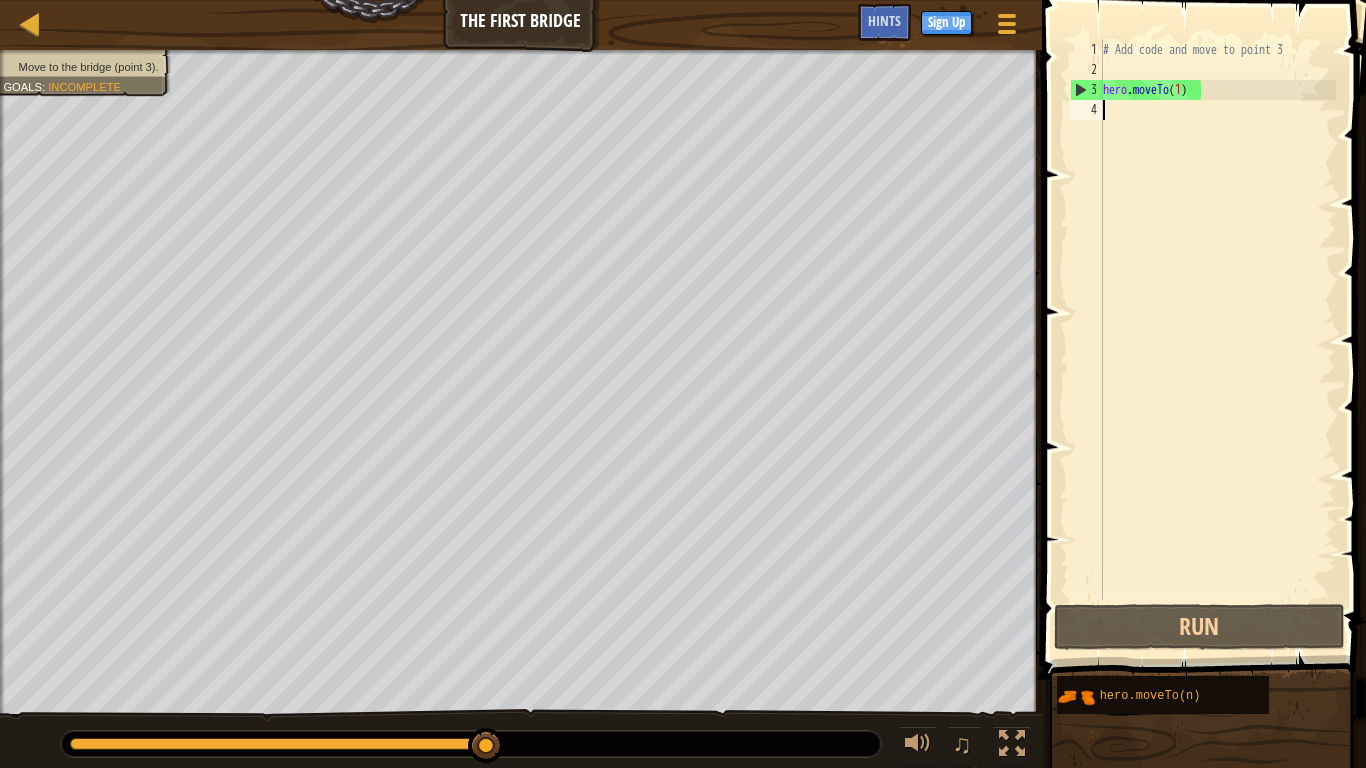 drag, startPoint x: 482, startPoint y: 746, endPoint x: 502, endPoint y: 758, distance: 23.323807 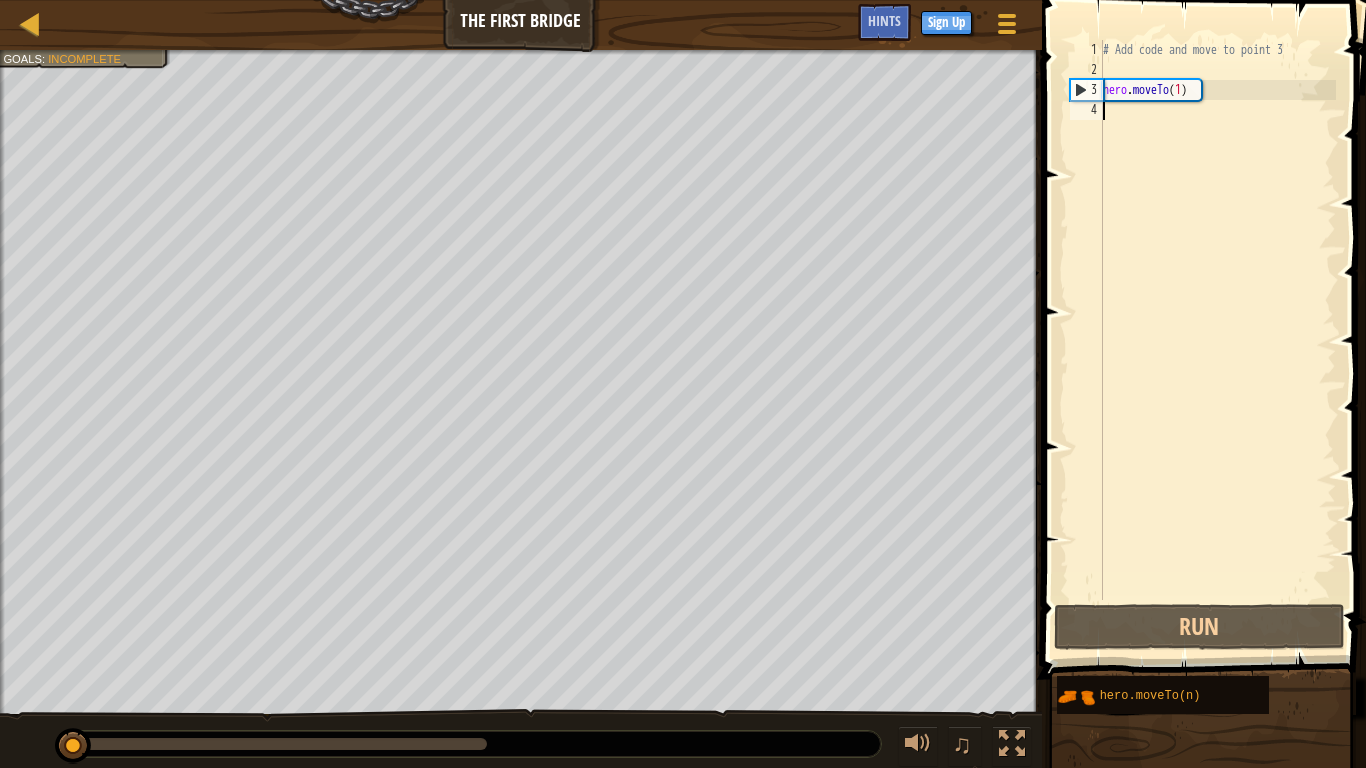 click on "Move to the bridge (point 3). Goals : Incomplete ♫ [PERSON_NAME] 11 x: 5 y: 15 x: 10 y: 6 Continue  Press the “RUN” button to see what happens." at bounding box center [683, 409] 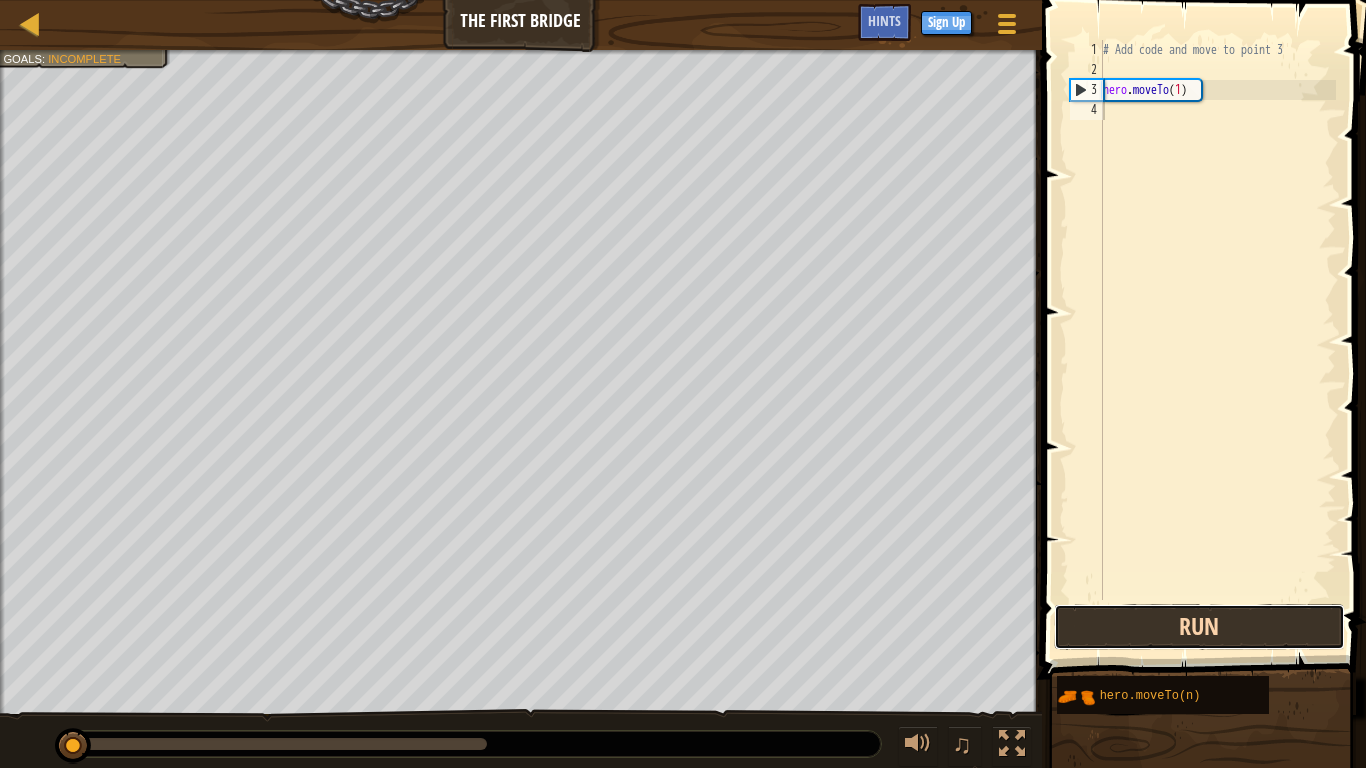 click on "Run" at bounding box center (1199, 627) 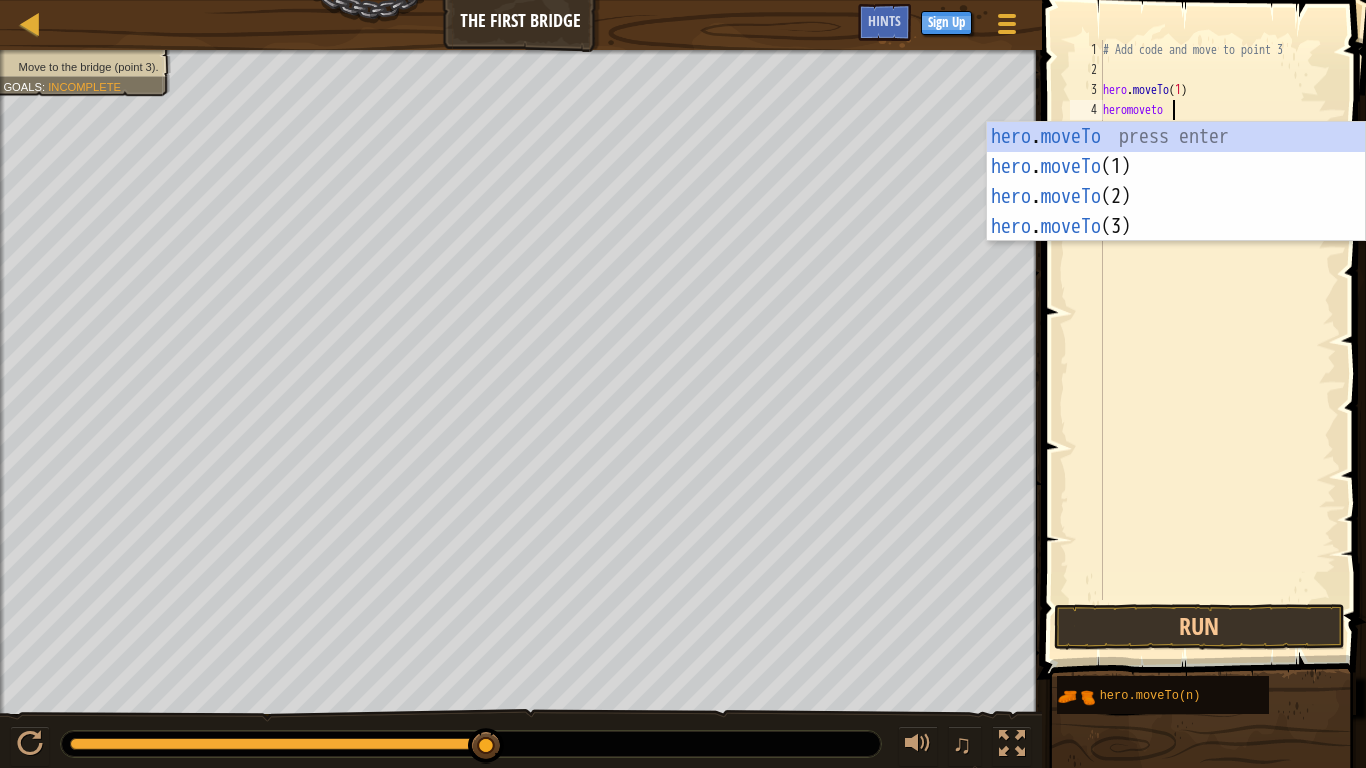 scroll, scrollTop: 9, scrollLeft: 10, axis: both 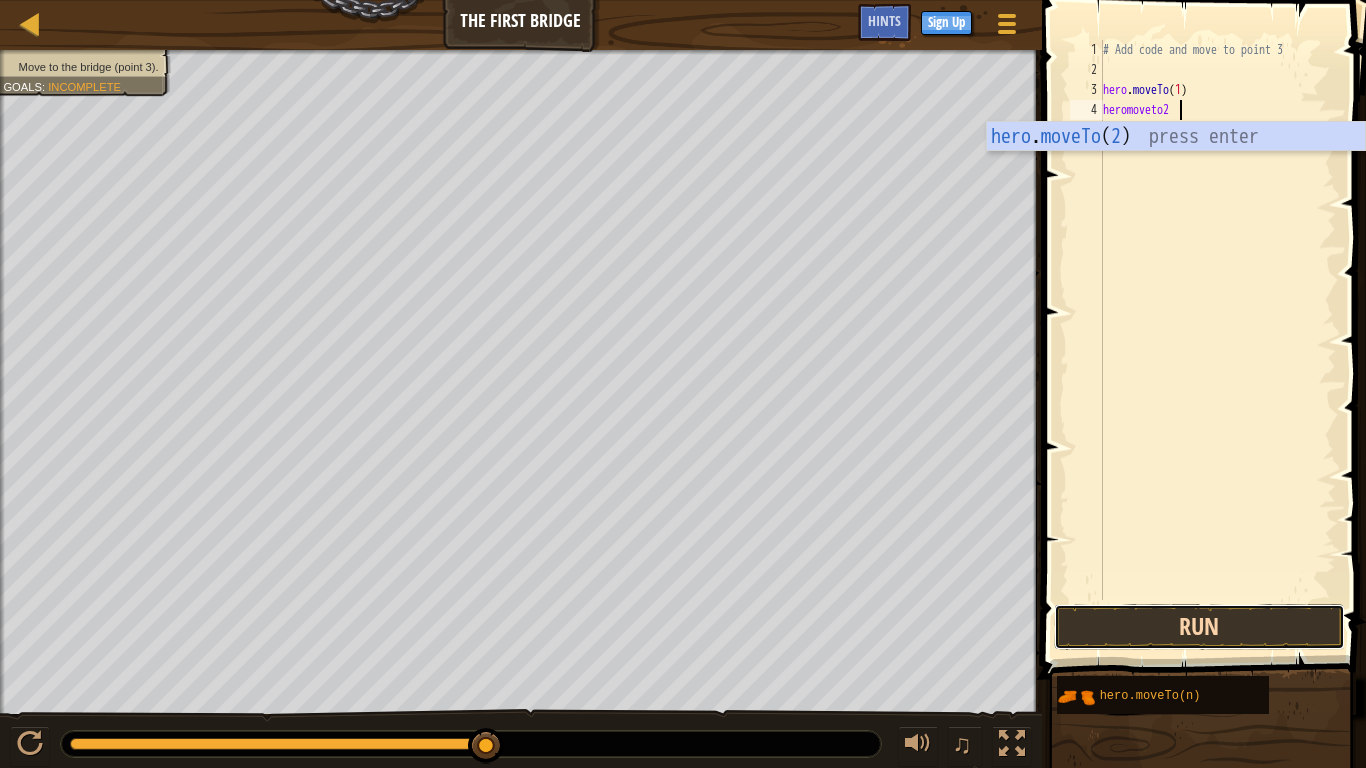 click on "Run" at bounding box center [1199, 627] 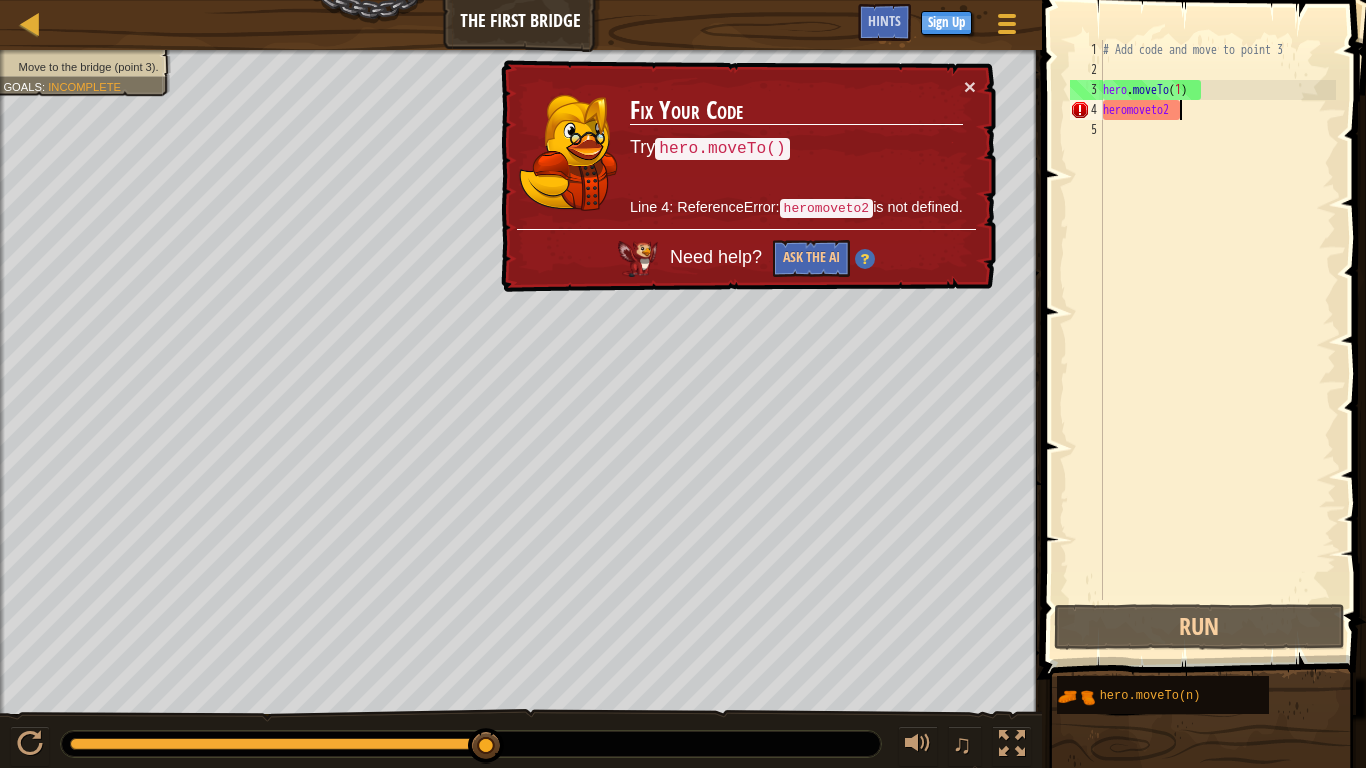 click on "# Add code and move to point 3 hero . moveTo ( 1 ) heromoveto2" at bounding box center [1217, 340] 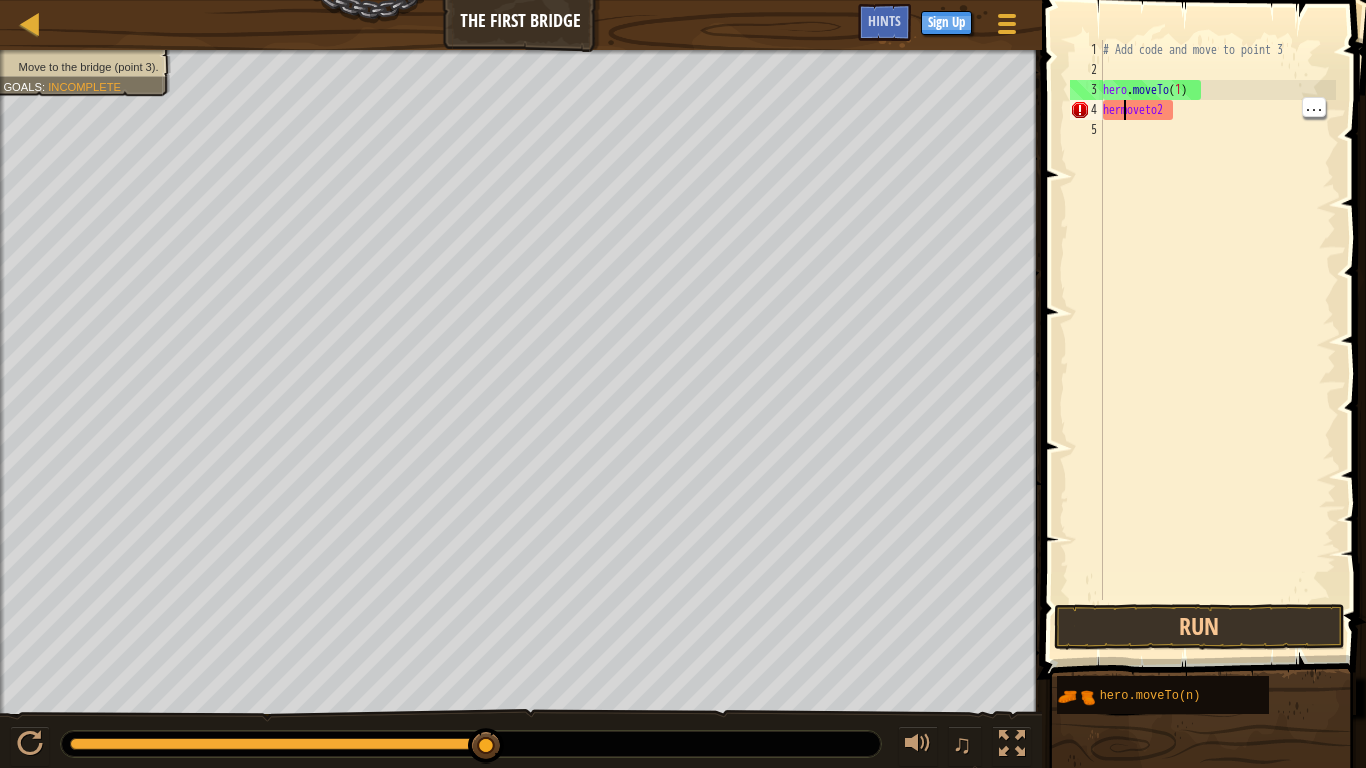 scroll, scrollTop: 9, scrollLeft: 9, axis: both 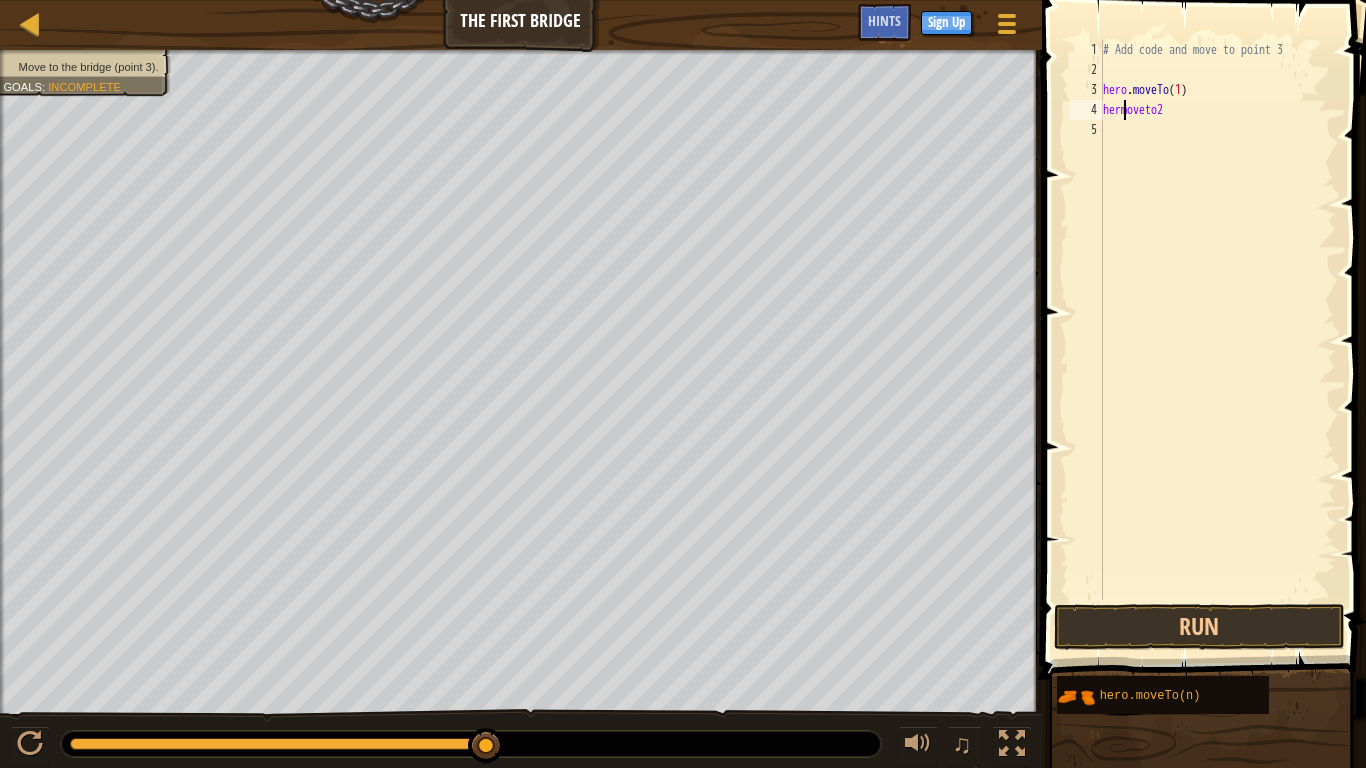 click on "# Add code and move to point 3 hero . moveTo ( 1 ) hermoveto2" at bounding box center (1217, 340) 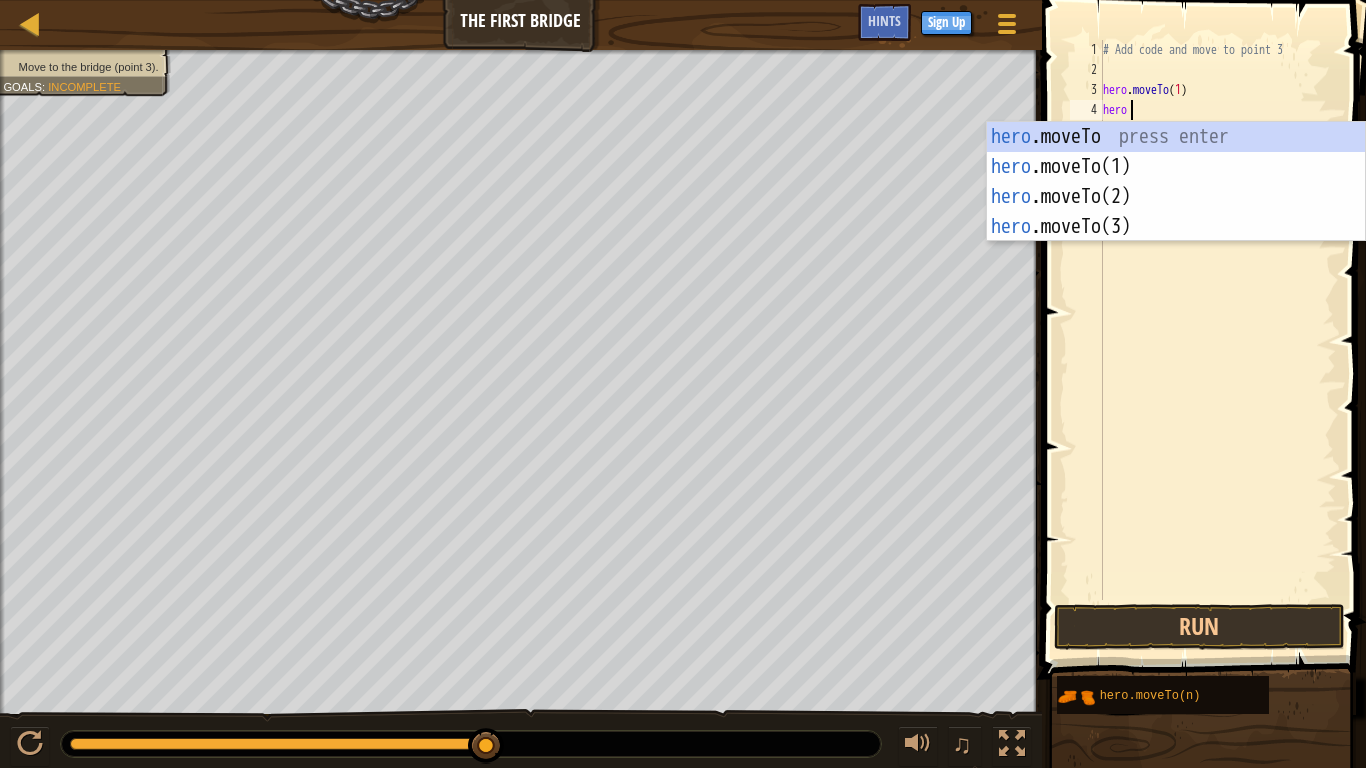 scroll, scrollTop: 9, scrollLeft: 3, axis: both 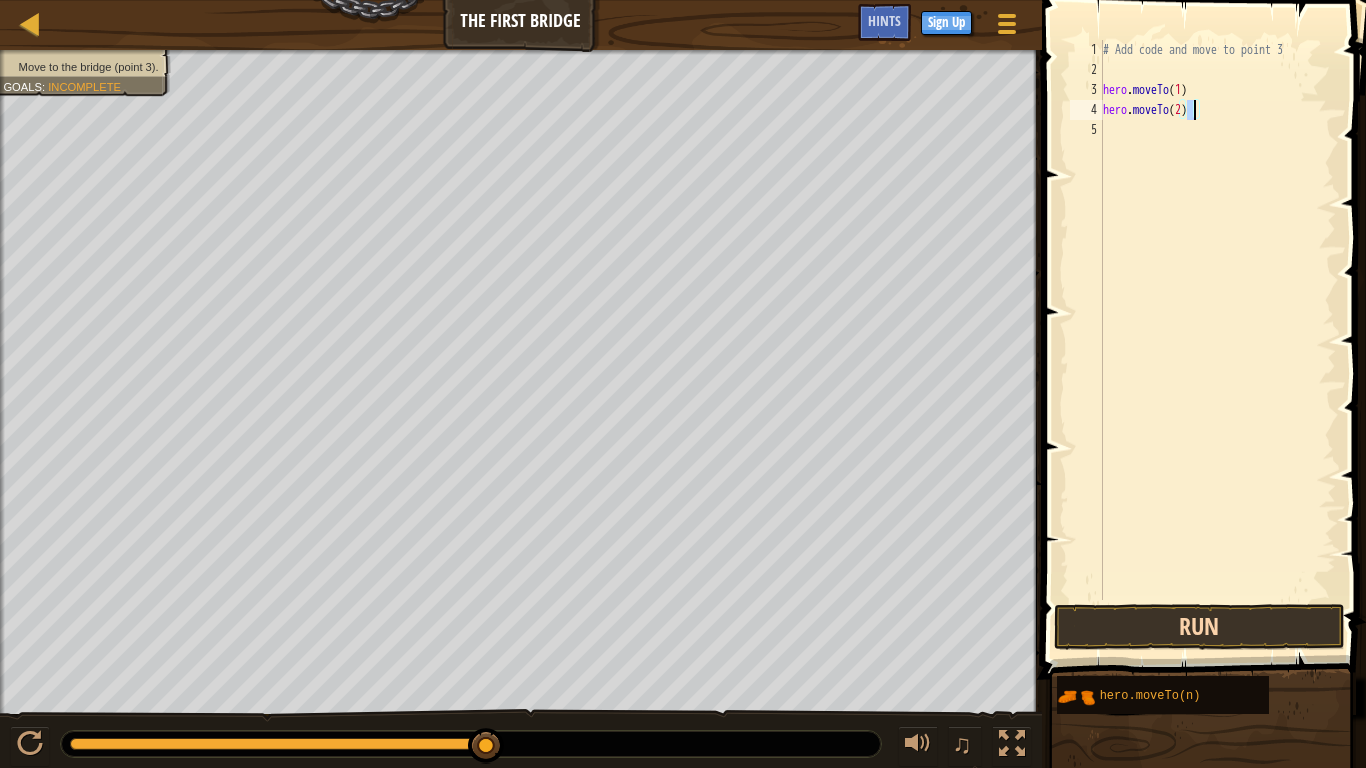 type on "hero.moveTo(2)" 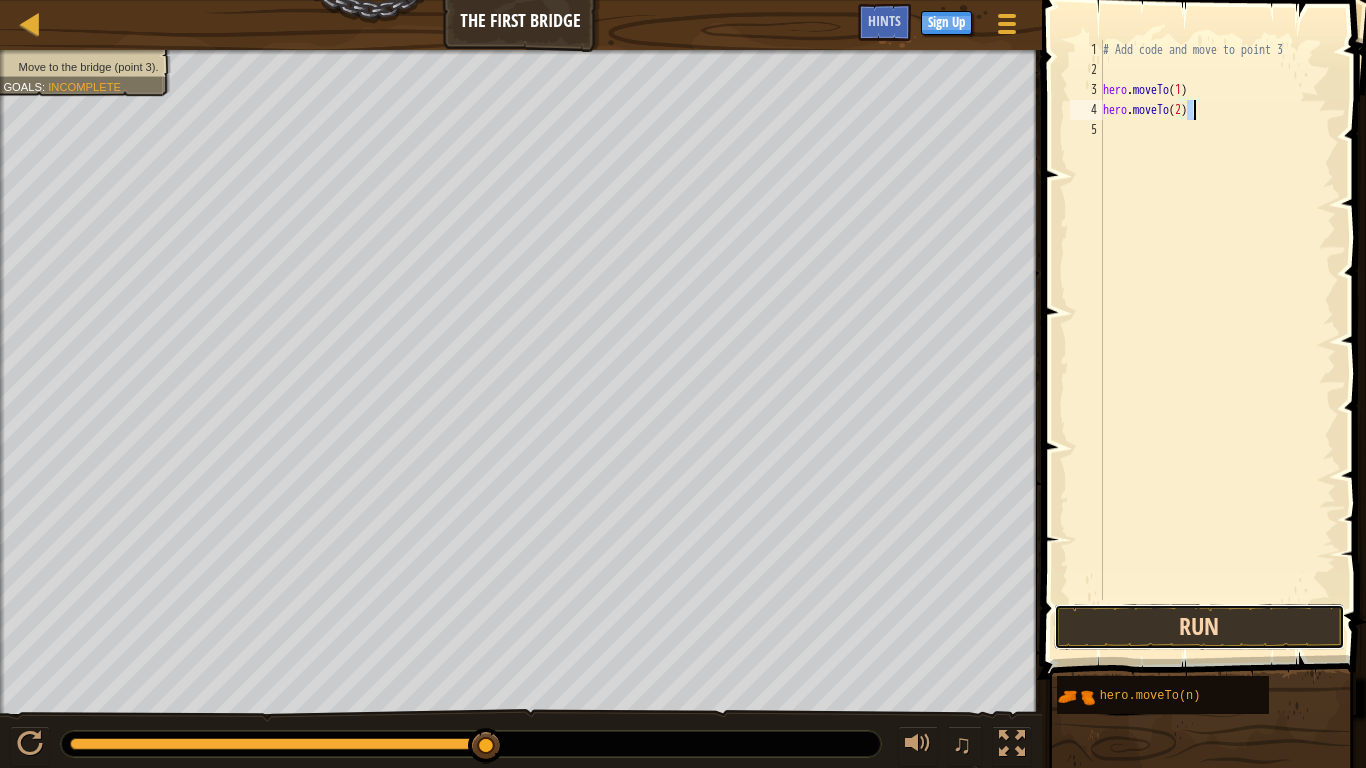 click on "Run" at bounding box center (1199, 627) 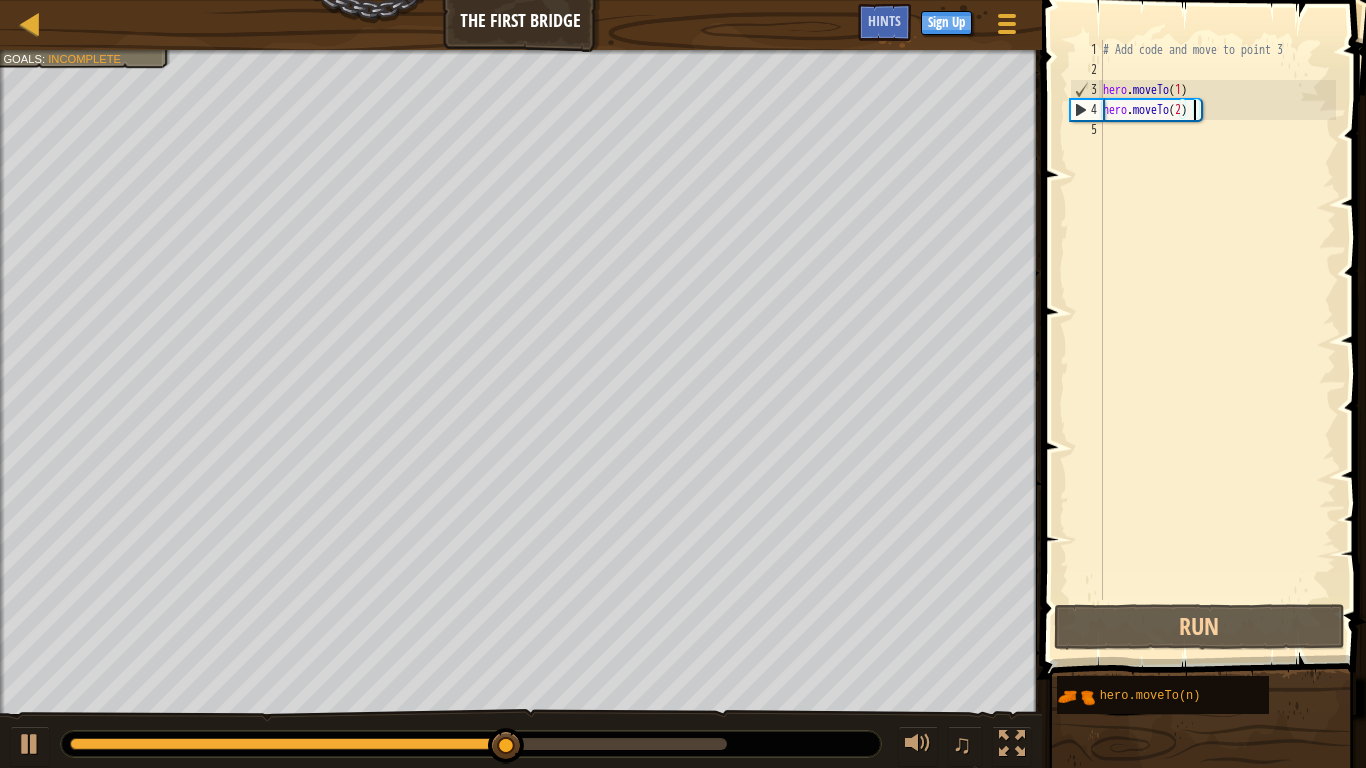click on "# Add code and move to point 3 hero . moveTo ( 1 ) hero . moveTo ( 2 )" at bounding box center [1217, 340] 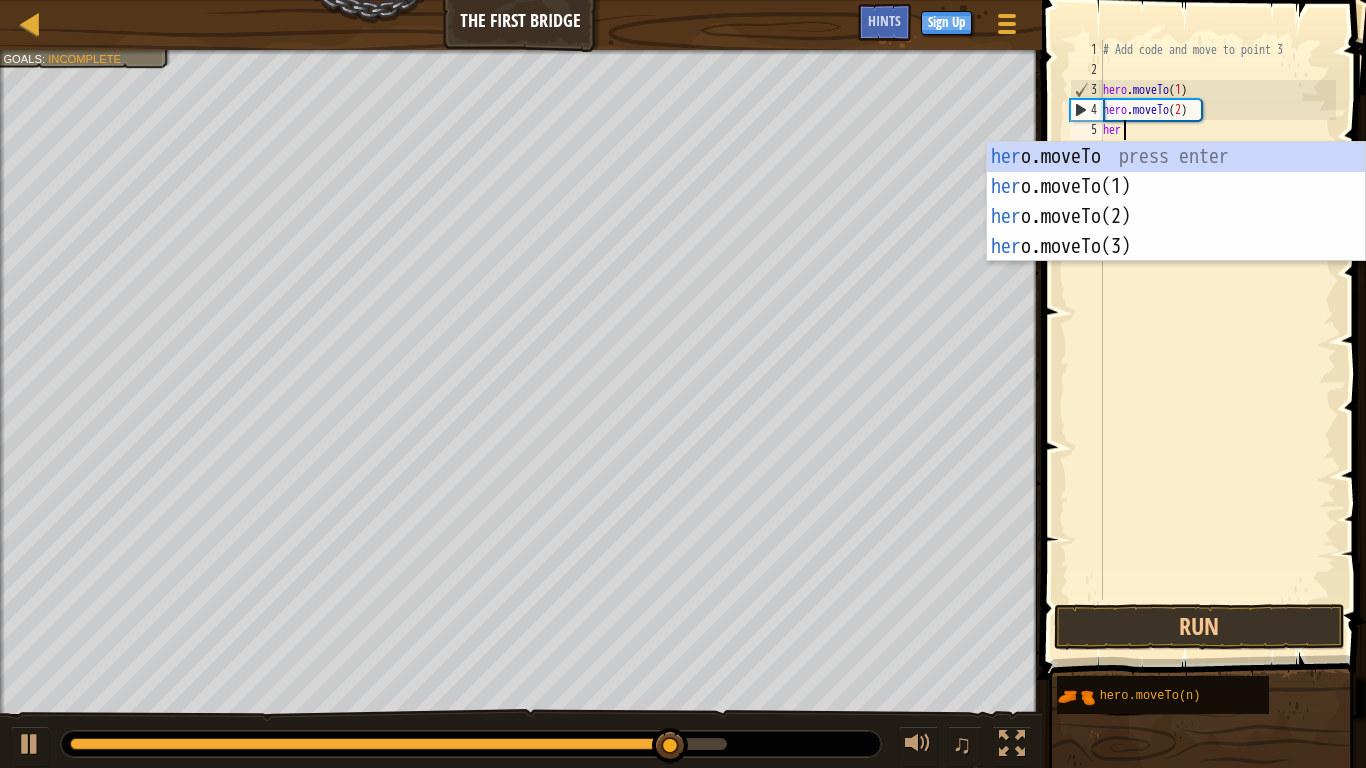scroll, scrollTop: 9, scrollLeft: 3, axis: both 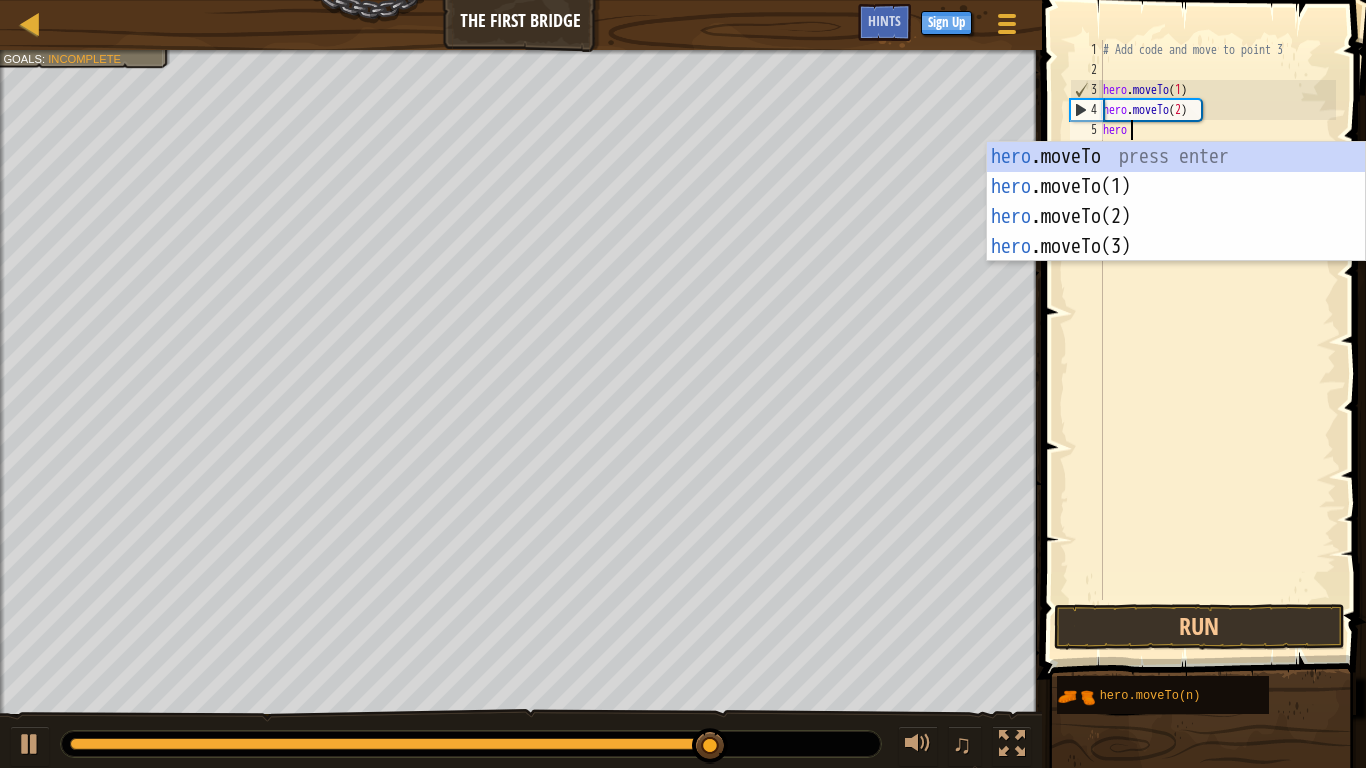 click on "hero .moveTo press enter hero .moveTo(1) press enter hero .moveTo(2) press enter hero .moveTo(3) press enter" at bounding box center [1176, 232] 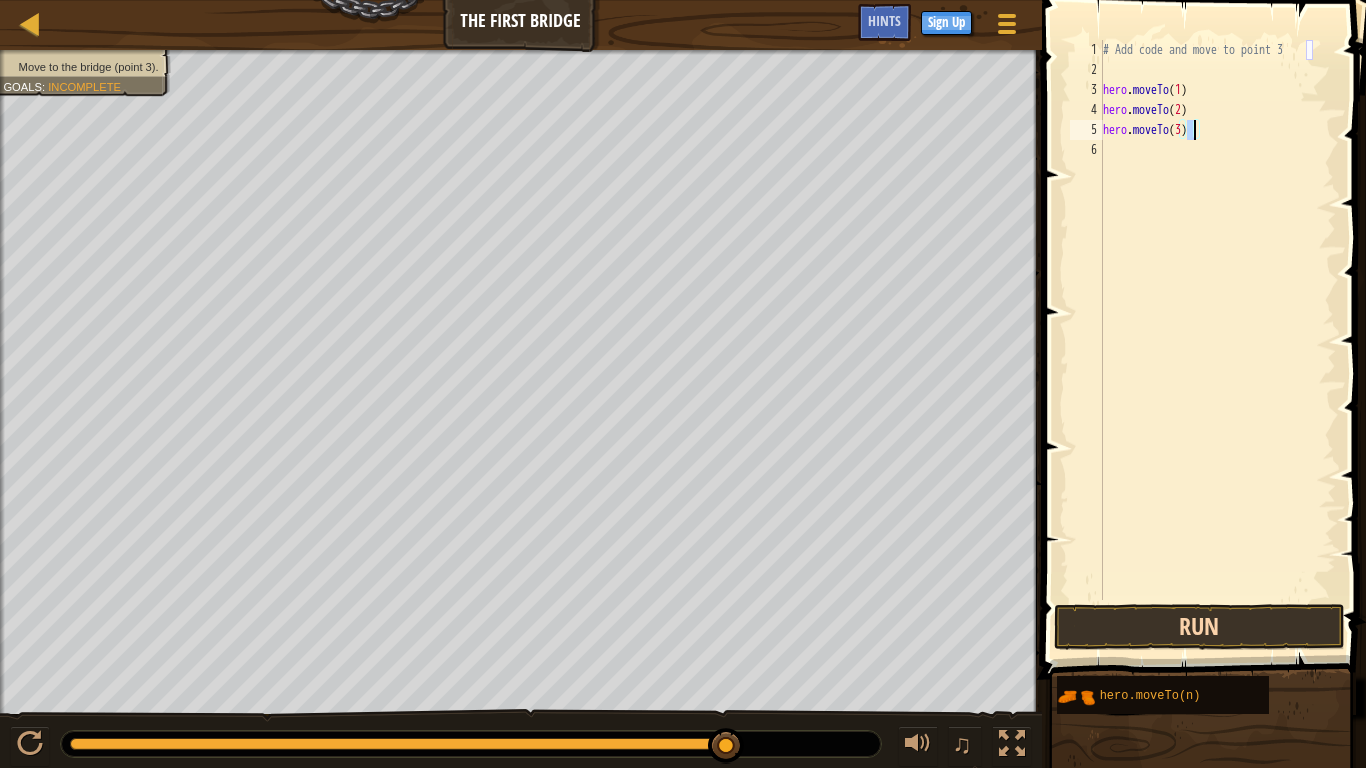 type on "hero.moveTo(3)" 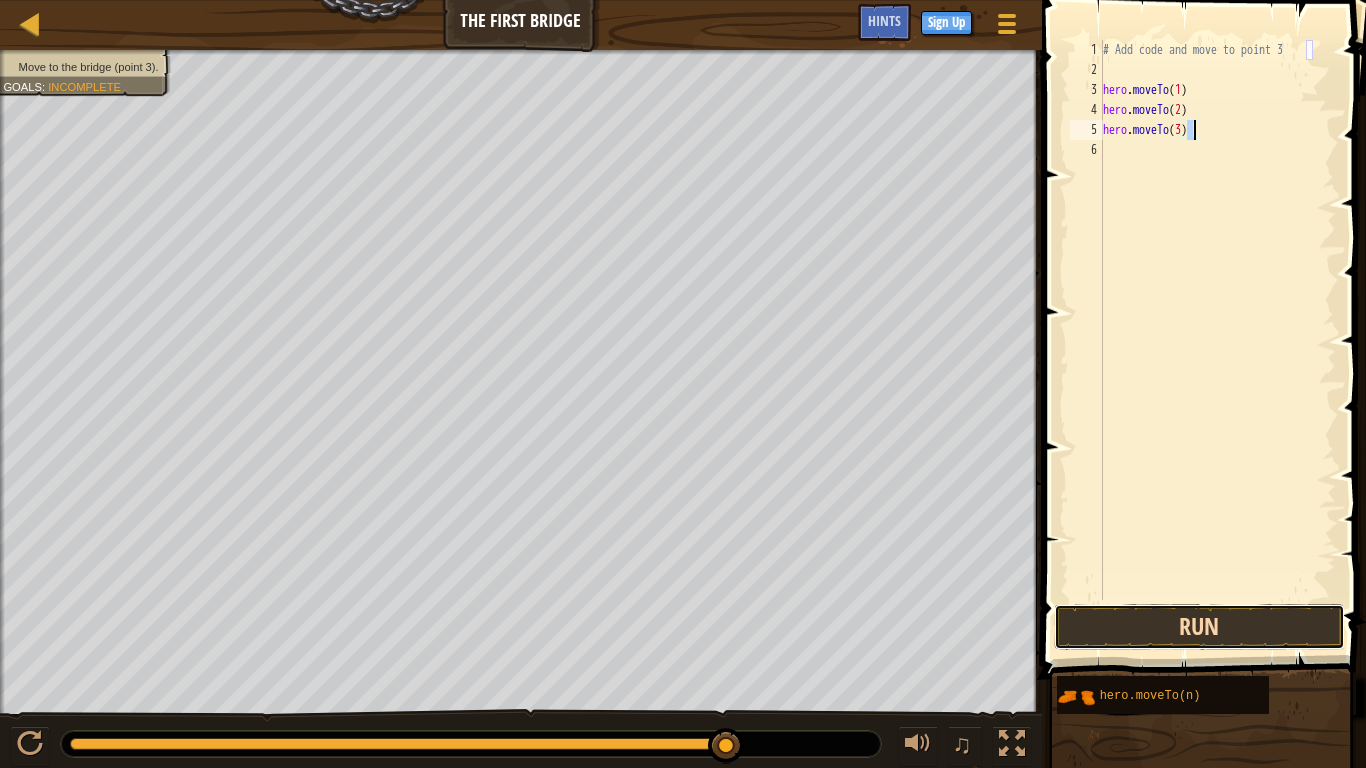 click on "Run" at bounding box center (1199, 627) 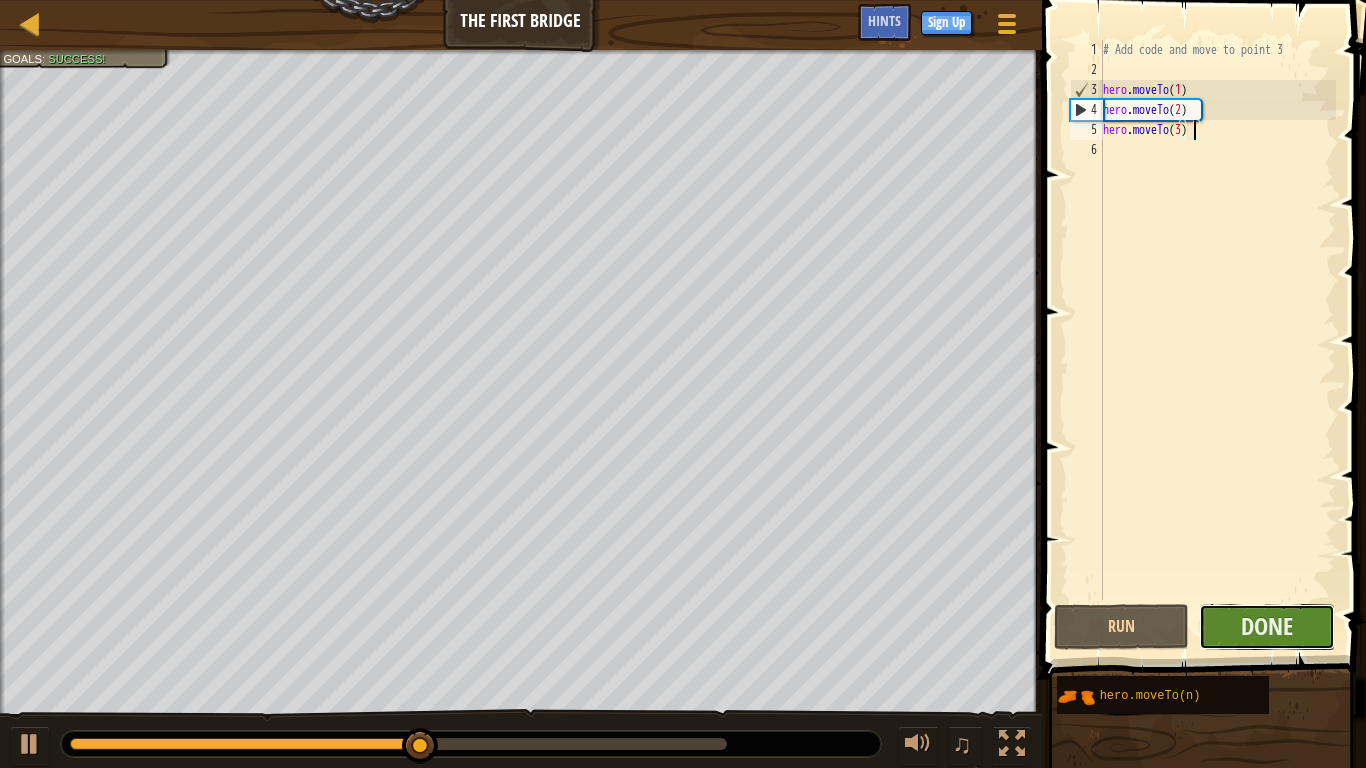 click on "Done" at bounding box center [1267, 627] 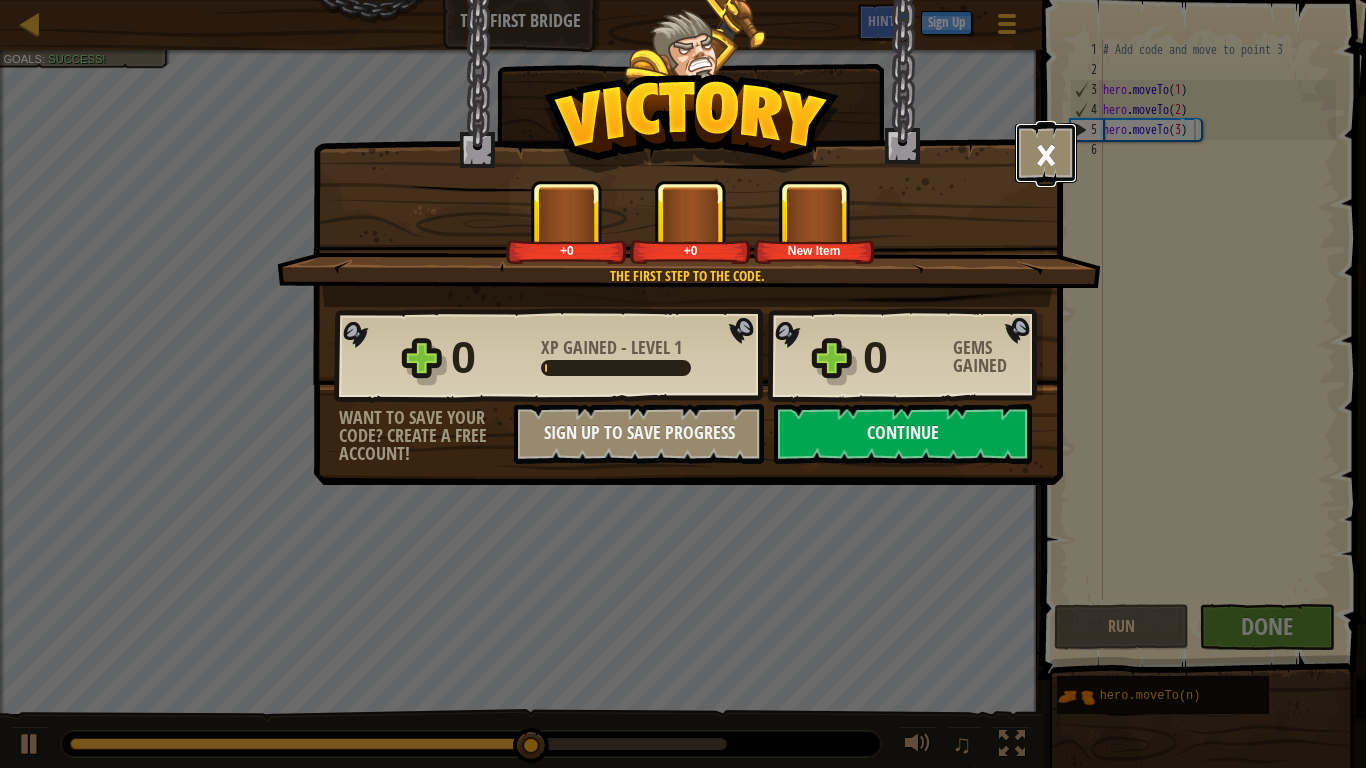 click on "×" at bounding box center [1046, 153] 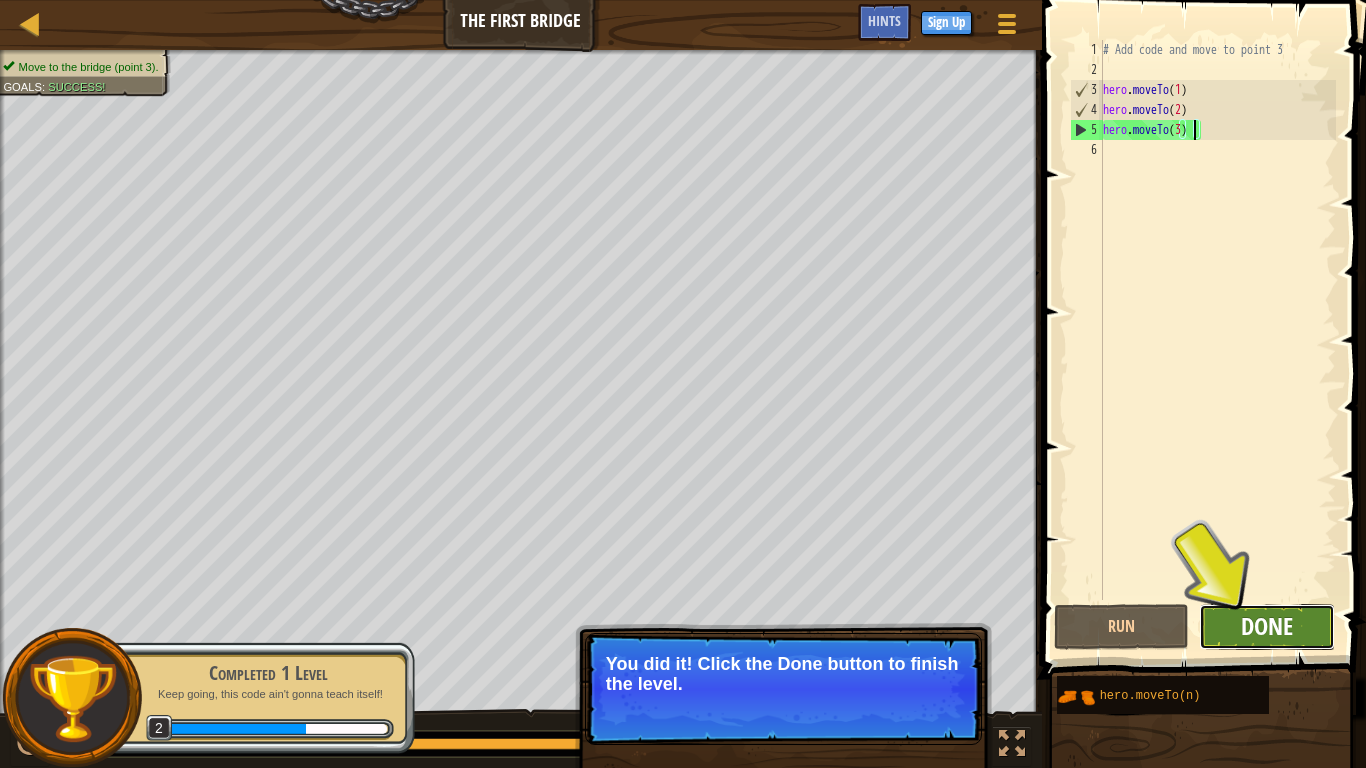 click on "Done" at bounding box center [1267, 626] 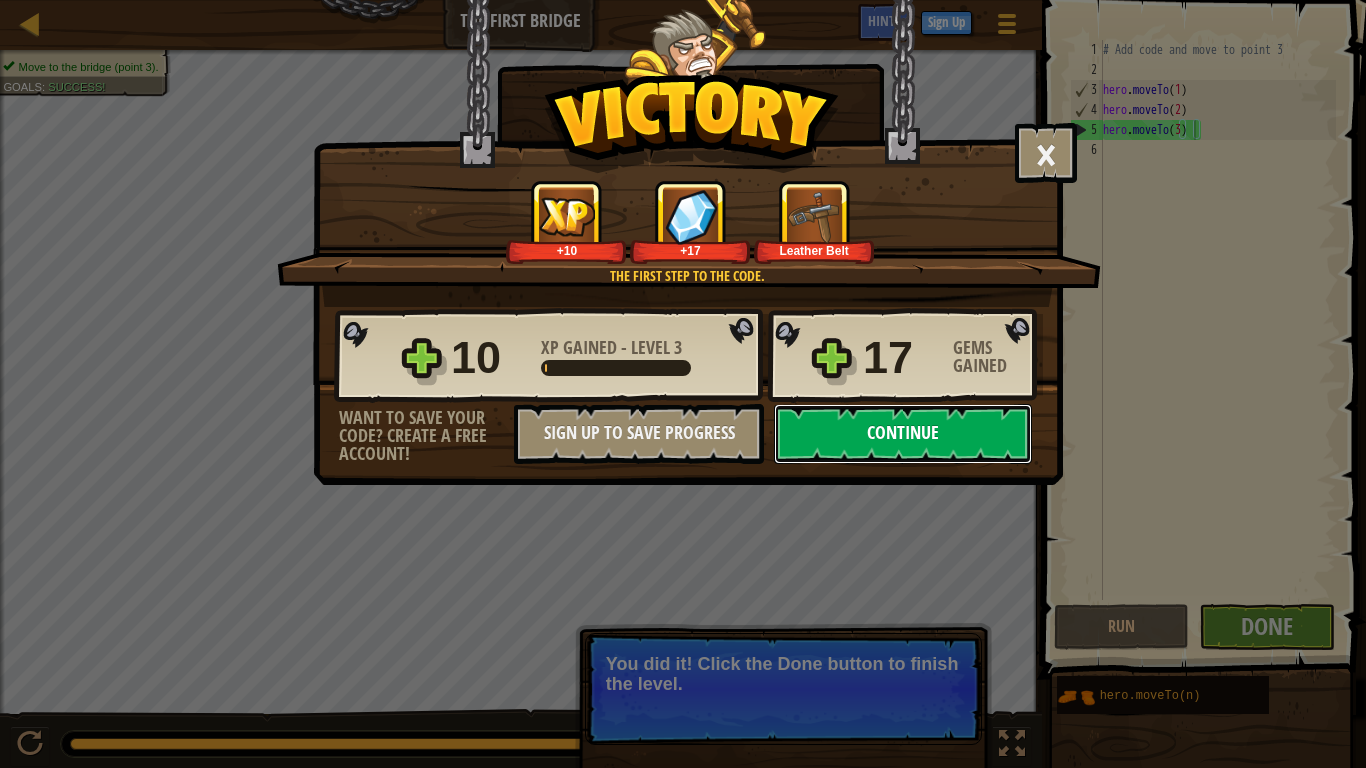 click on "Continue" at bounding box center (903, 434) 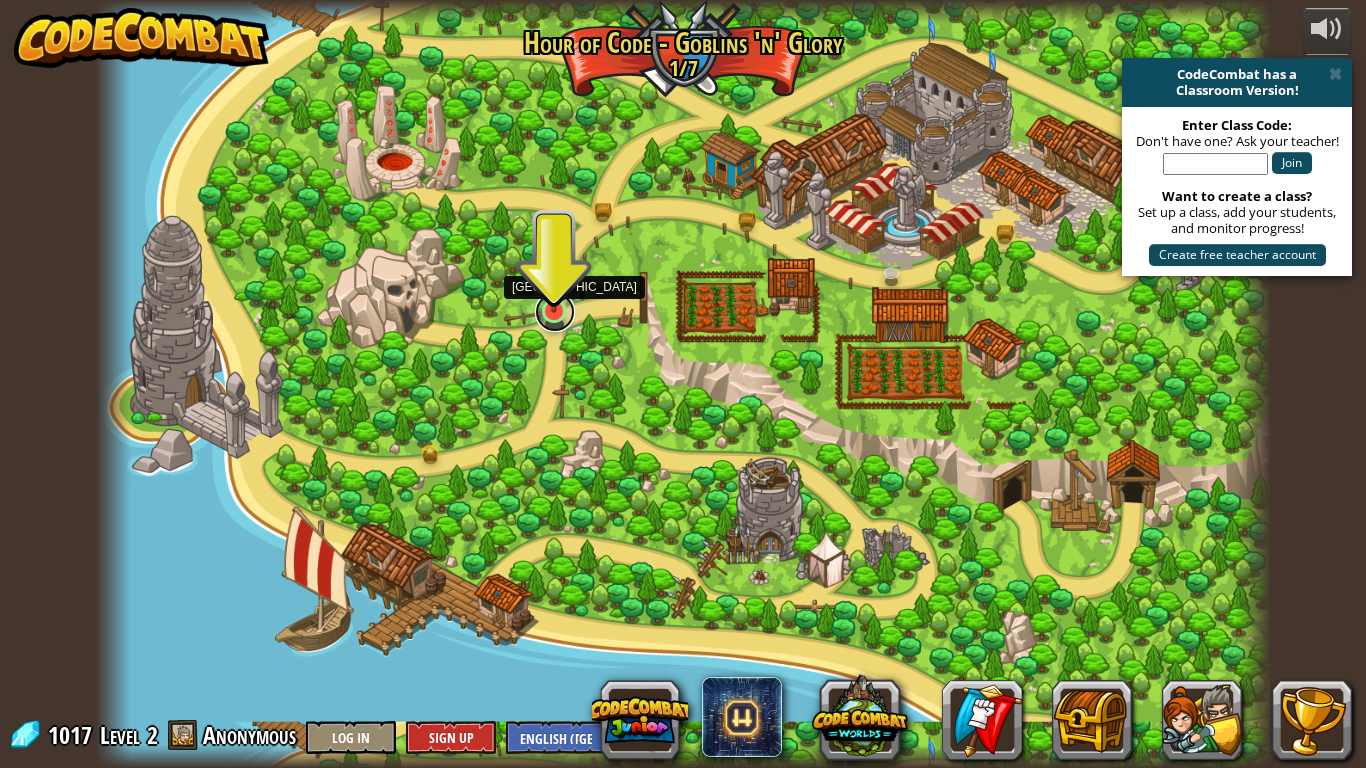 click at bounding box center [555, 312] 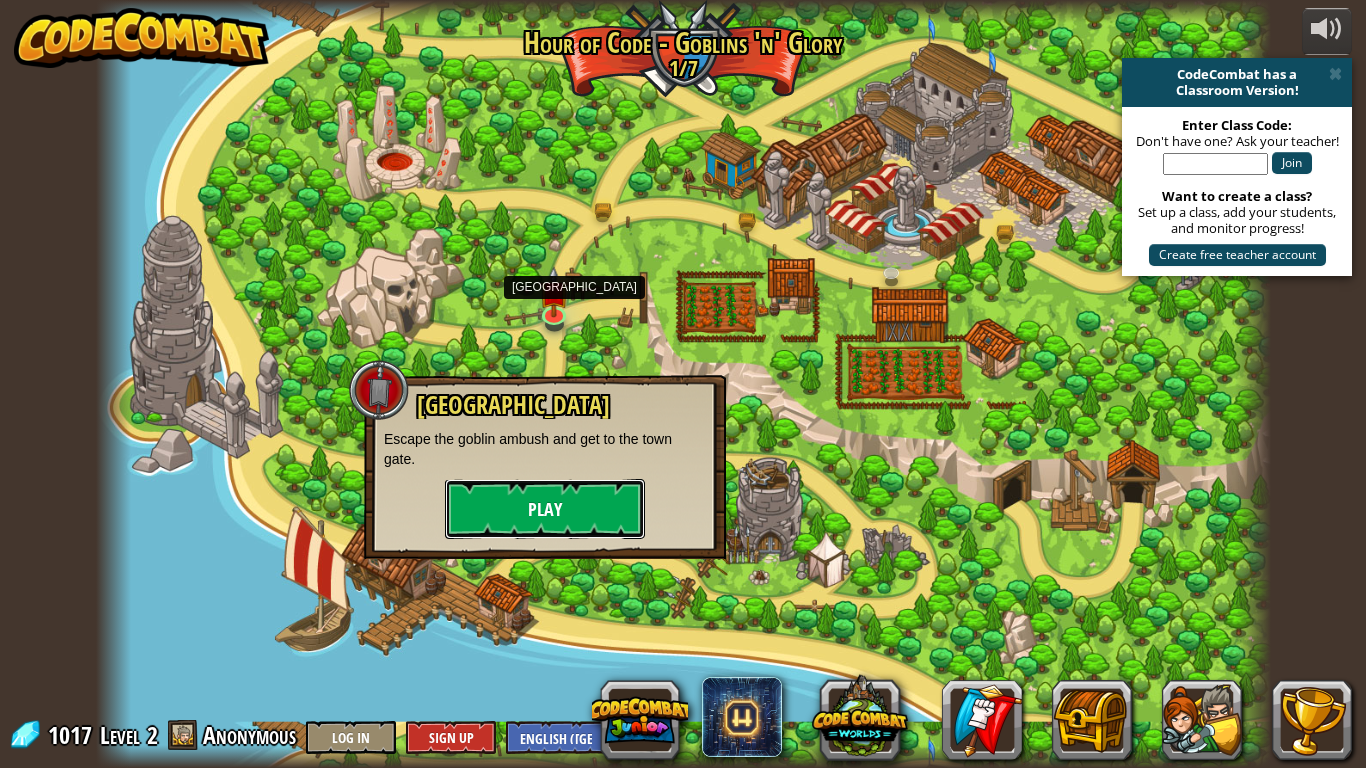 click on "Play" at bounding box center (545, 509) 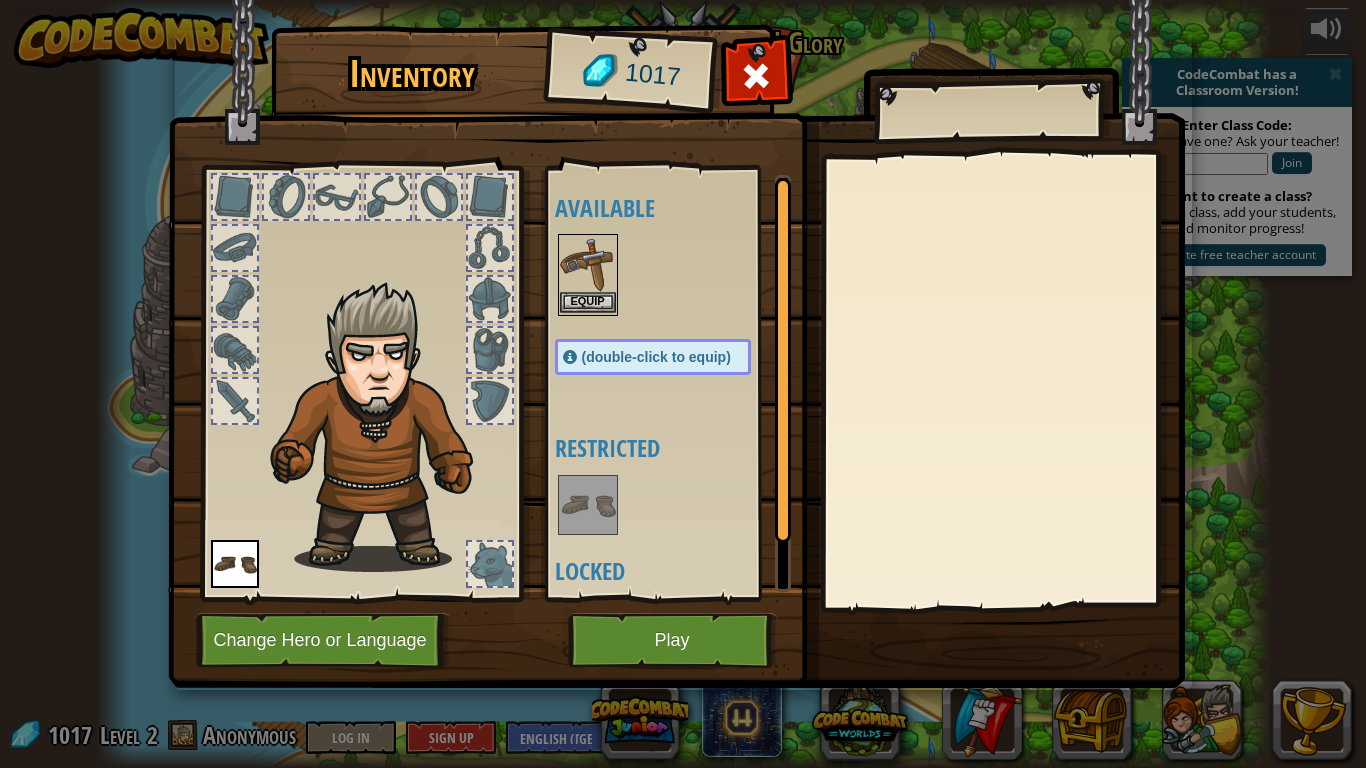 click at bounding box center [588, 264] 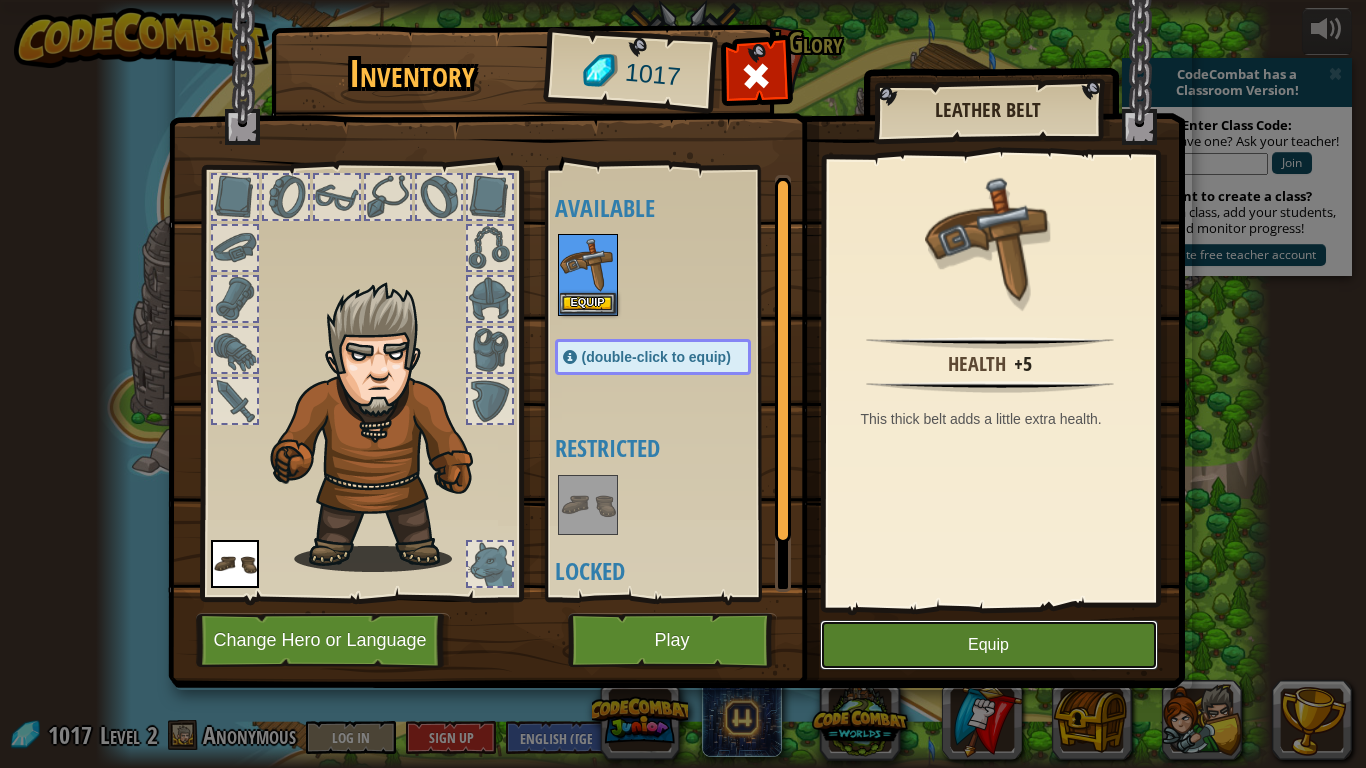click on "Equip" at bounding box center [989, 645] 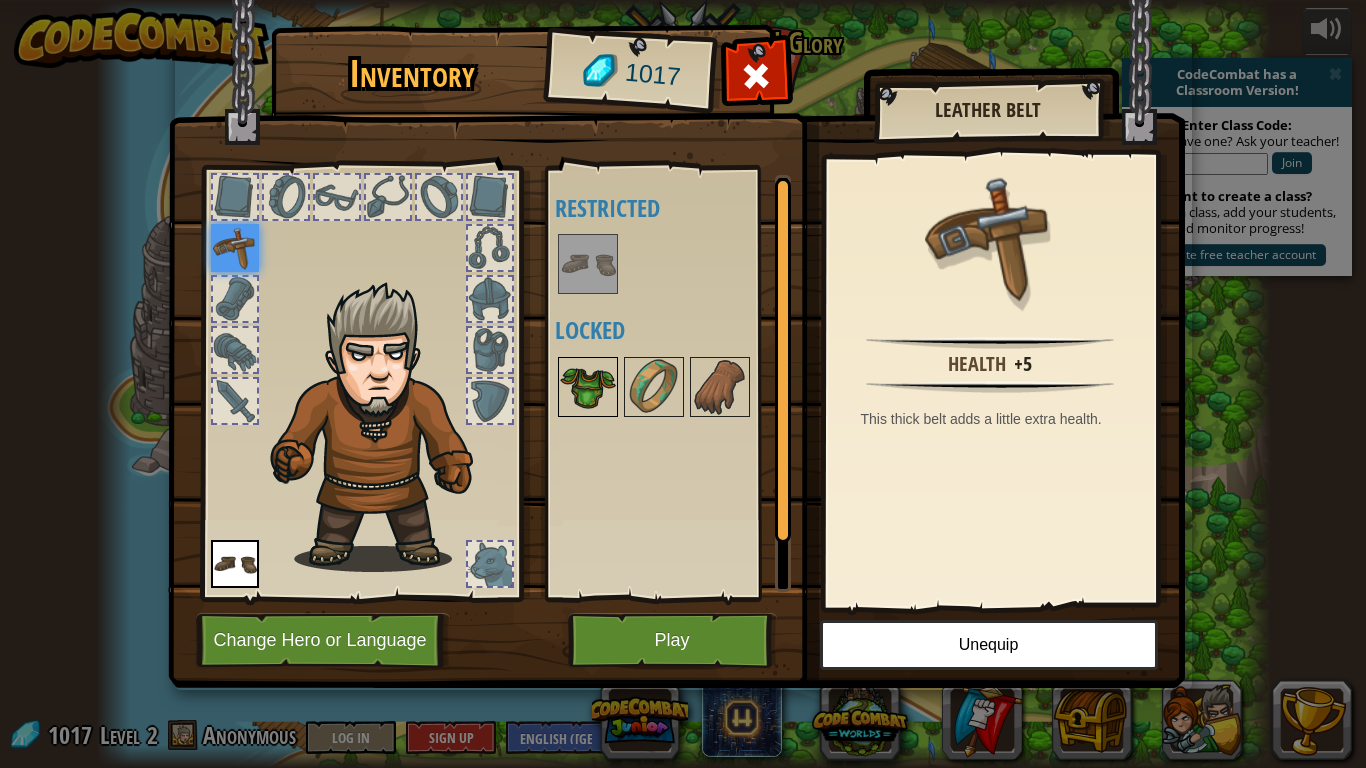 click at bounding box center [588, 387] 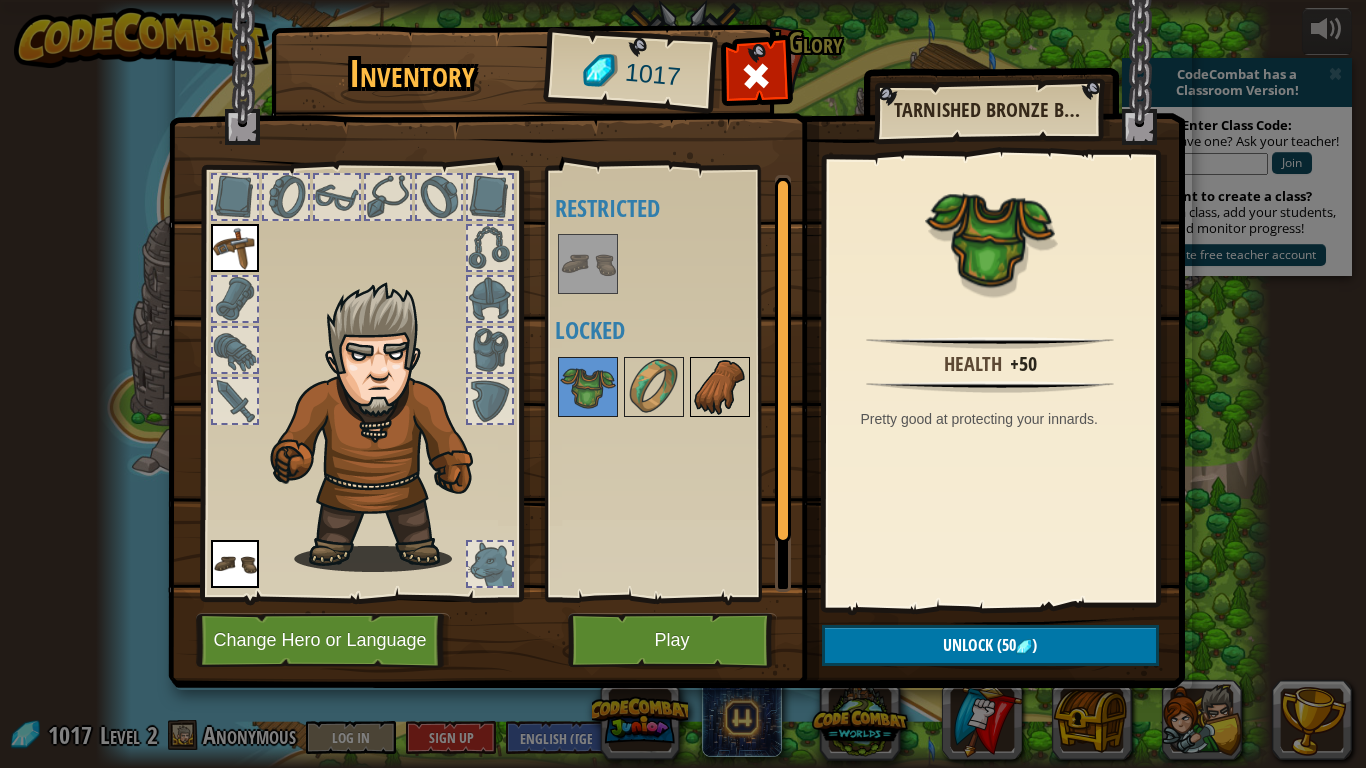 click at bounding box center (720, 387) 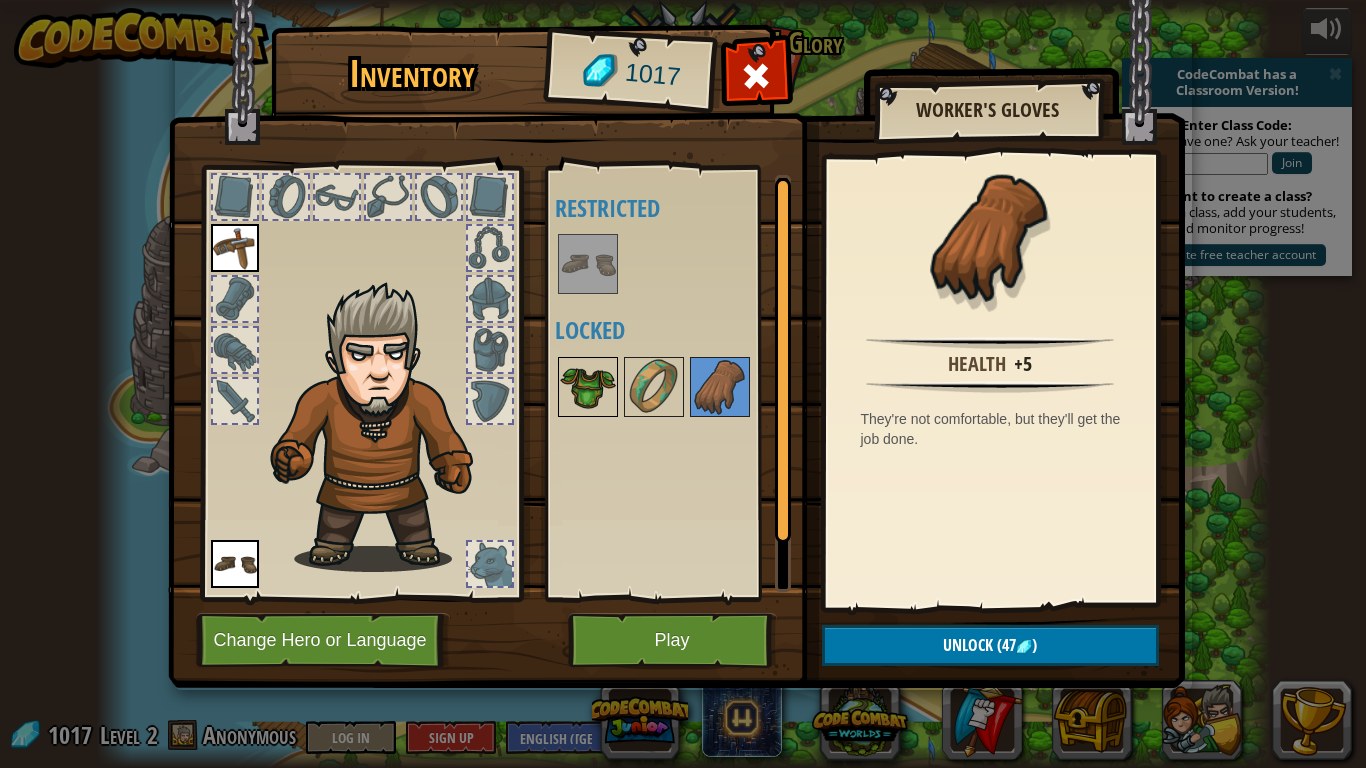 click at bounding box center [588, 387] 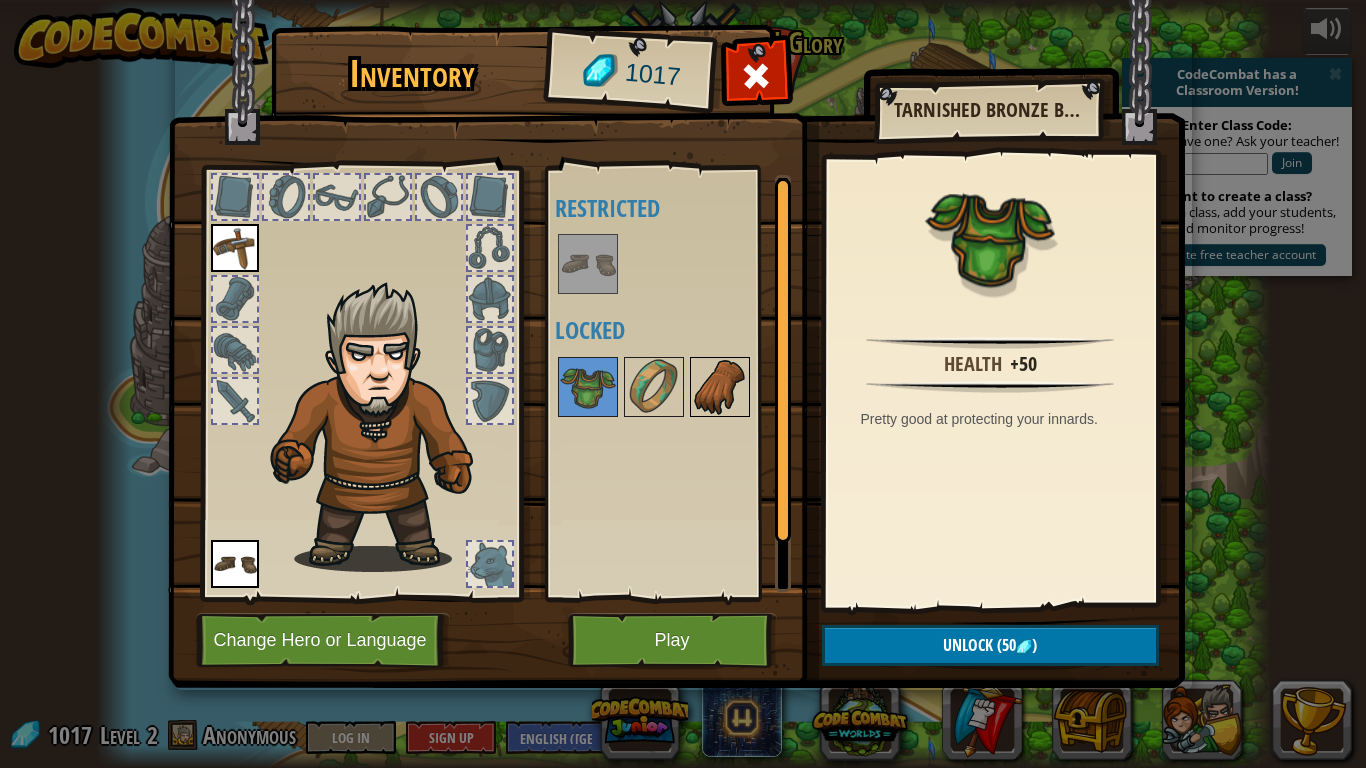 click at bounding box center (720, 387) 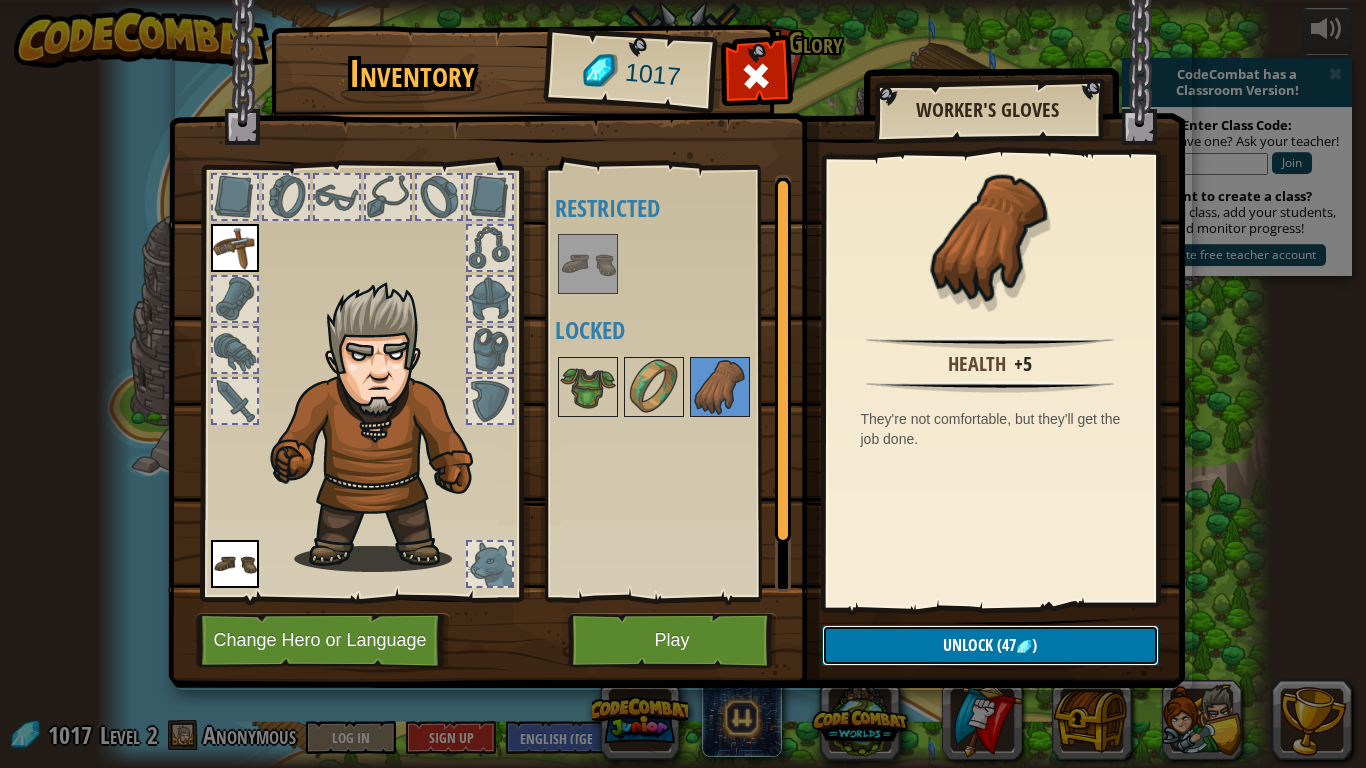 click on "Unlock" at bounding box center (968, 645) 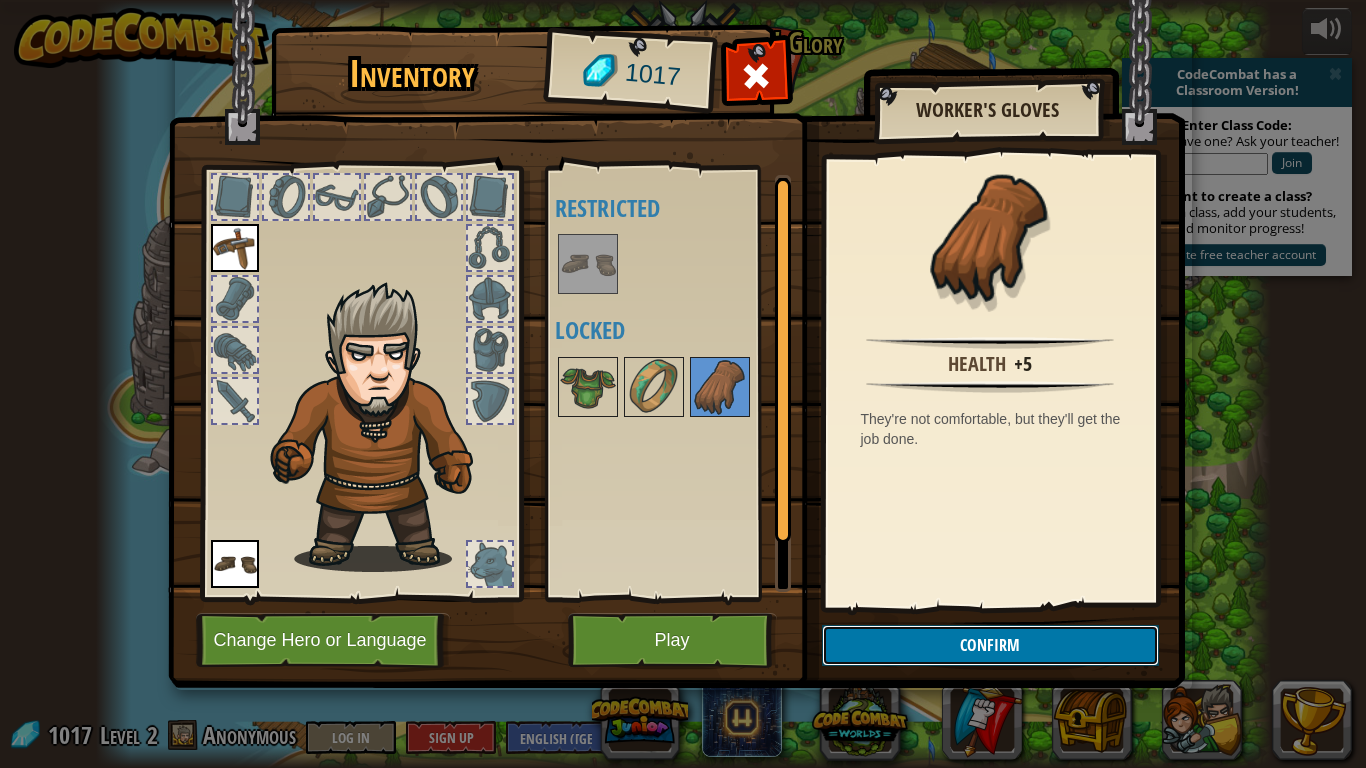click on "Confirm" at bounding box center [990, 645] 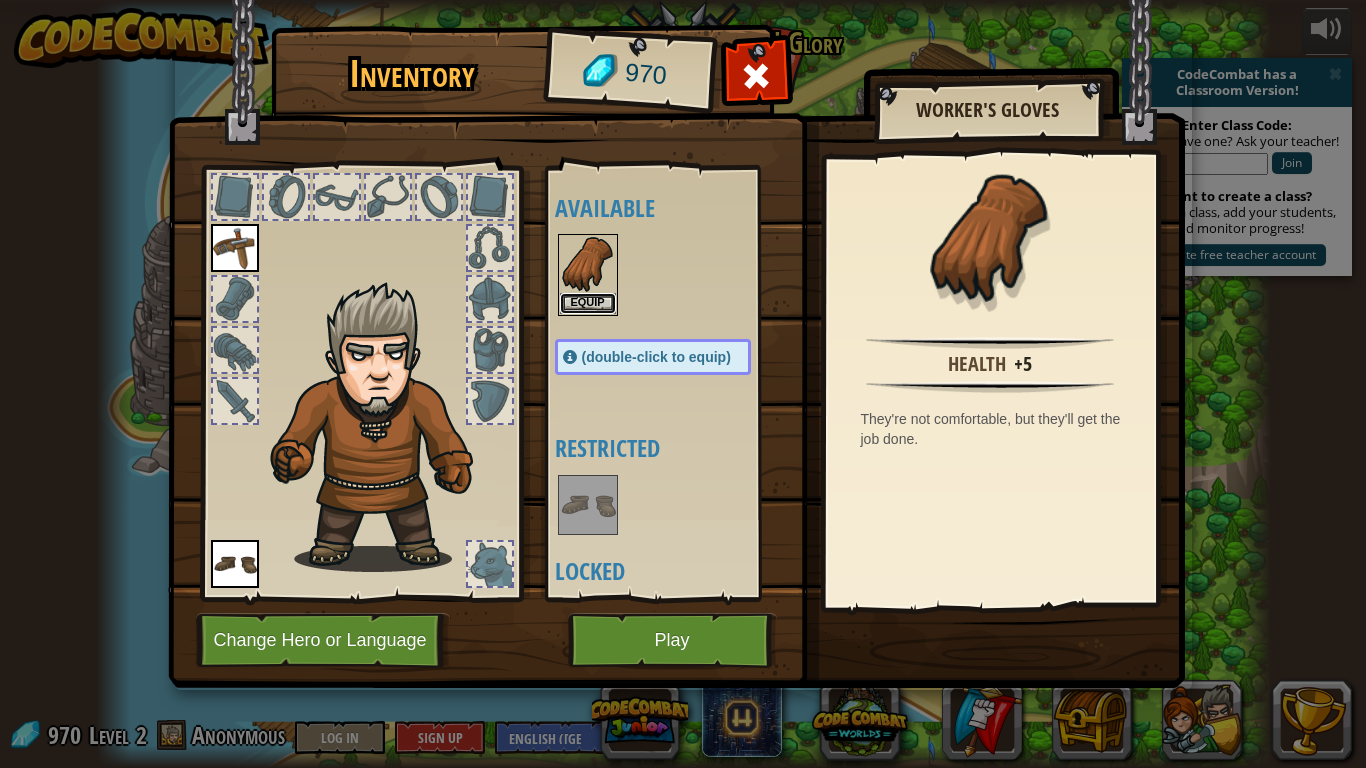 click on "Equip" at bounding box center (588, 303) 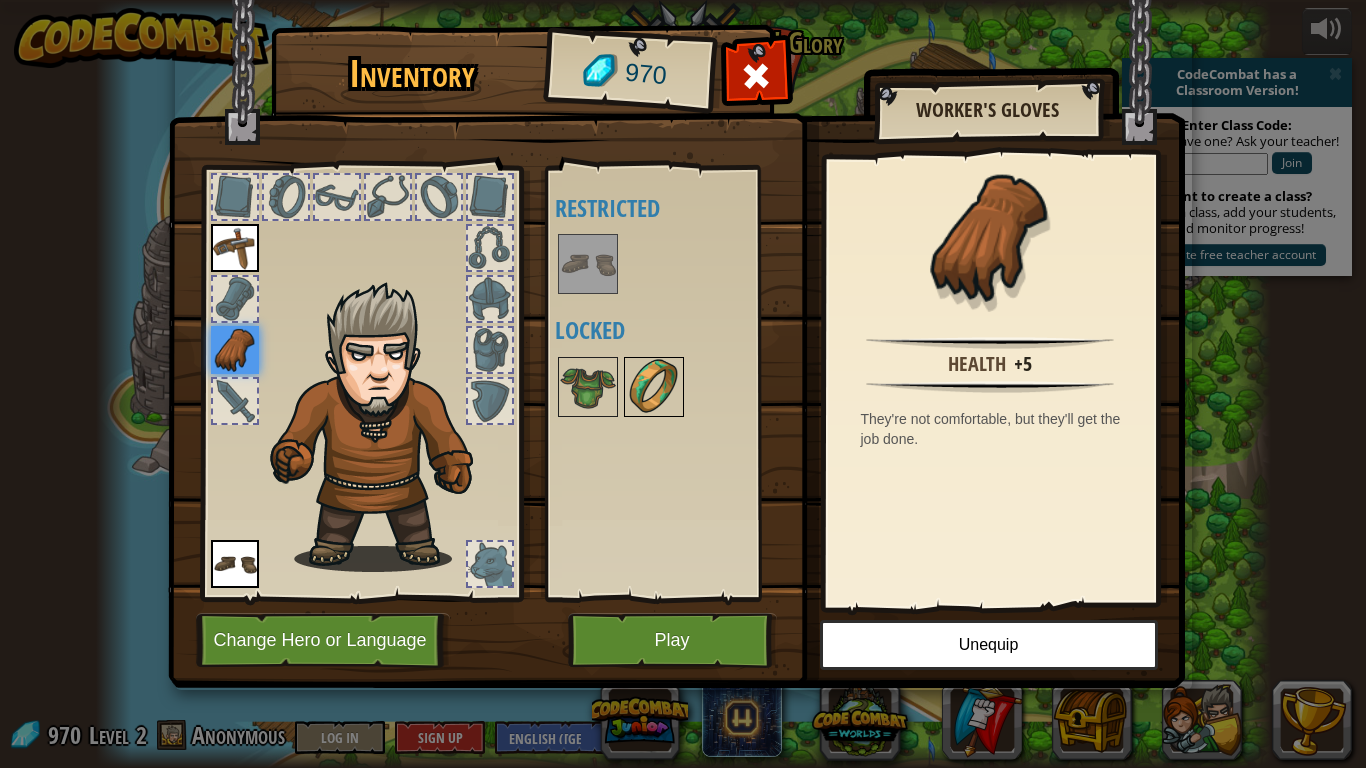 click at bounding box center (654, 387) 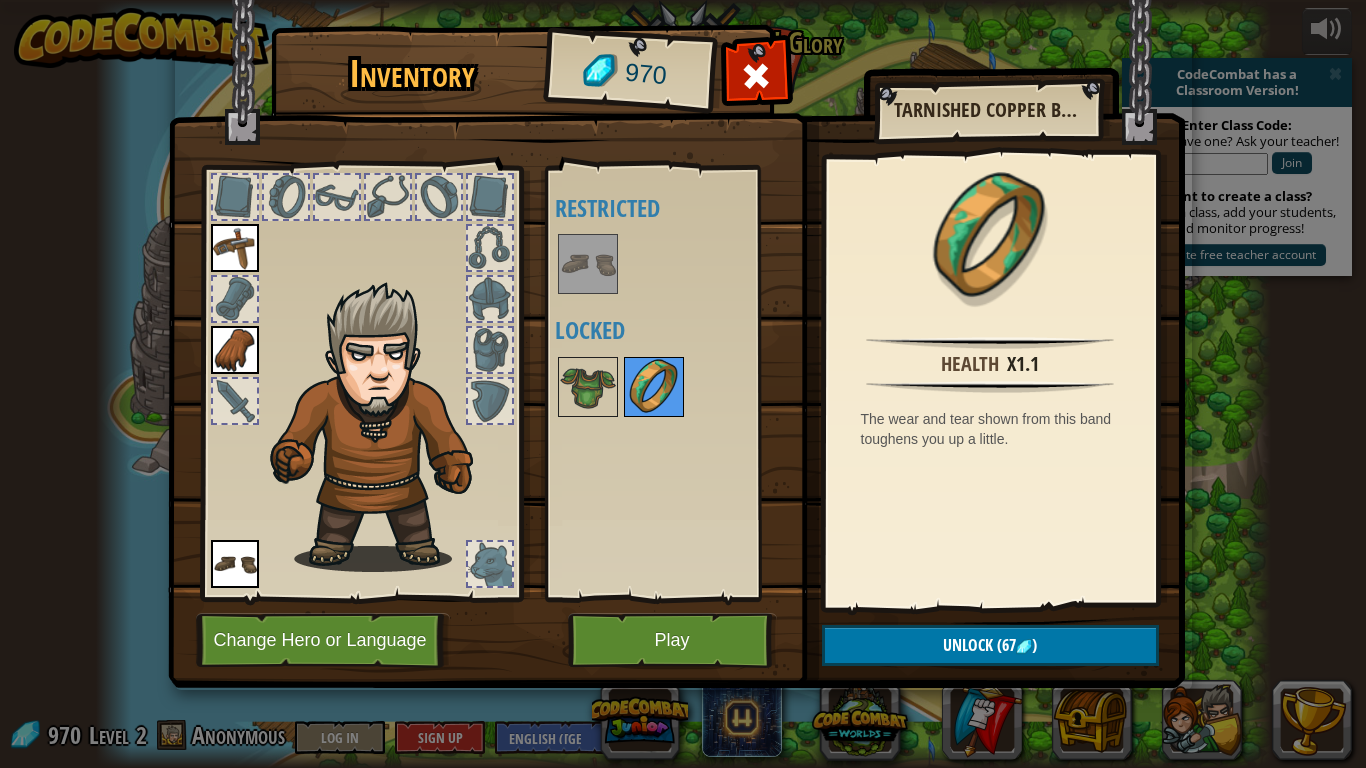 click at bounding box center (654, 387) 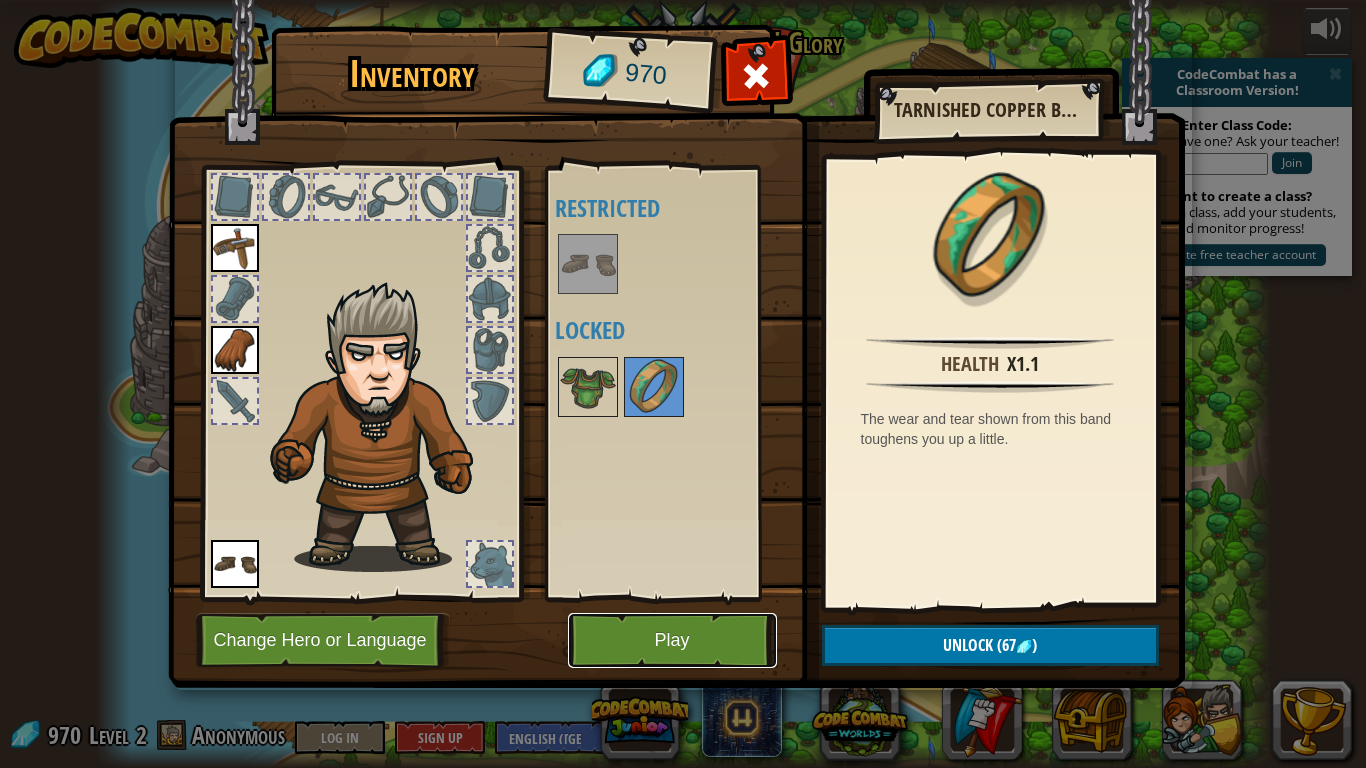 click on "Play" at bounding box center (672, 640) 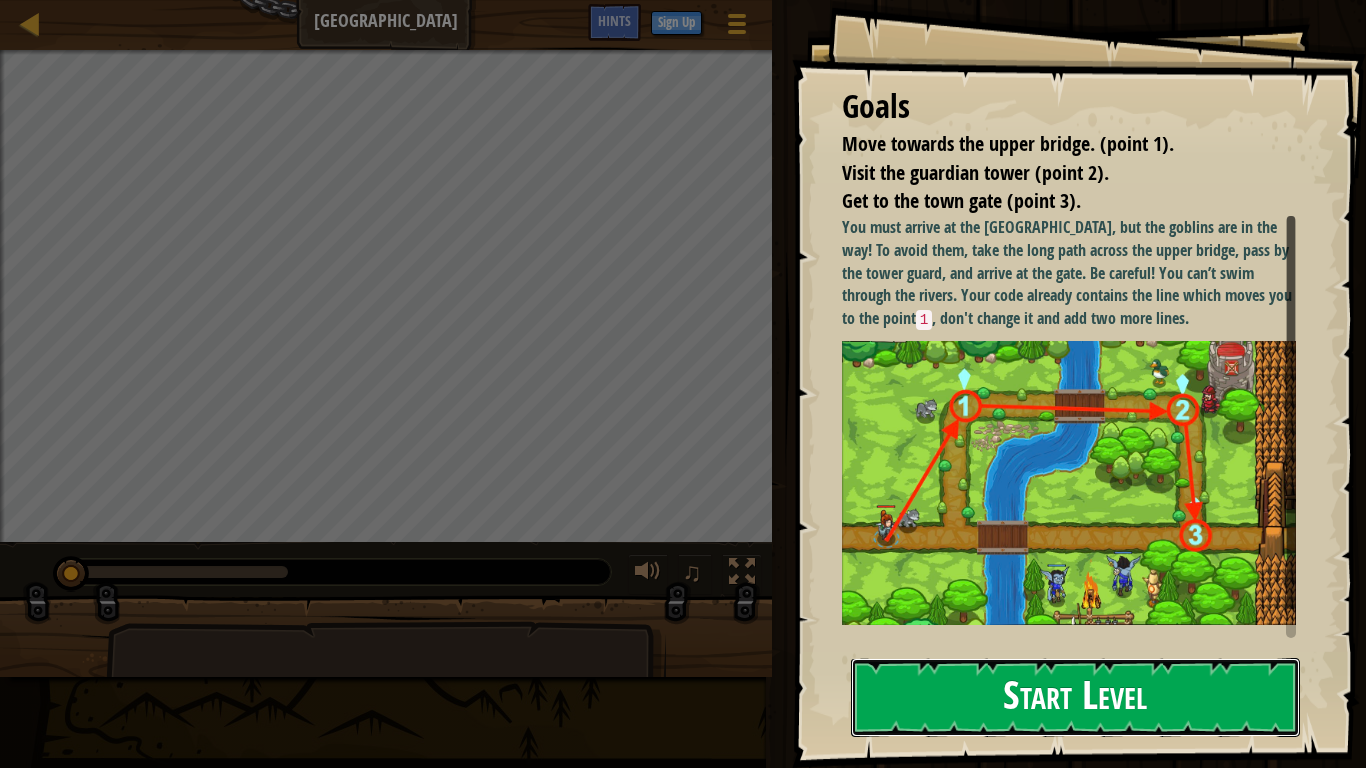 click on "Start Level" at bounding box center (1075, 697) 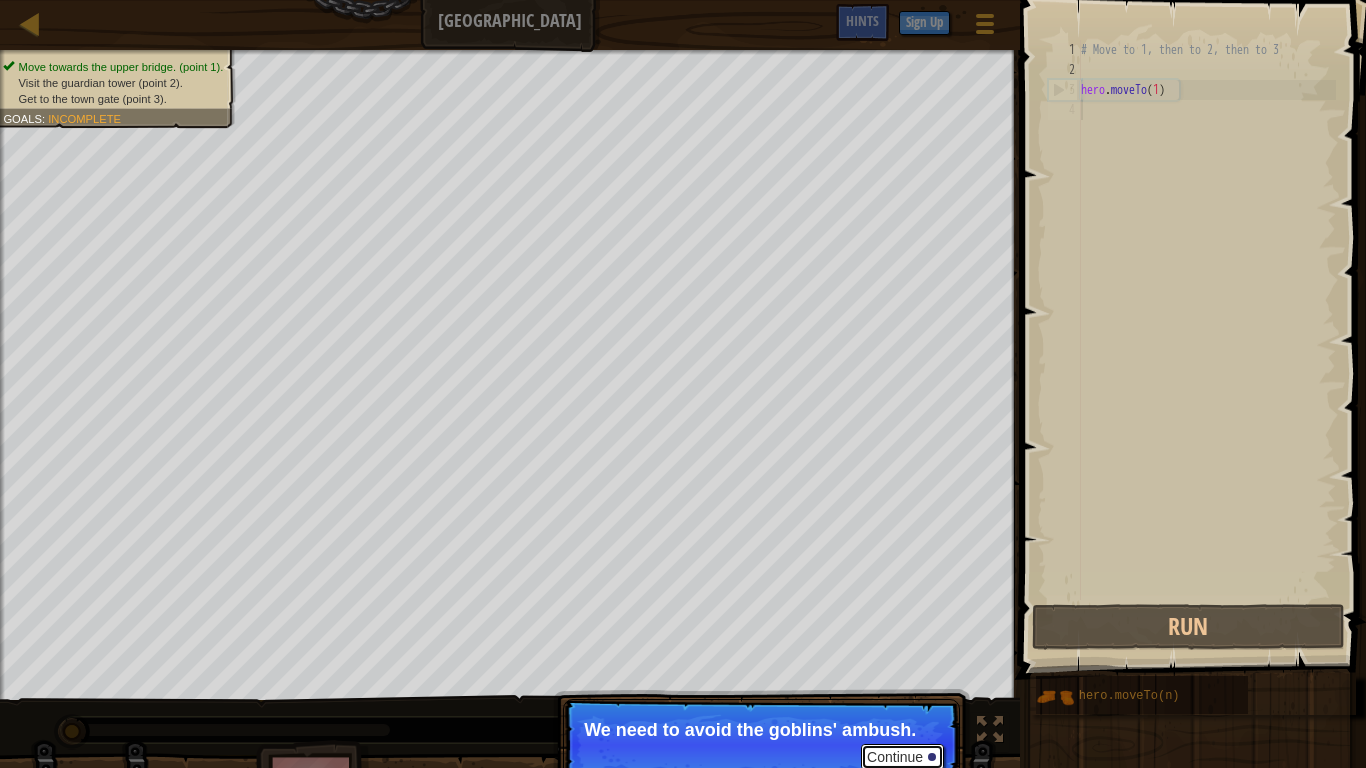 click on "Continue" at bounding box center [902, 757] 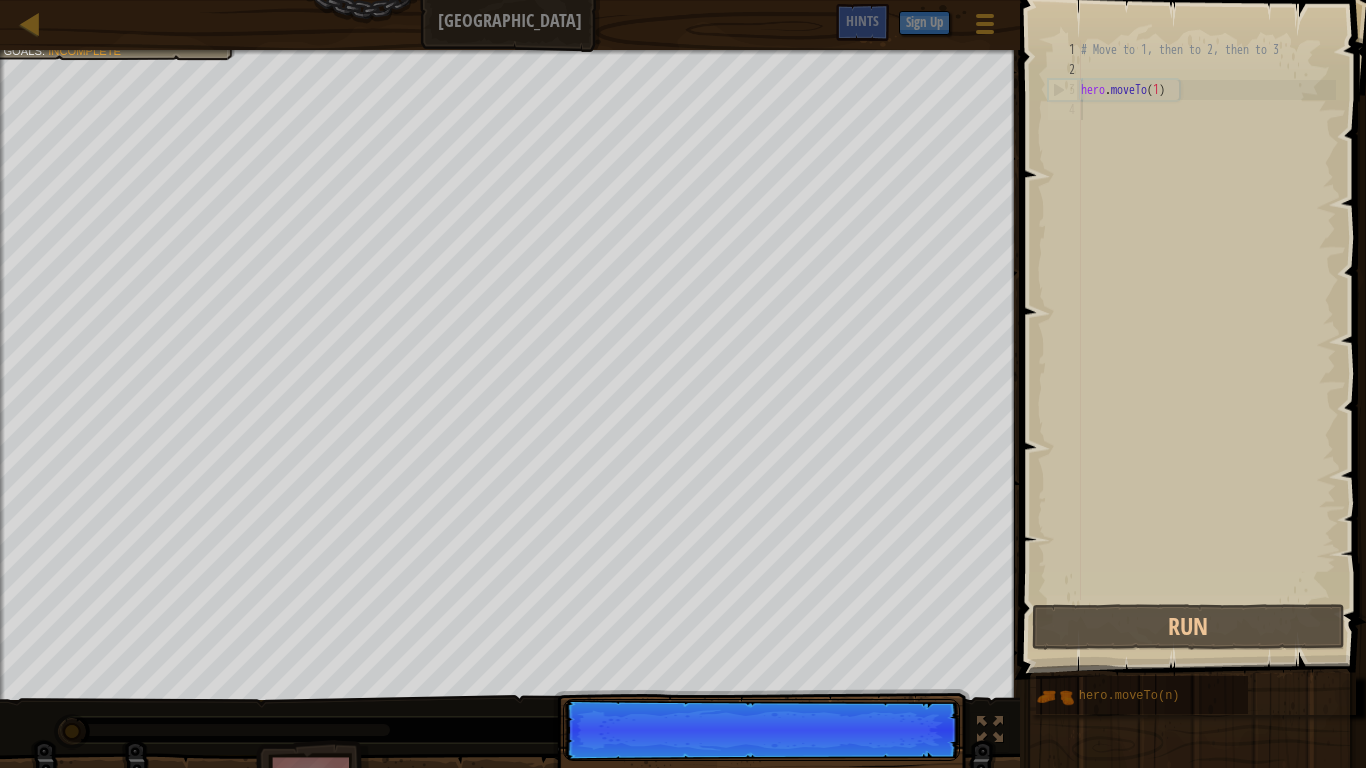 scroll, scrollTop: 9, scrollLeft: 0, axis: vertical 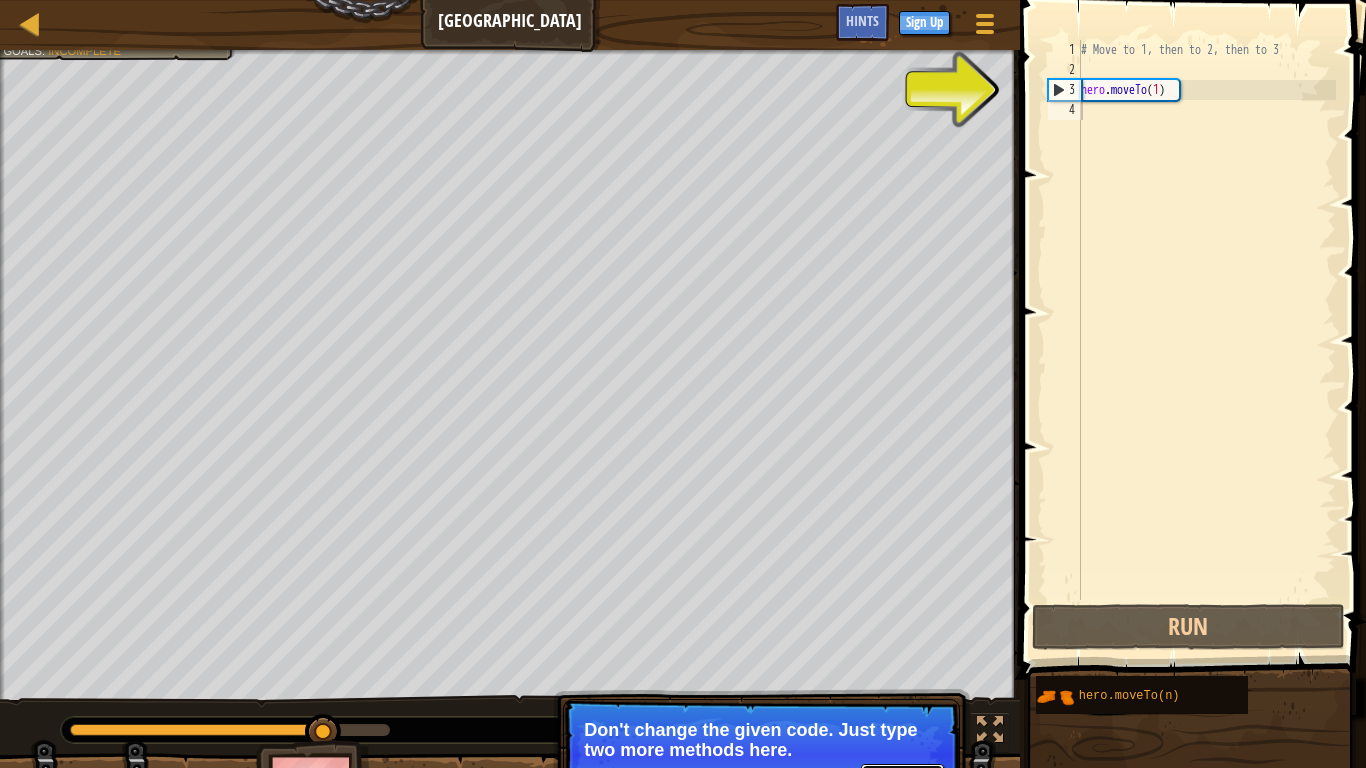 click on "Continue" at bounding box center (902, 777) 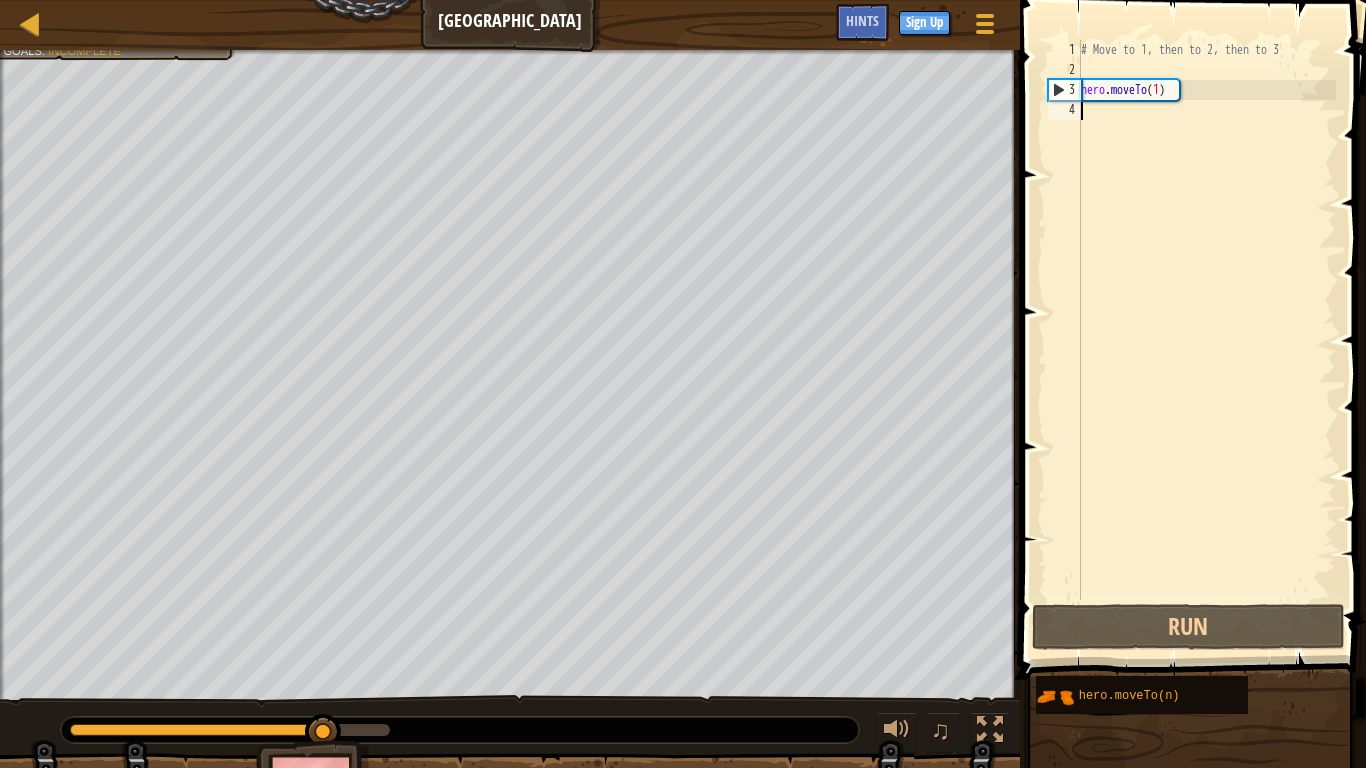 click on "# Move to 1, then to 2, then to 3 hero . moveTo ( 1 )" at bounding box center (1206, 340) 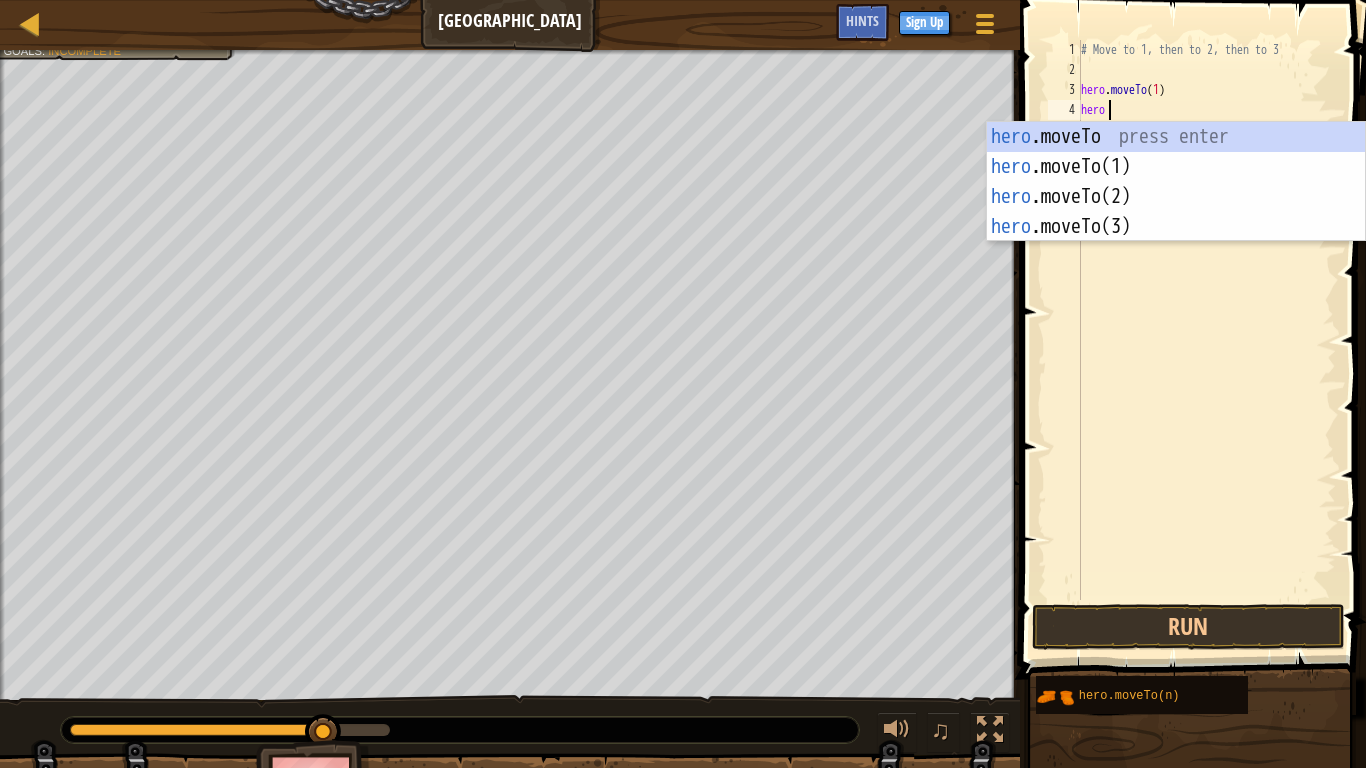 scroll, scrollTop: 9, scrollLeft: 3, axis: both 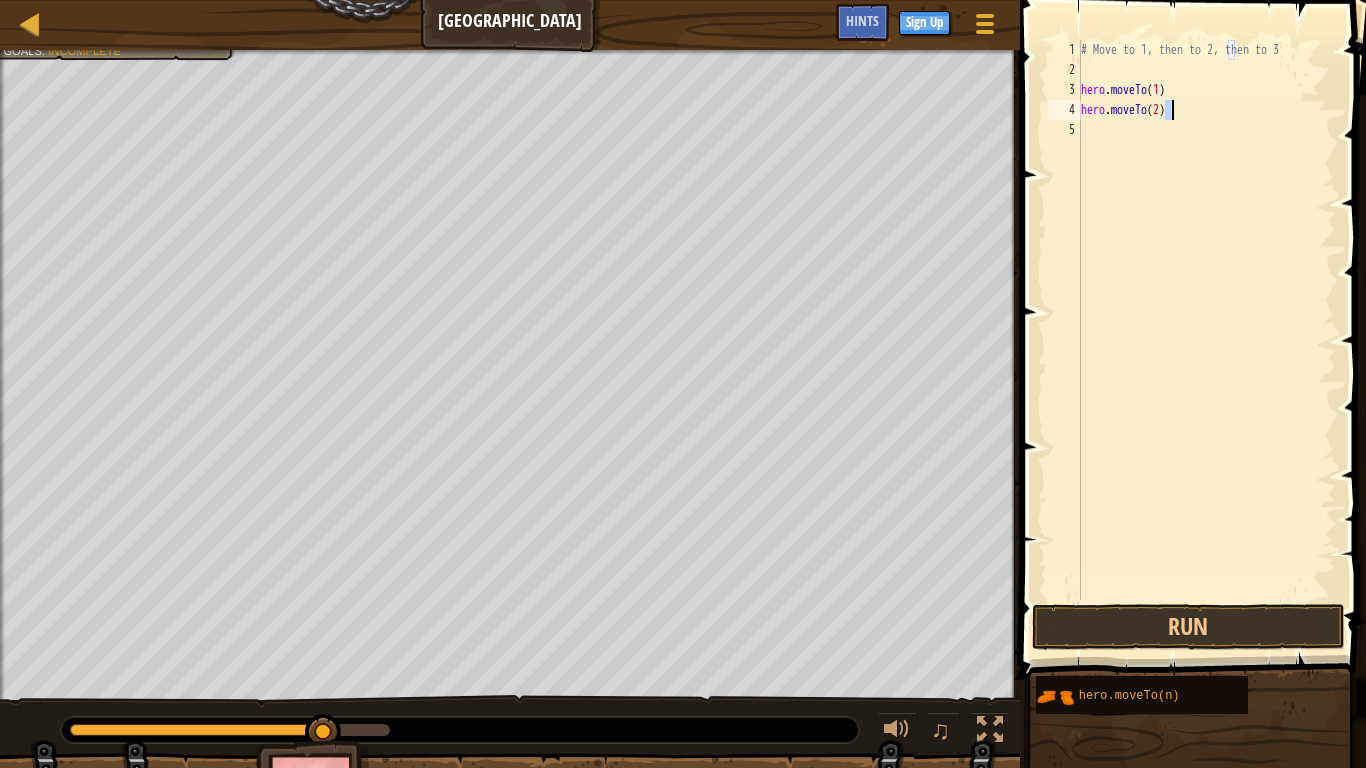 click on "# Move to 1, then to 2, then to 3 hero . moveTo ( 1 ) hero . moveTo ( 2 )" at bounding box center (1206, 340) 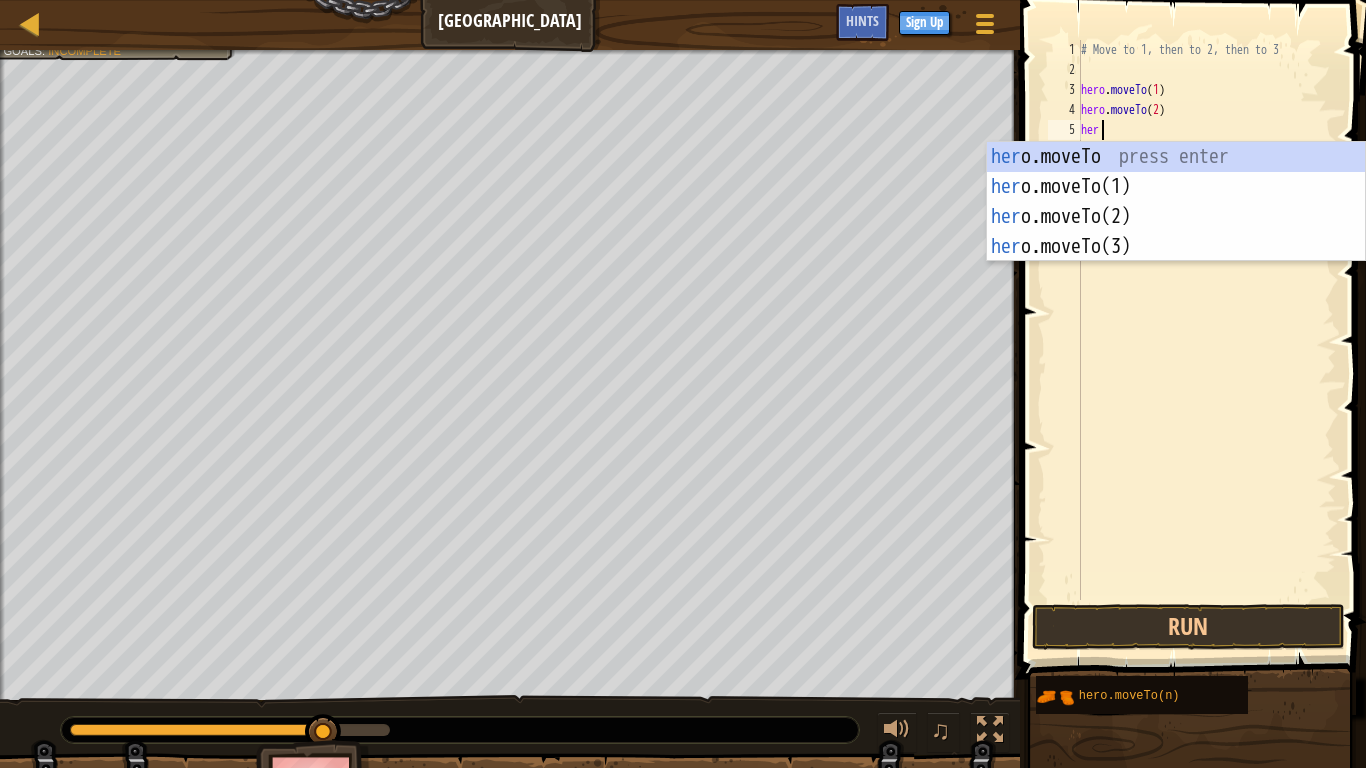 scroll, scrollTop: 9, scrollLeft: 3, axis: both 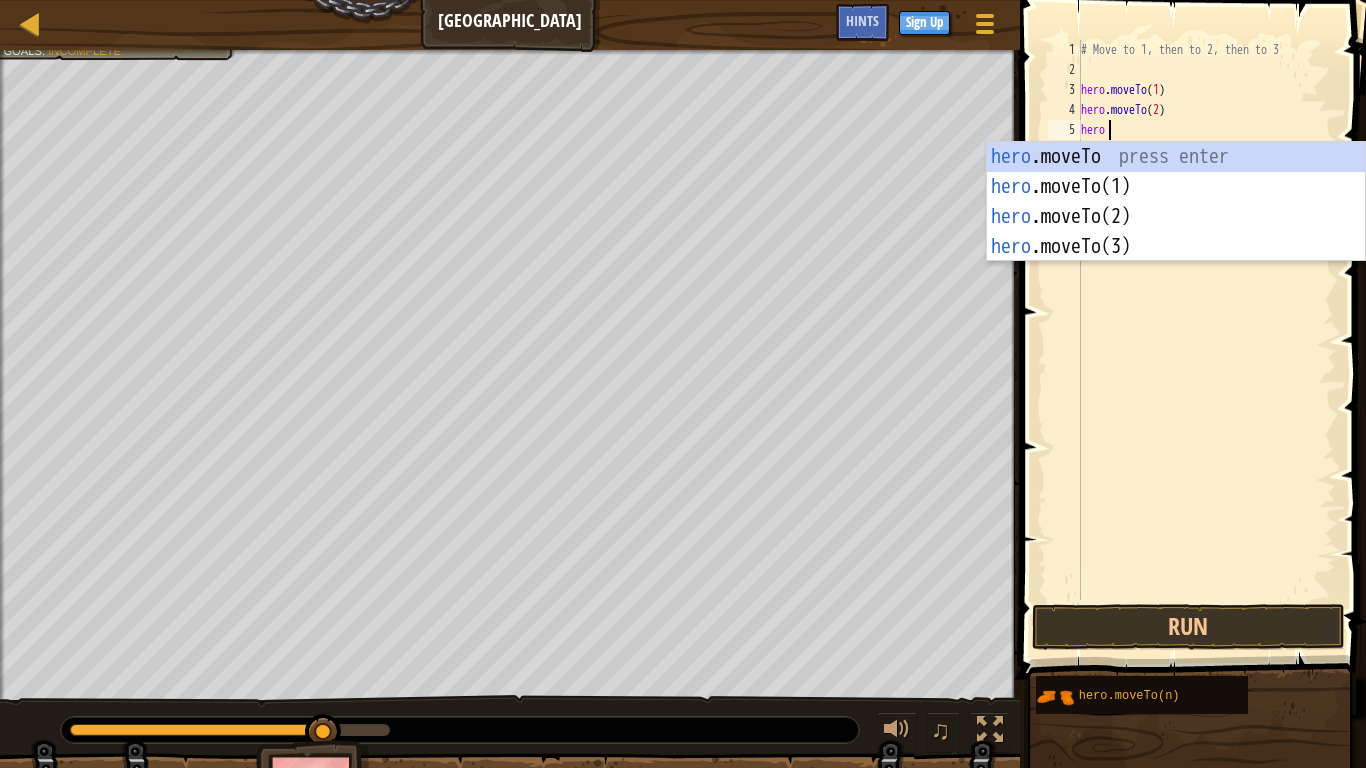 click on "hero .moveTo press enter hero .moveTo(1) press enter hero .moveTo(2) press enter hero .moveTo(3) press enter" at bounding box center [1176, 232] 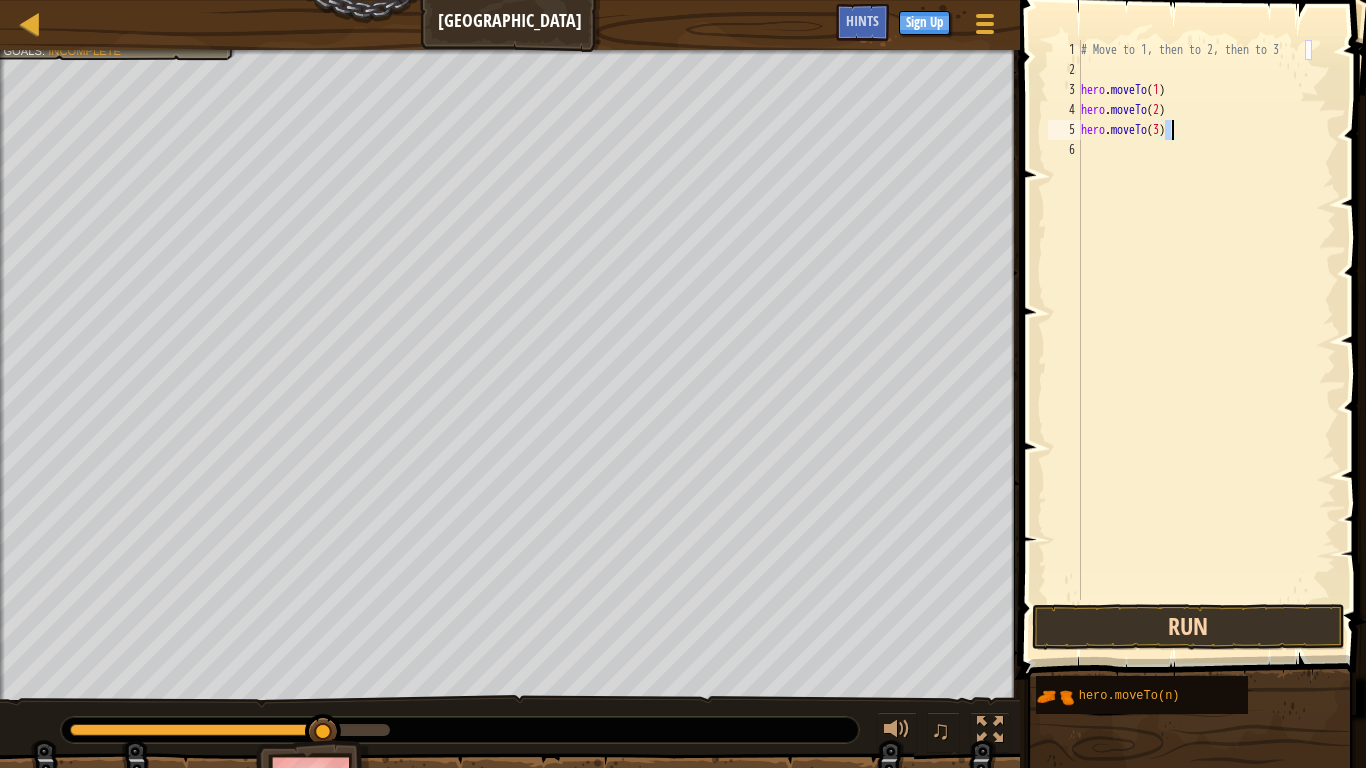 type on "hero.moveTo(3)" 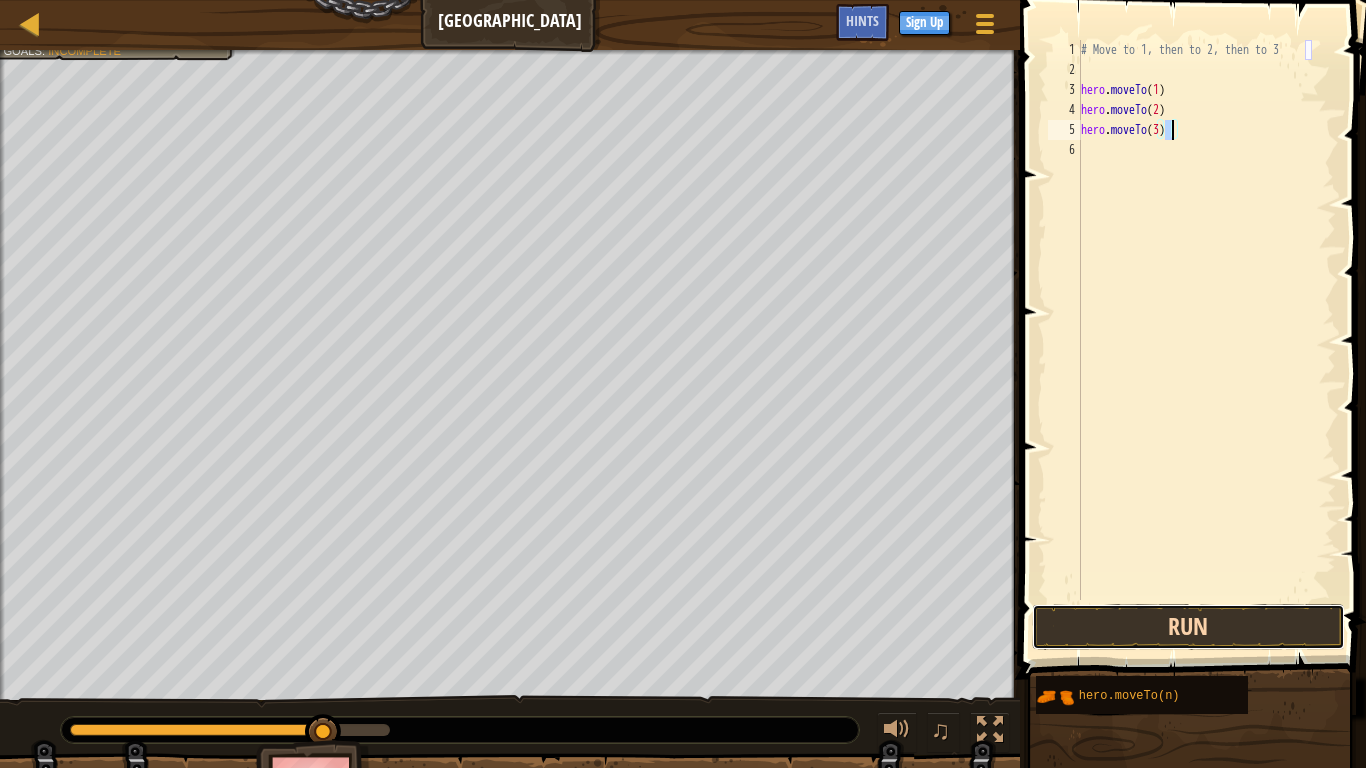 click on "Run" at bounding box center [1188, 627] 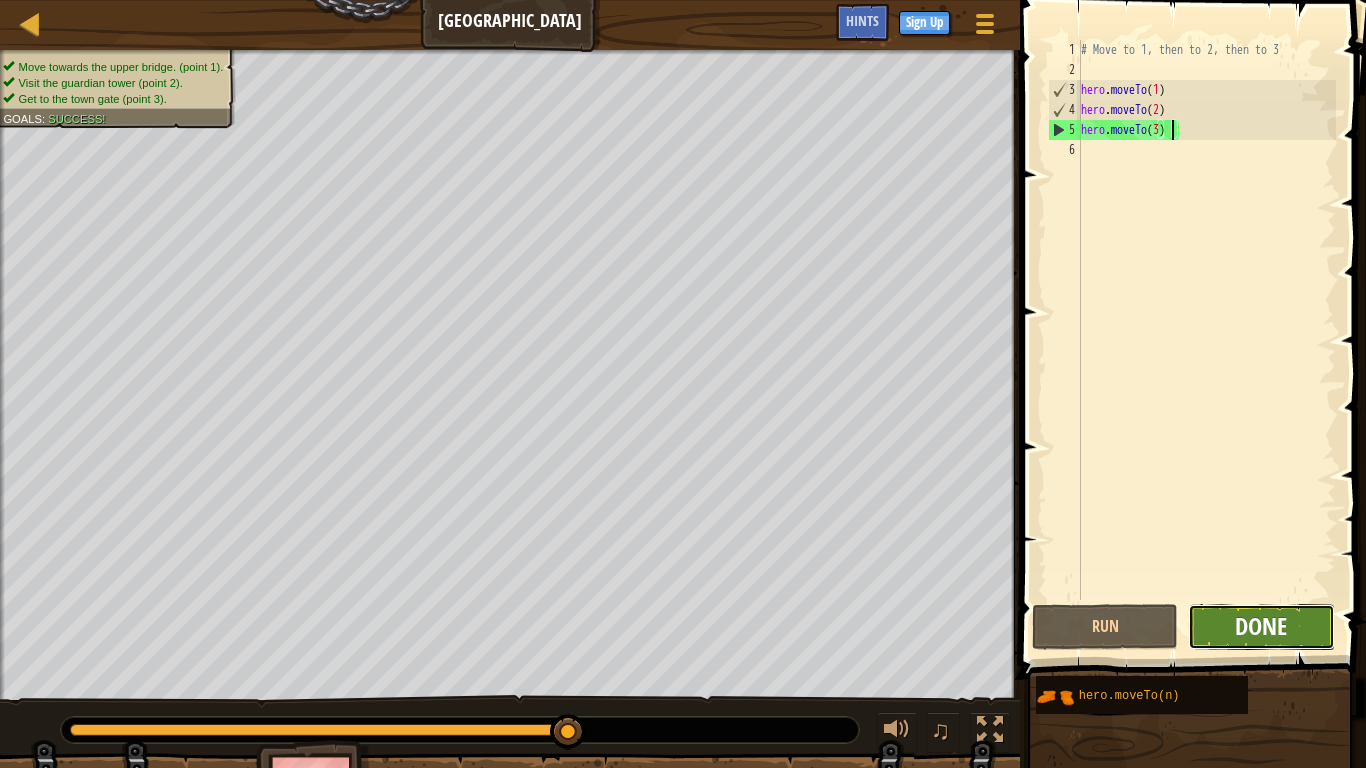 click on "Done" at bounding box center (1261, 626) 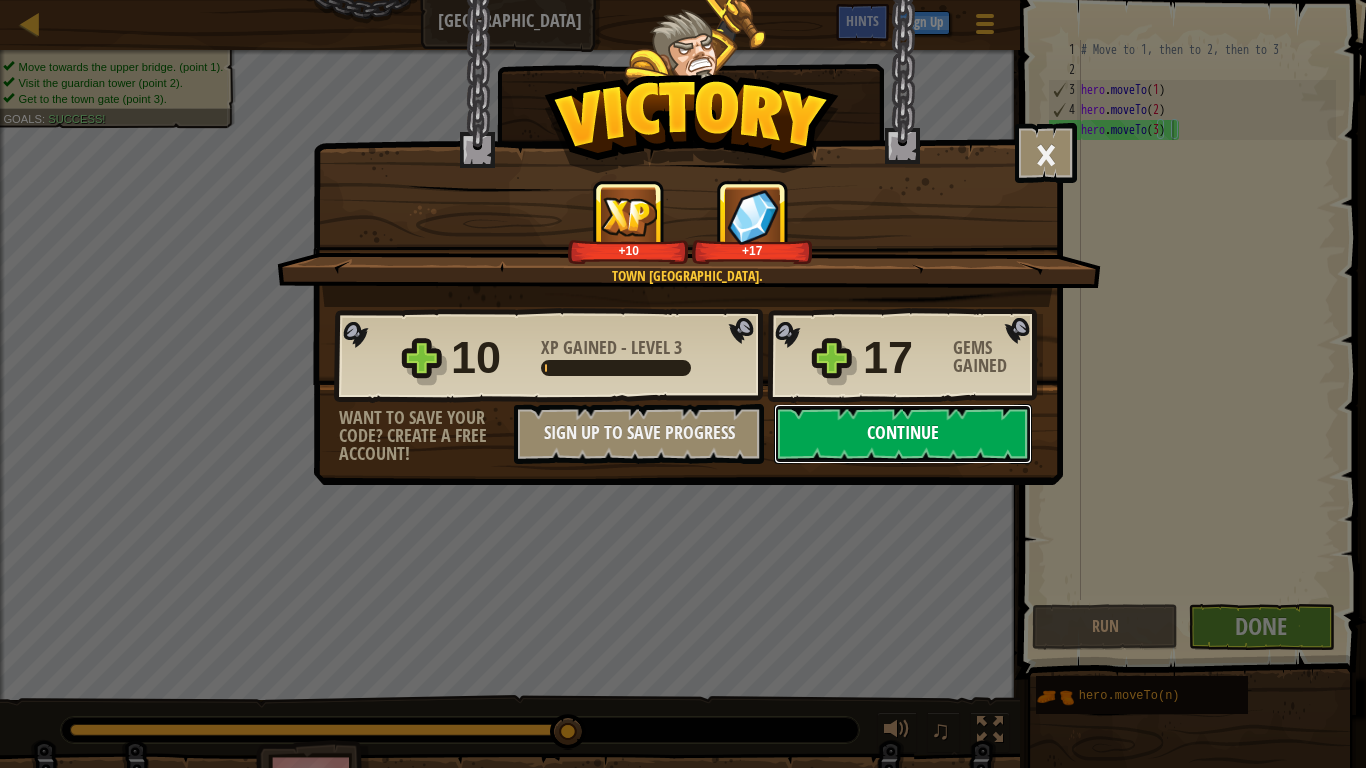 click on "Continue" at bounding box center (903, 434) 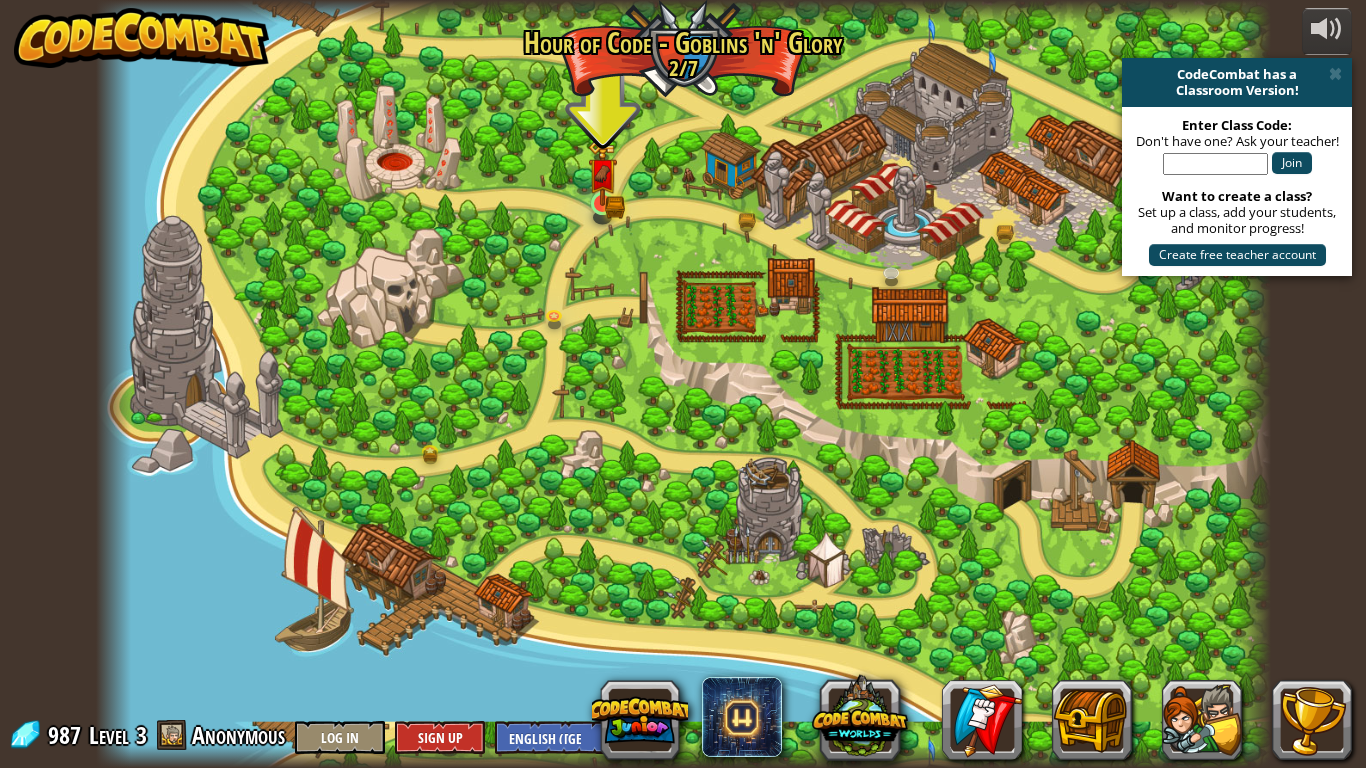 click at bounding box center [603, 172] 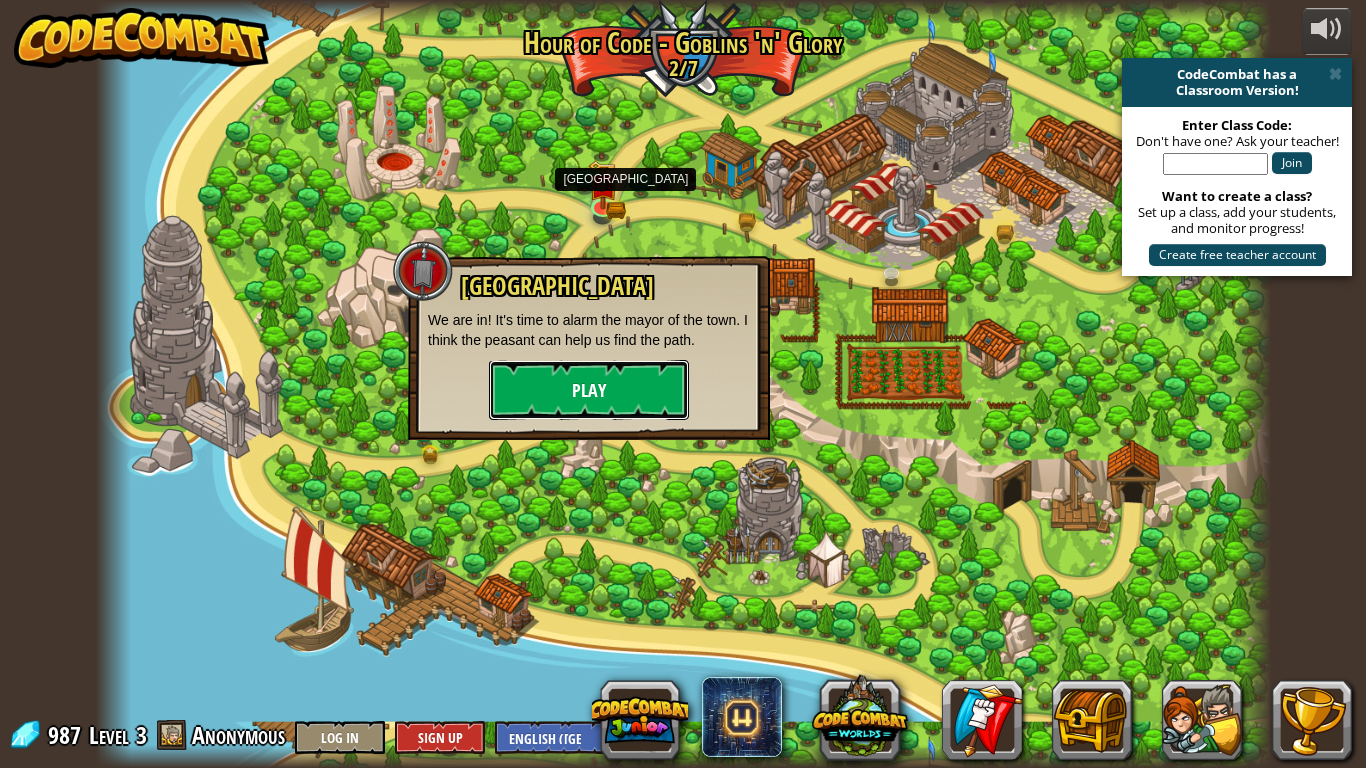 click on "Play" at bounding box center (589, 390) 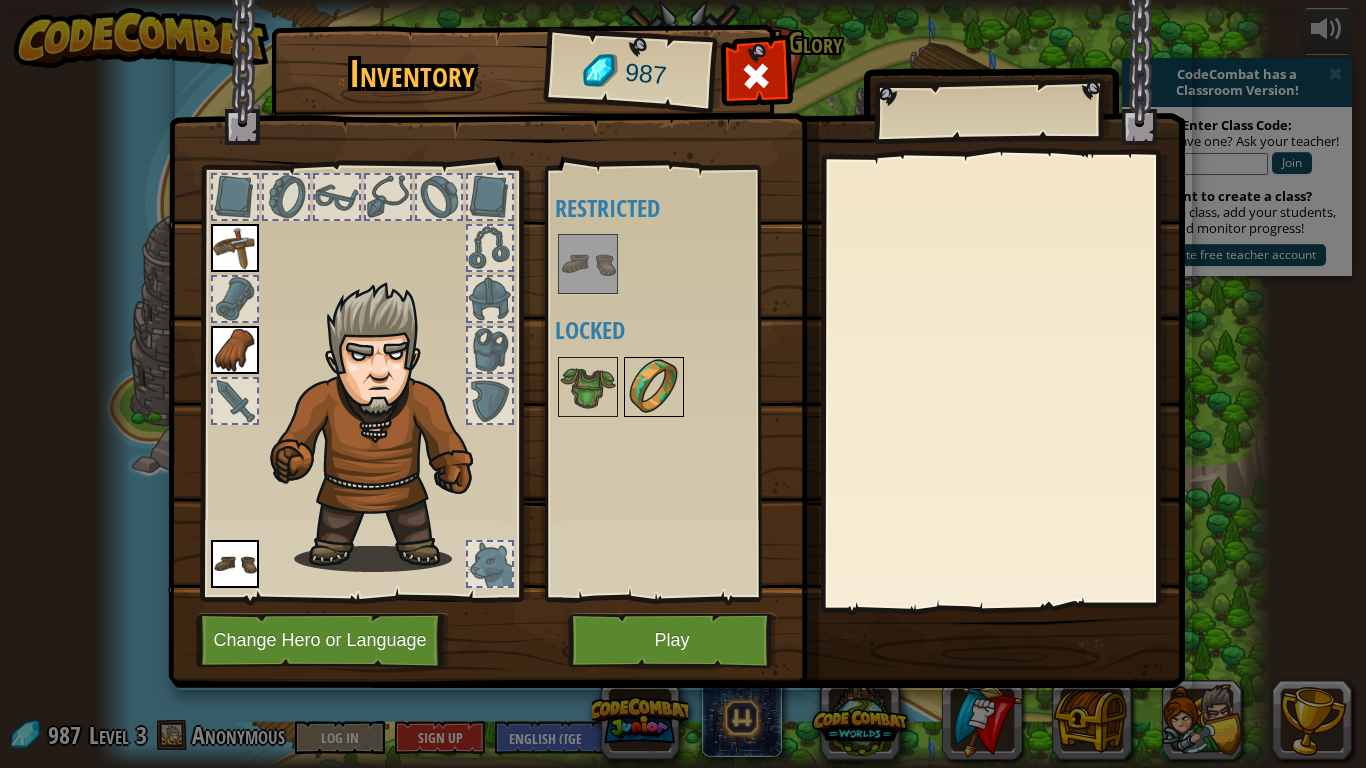 click at bounding box center [654, 387] 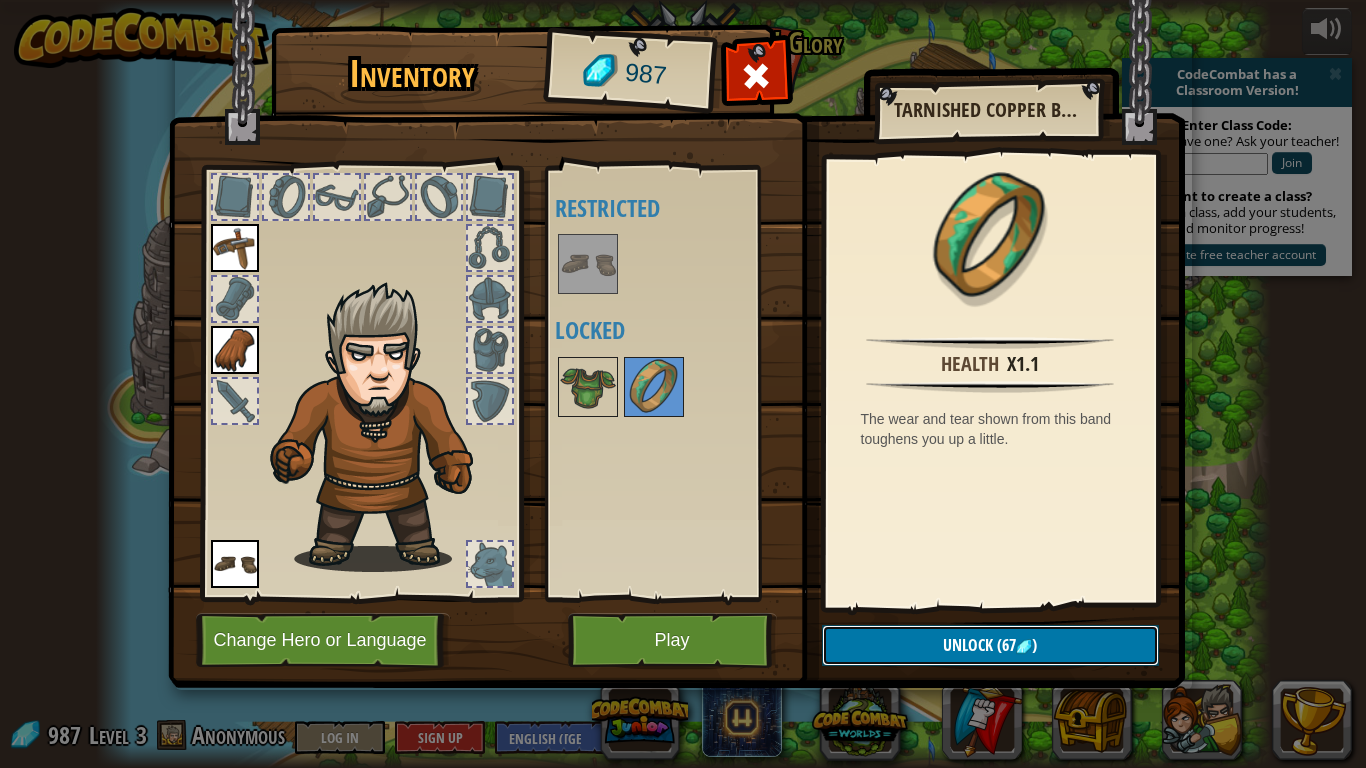 click on "Unlock (67 )" at bounding box center [990, 645] 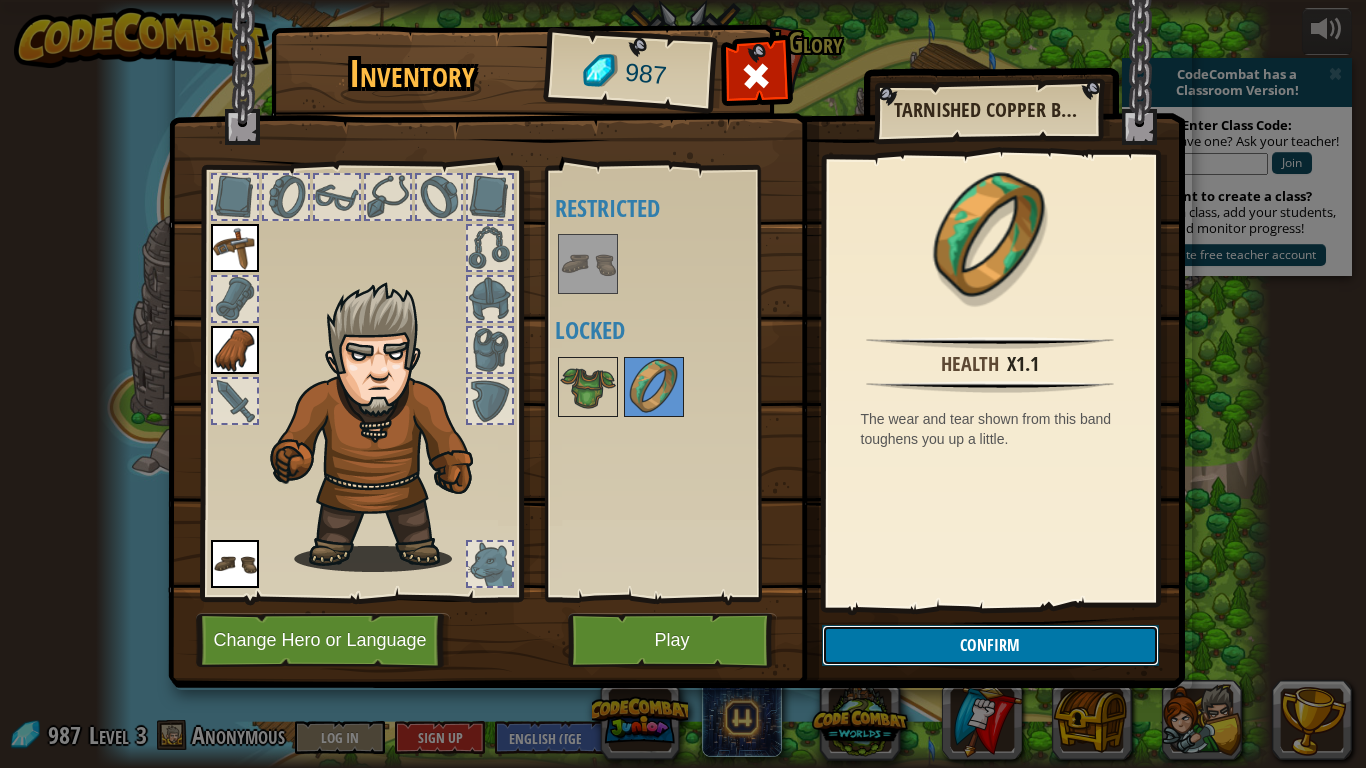 click on "Confirm" at bounding box center (990, 645) 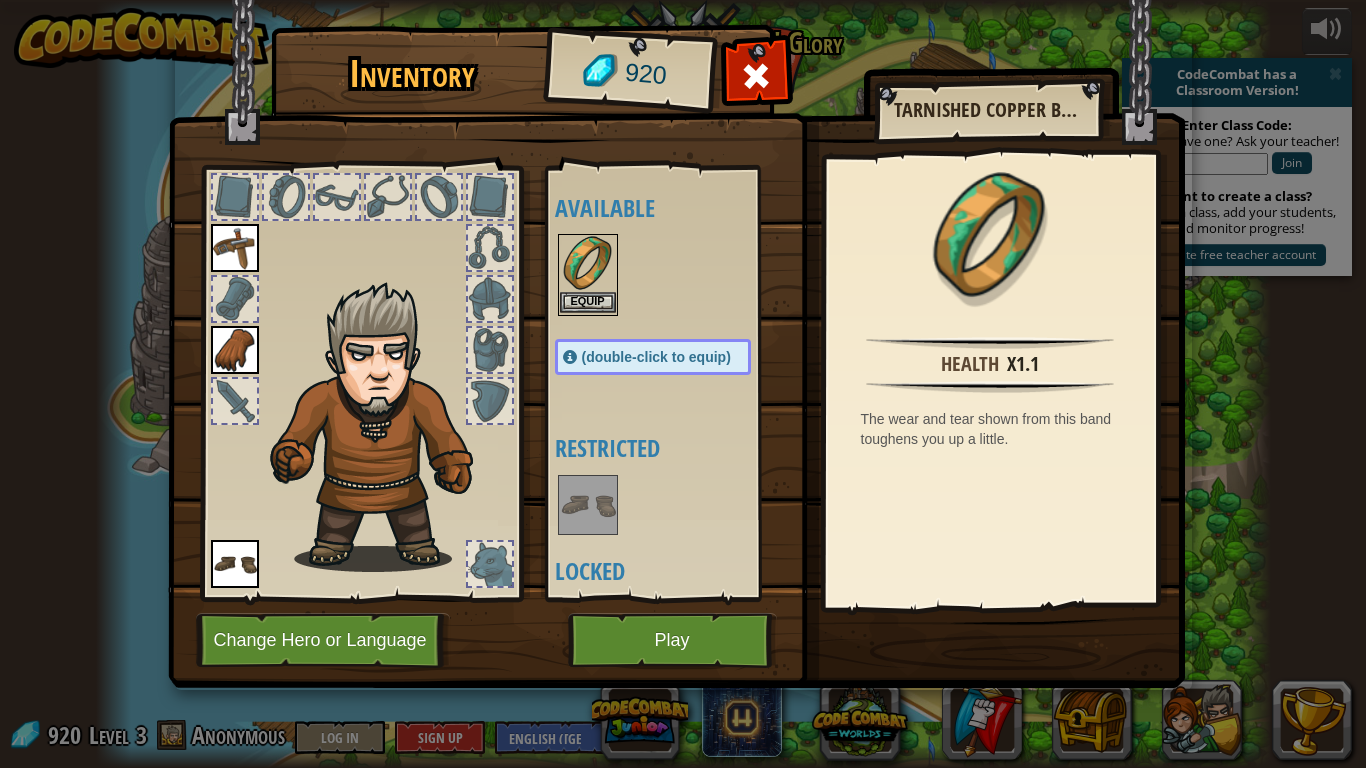 click at bounding box center [588, 264] 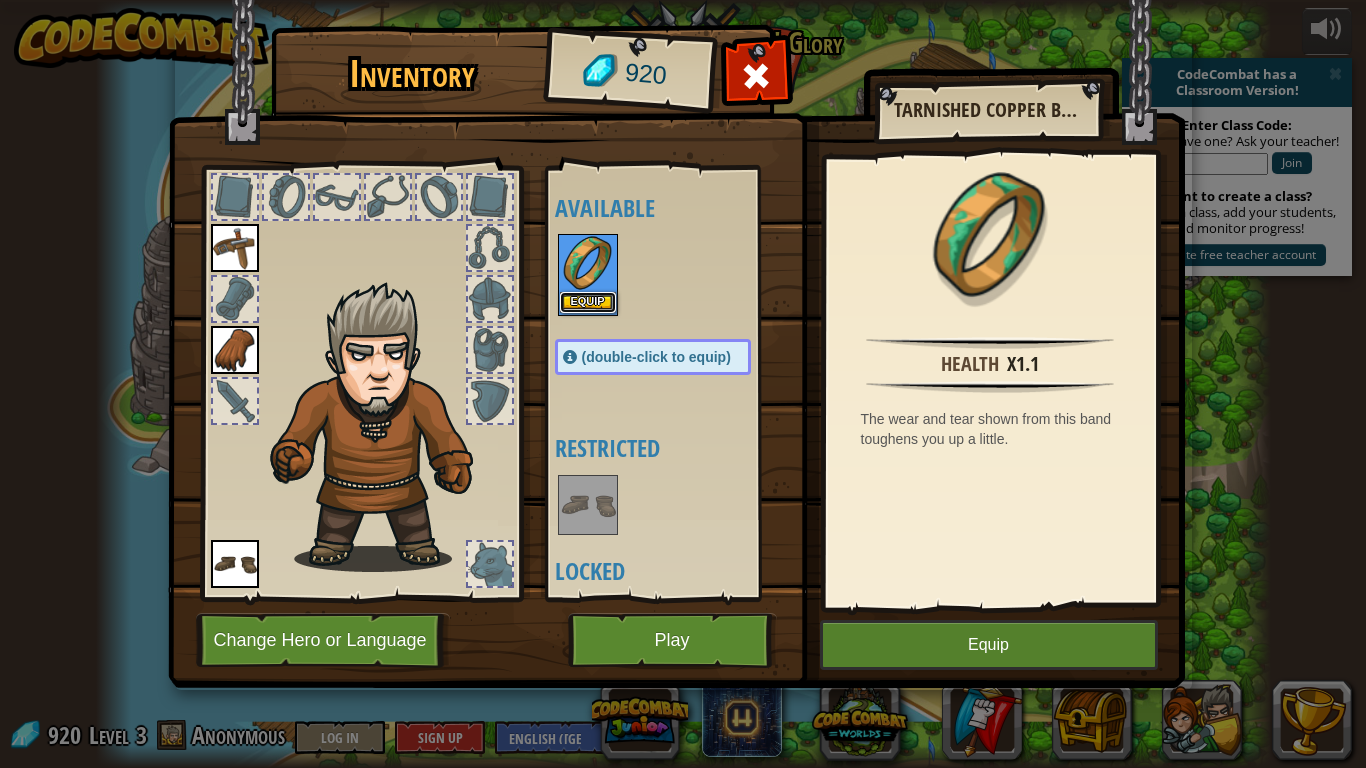 click on "Equip" at bounding box center (588, 302) 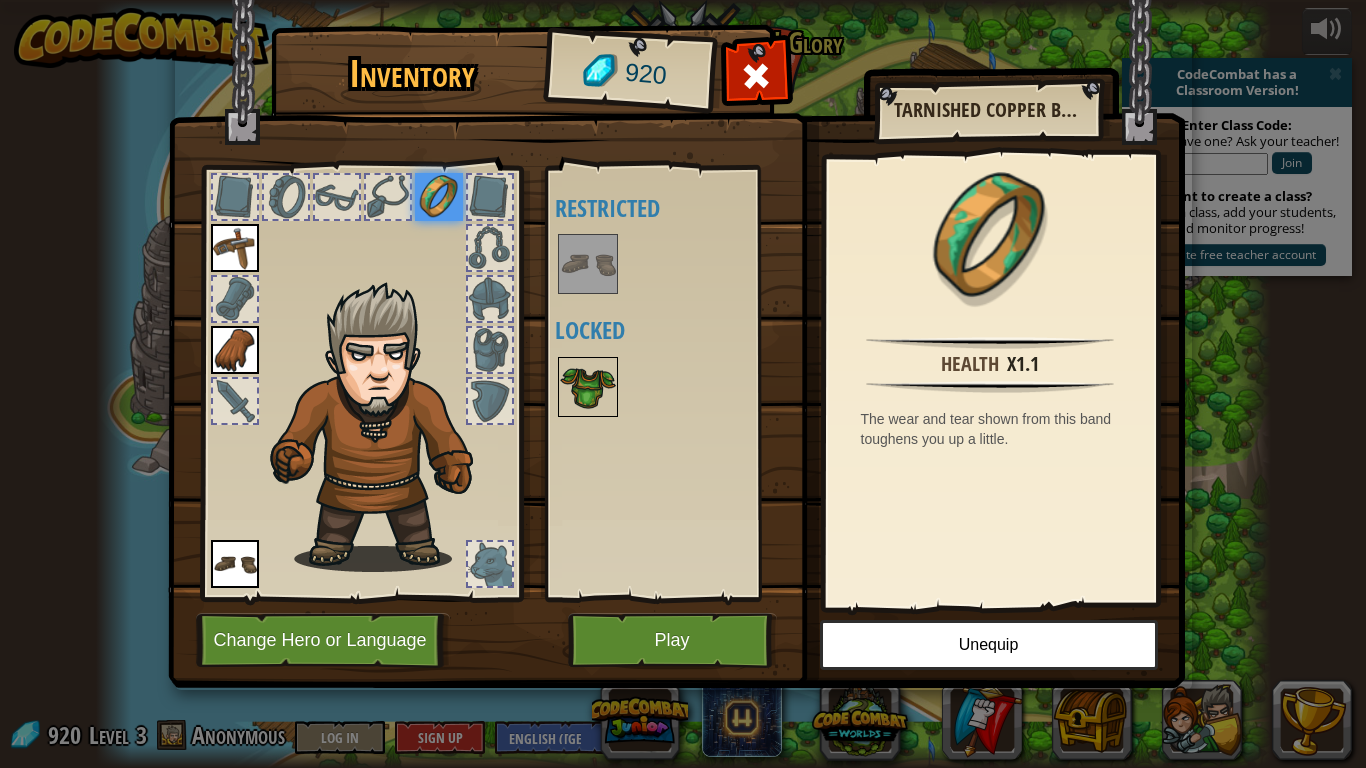 click at bounding box center (588, 387) 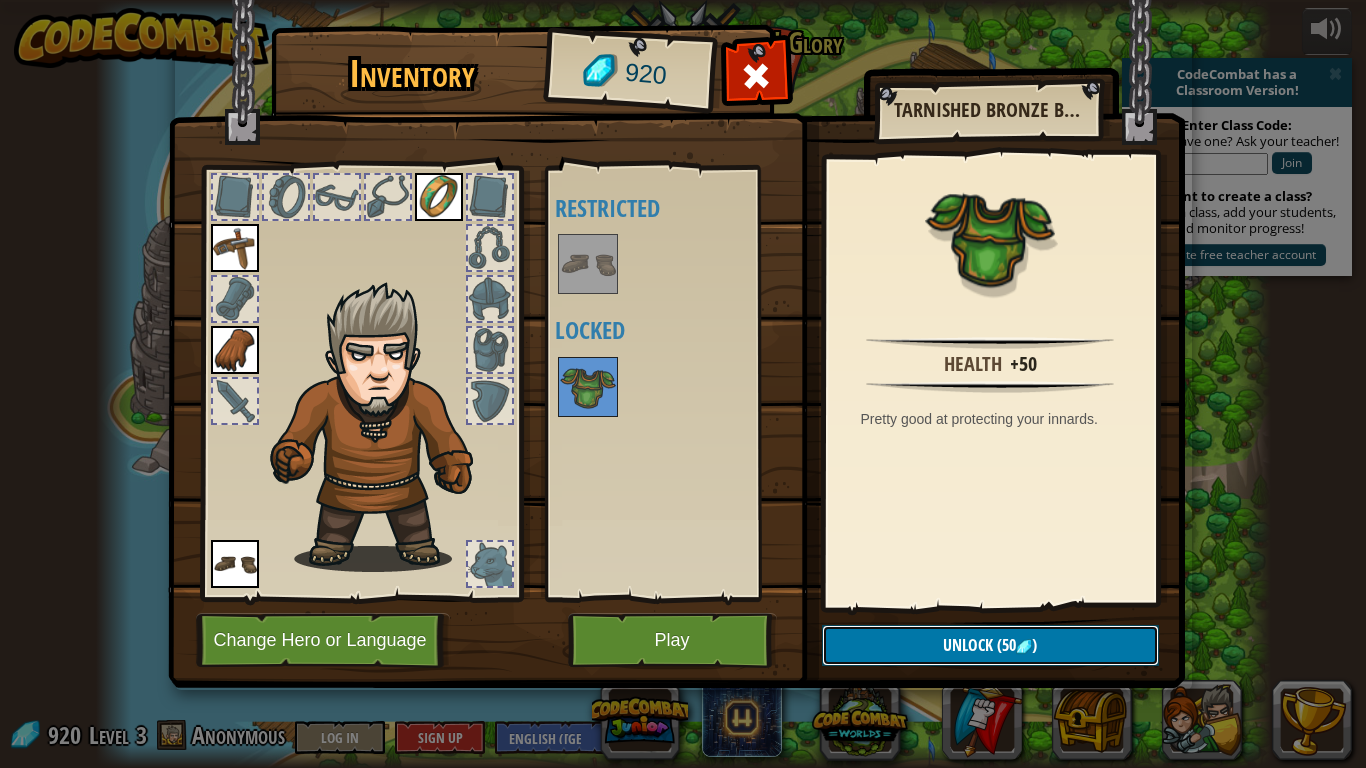 click on "(50" at bounding box center (1004, 645) 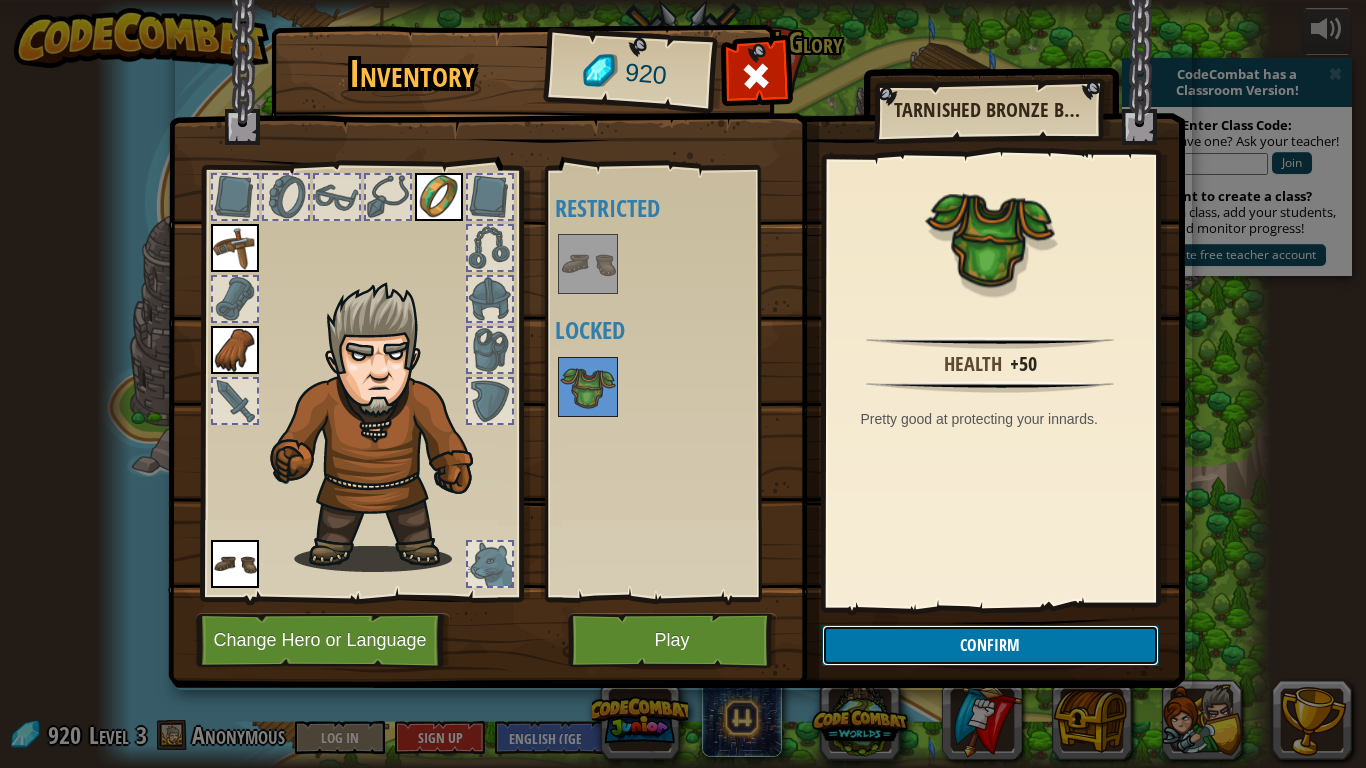 click on "Confirm" at bounding box center (990, 645) 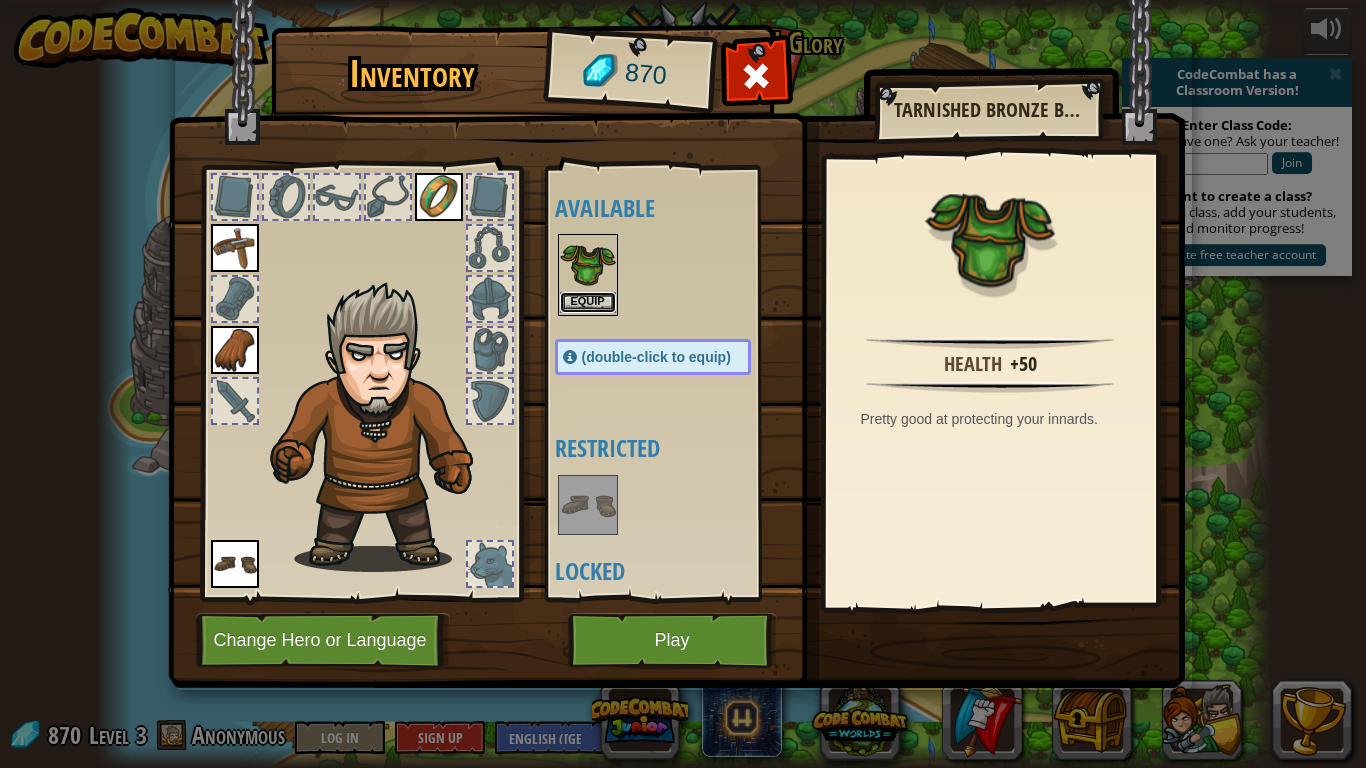 click on "Equip" at bounding box center (588, 302) 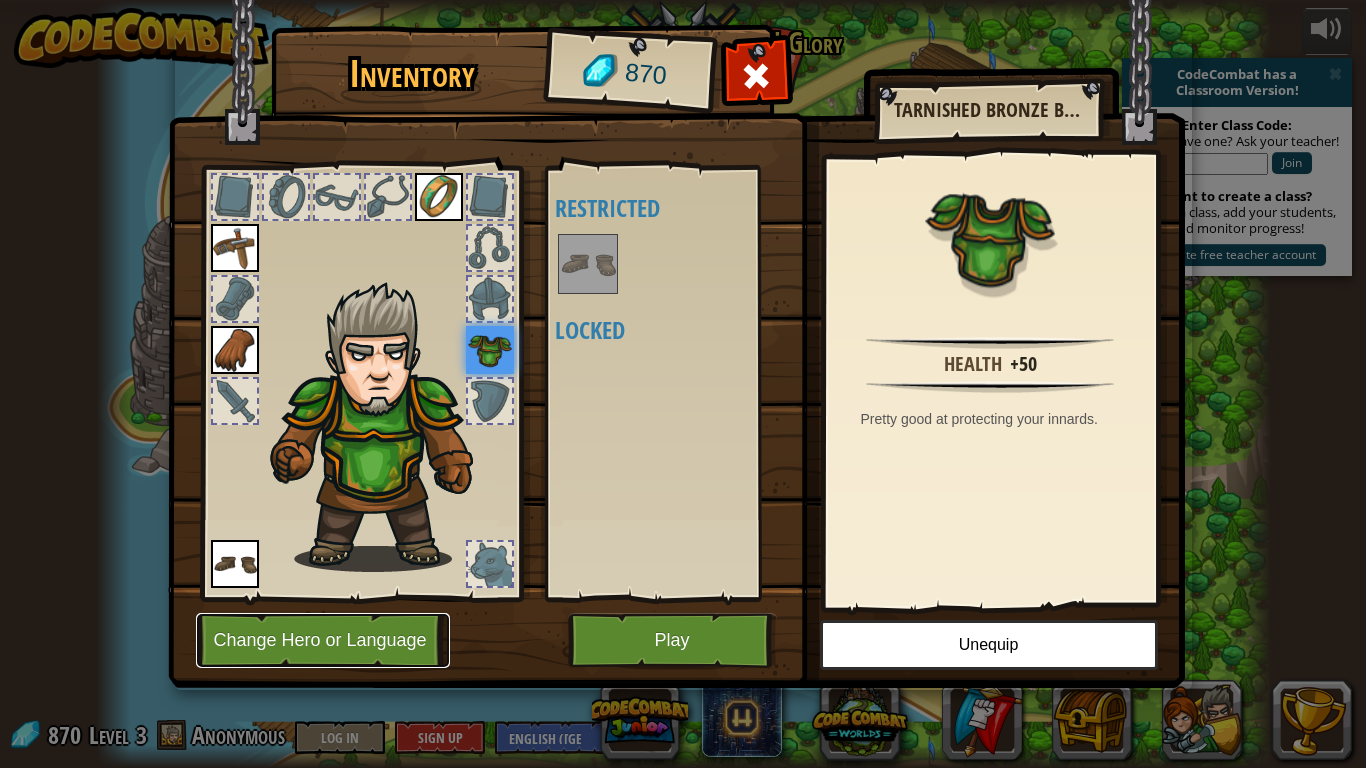 click on "Change Hero or Language" at bounding box center (323, 640) 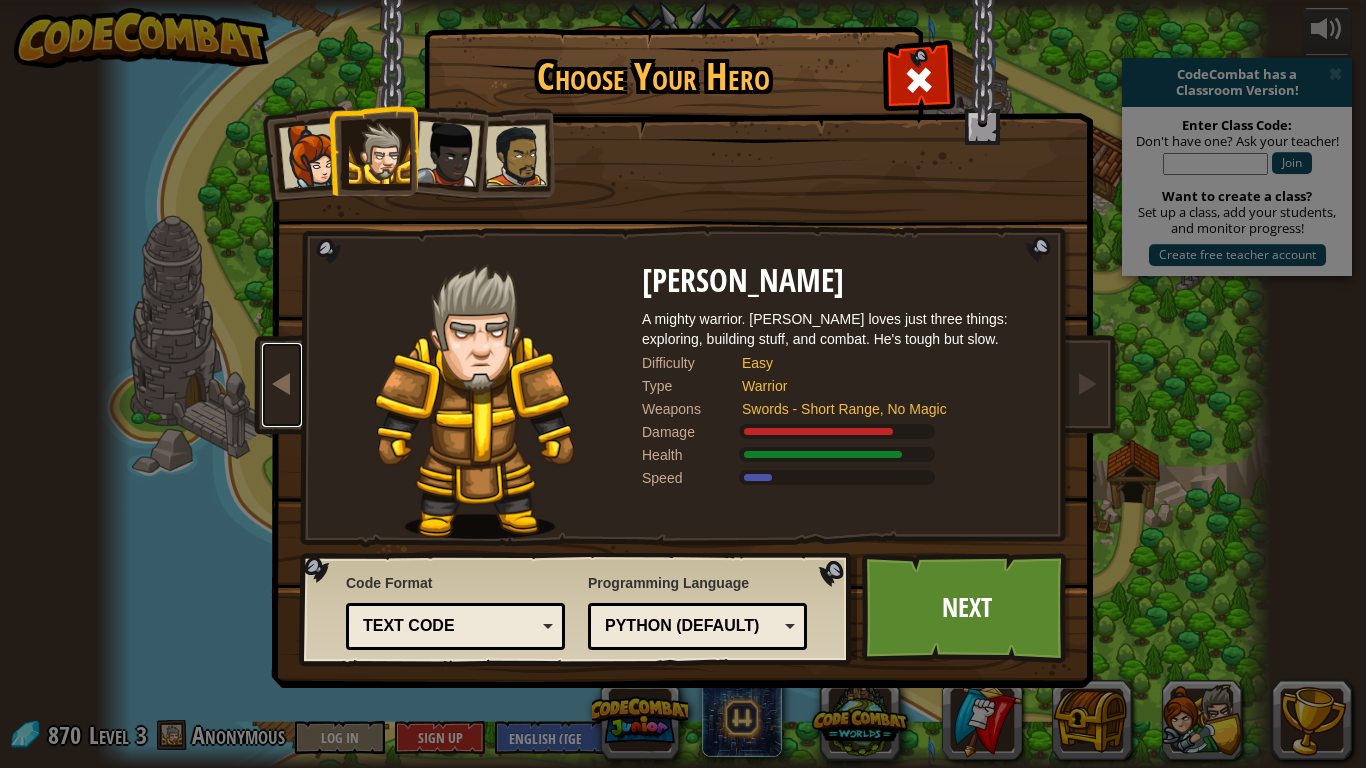 click at bounding box center (282, 383) 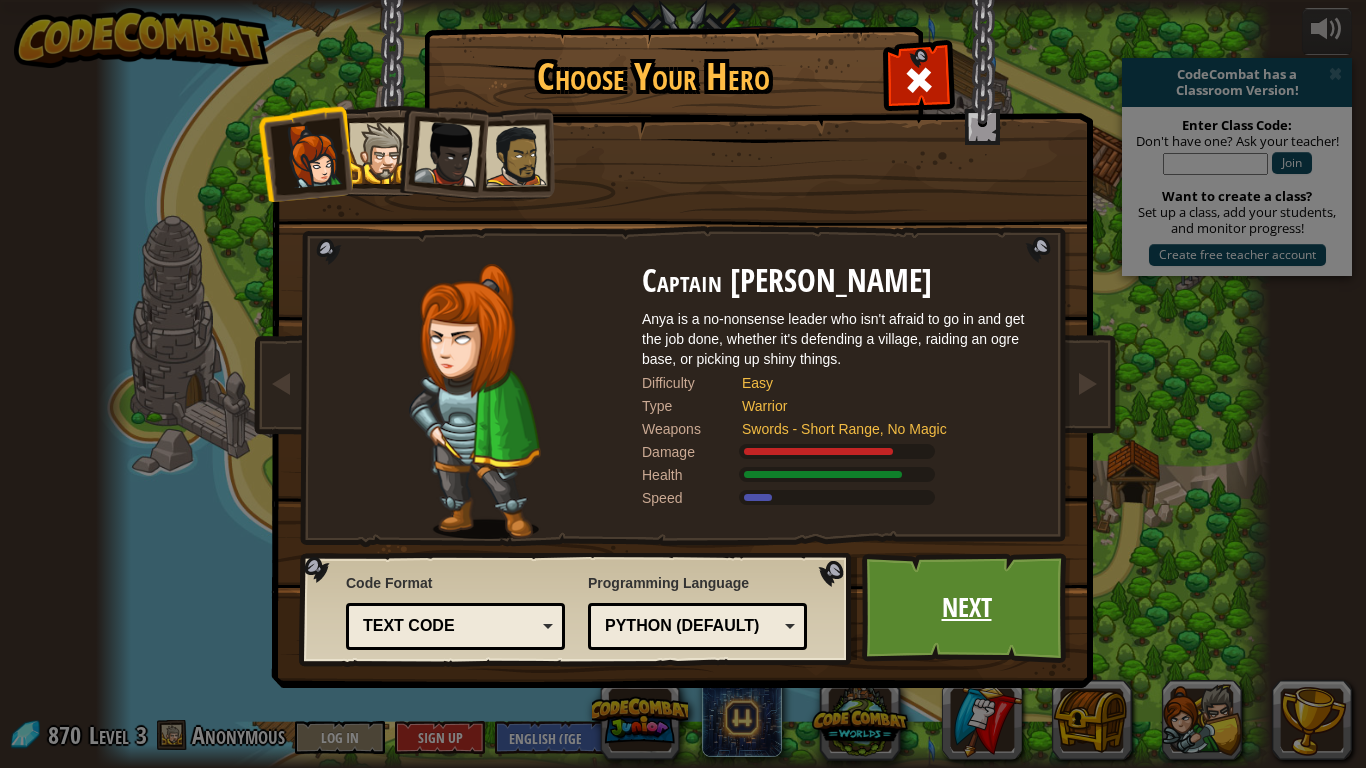 click on "Next" at bounding box center (966, 608) 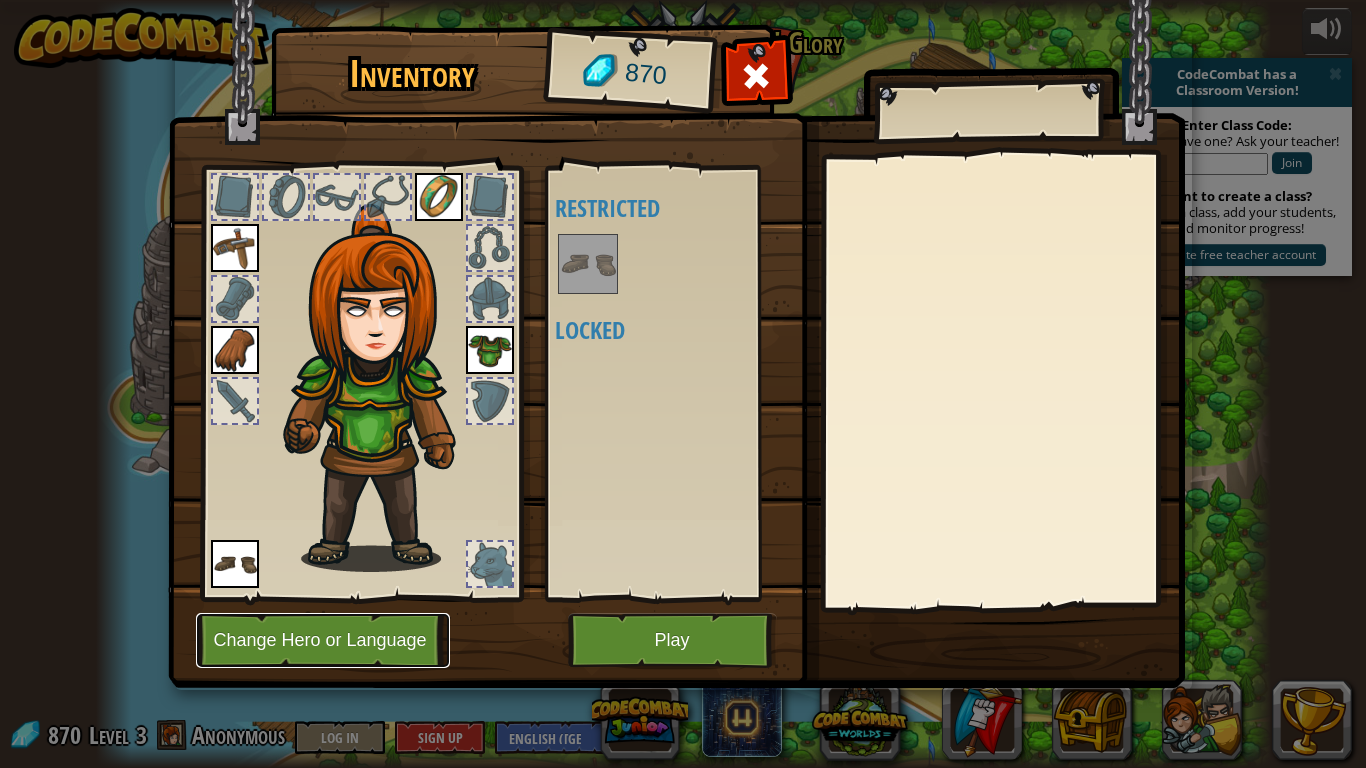 click on "Change Hero or Language" at bounding box center (323, 640) 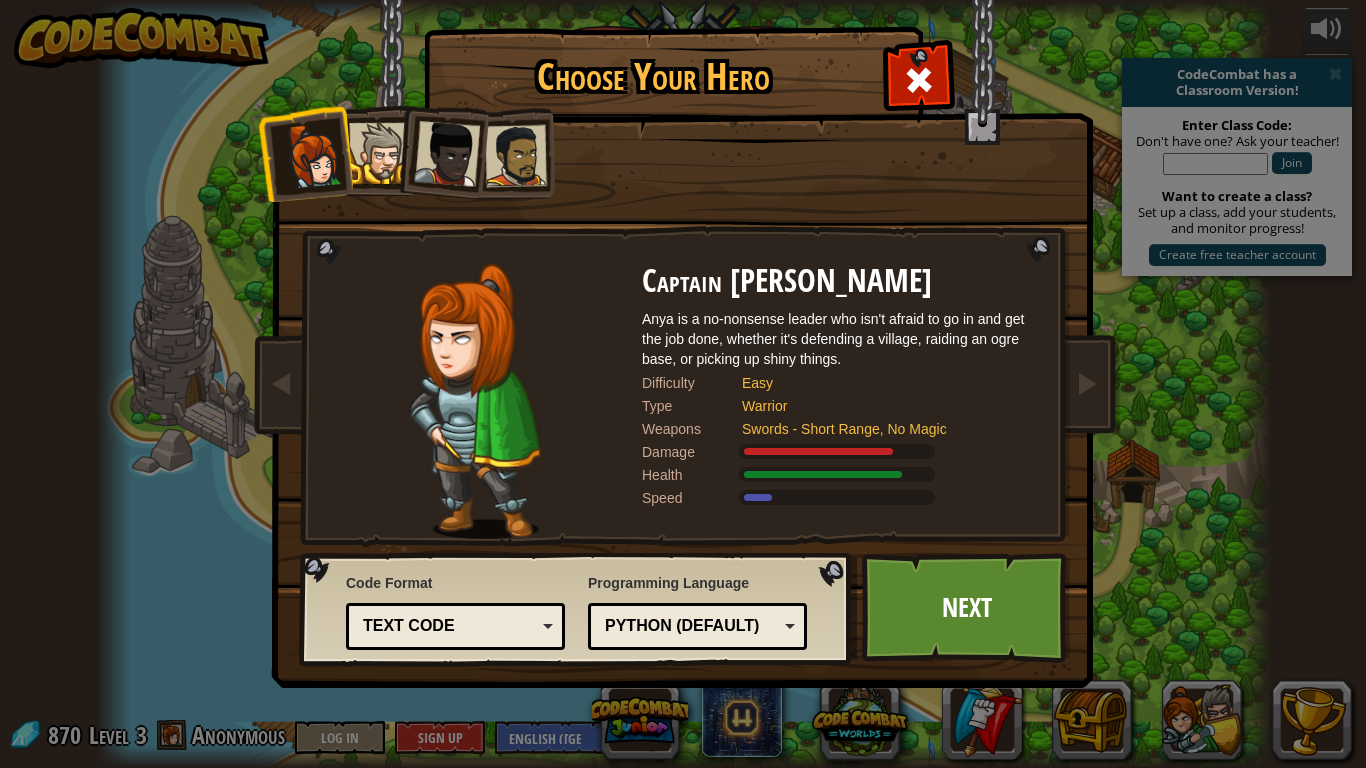 click at bounding box center (379, 153) 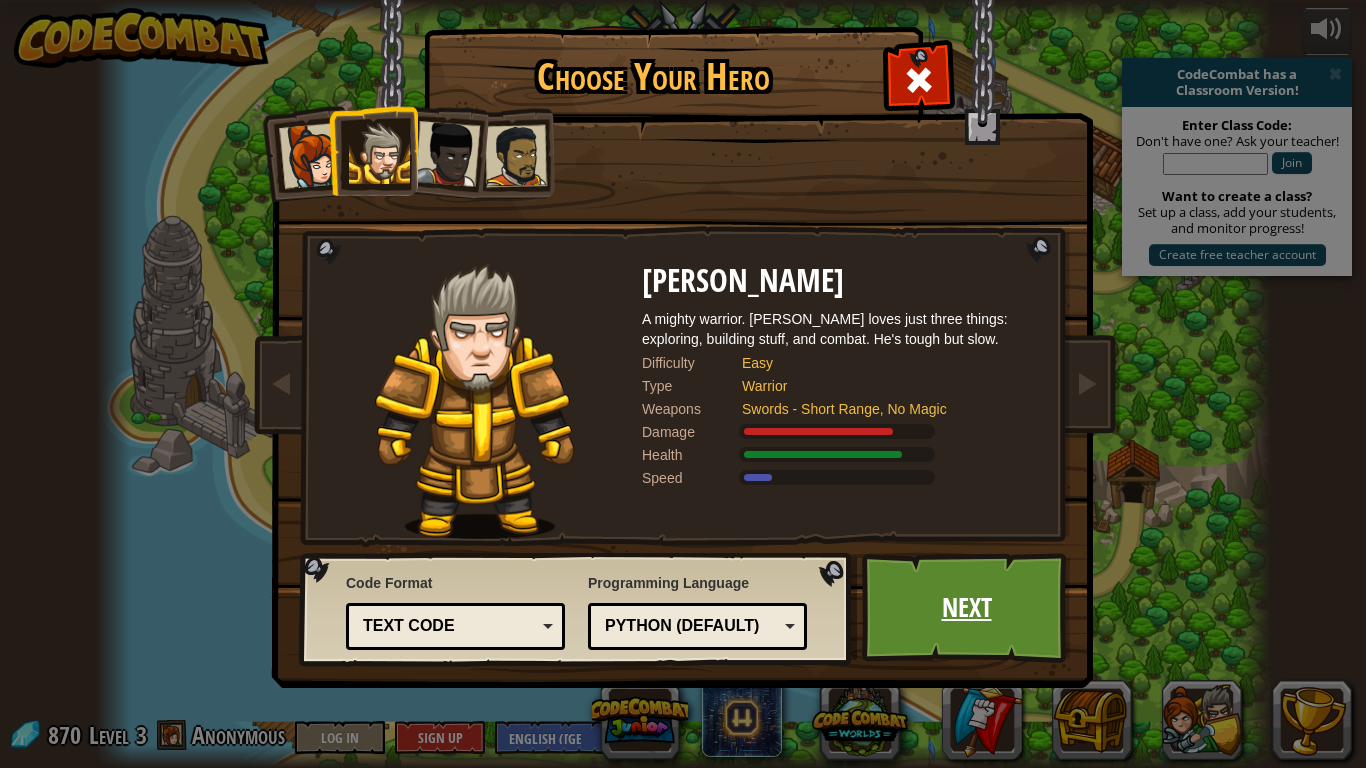 click on "Next" at bounding box center (966, 608) 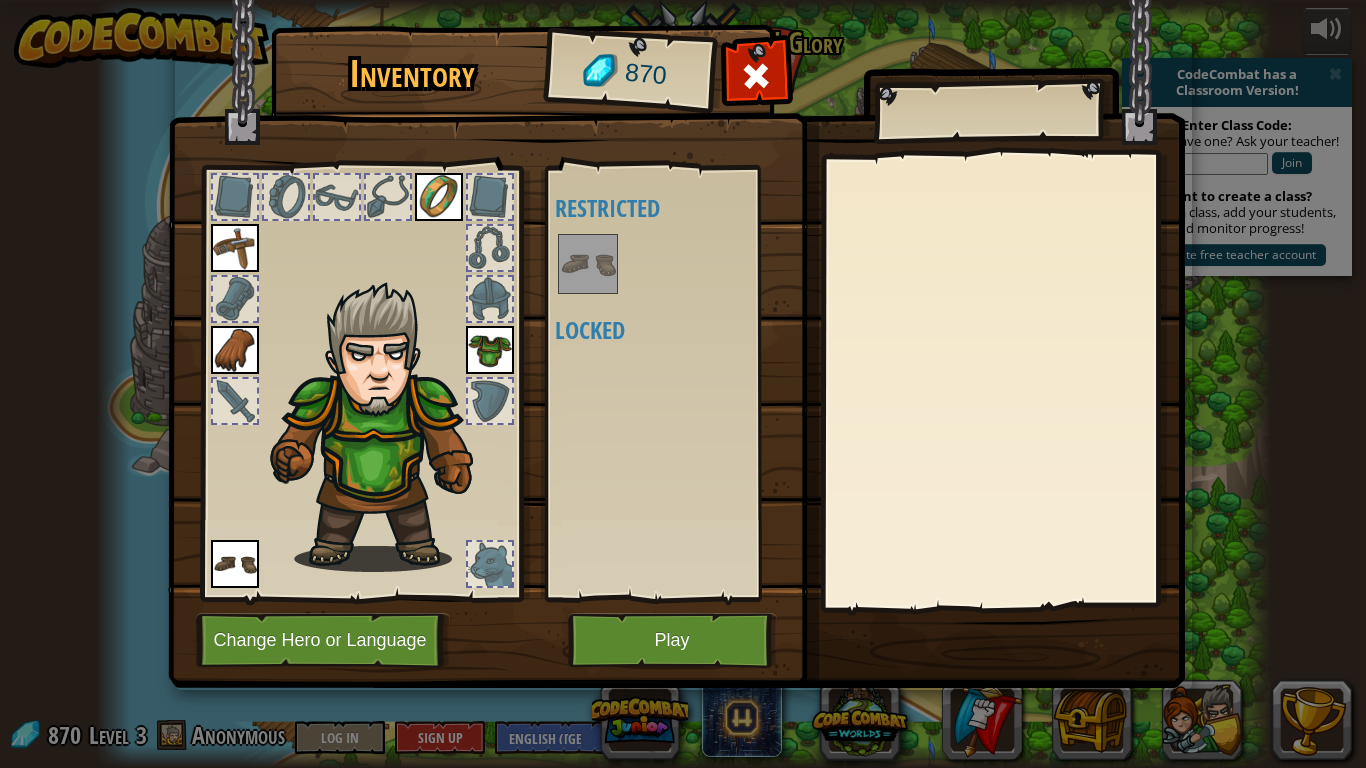 click at bounding box center [490, 564] 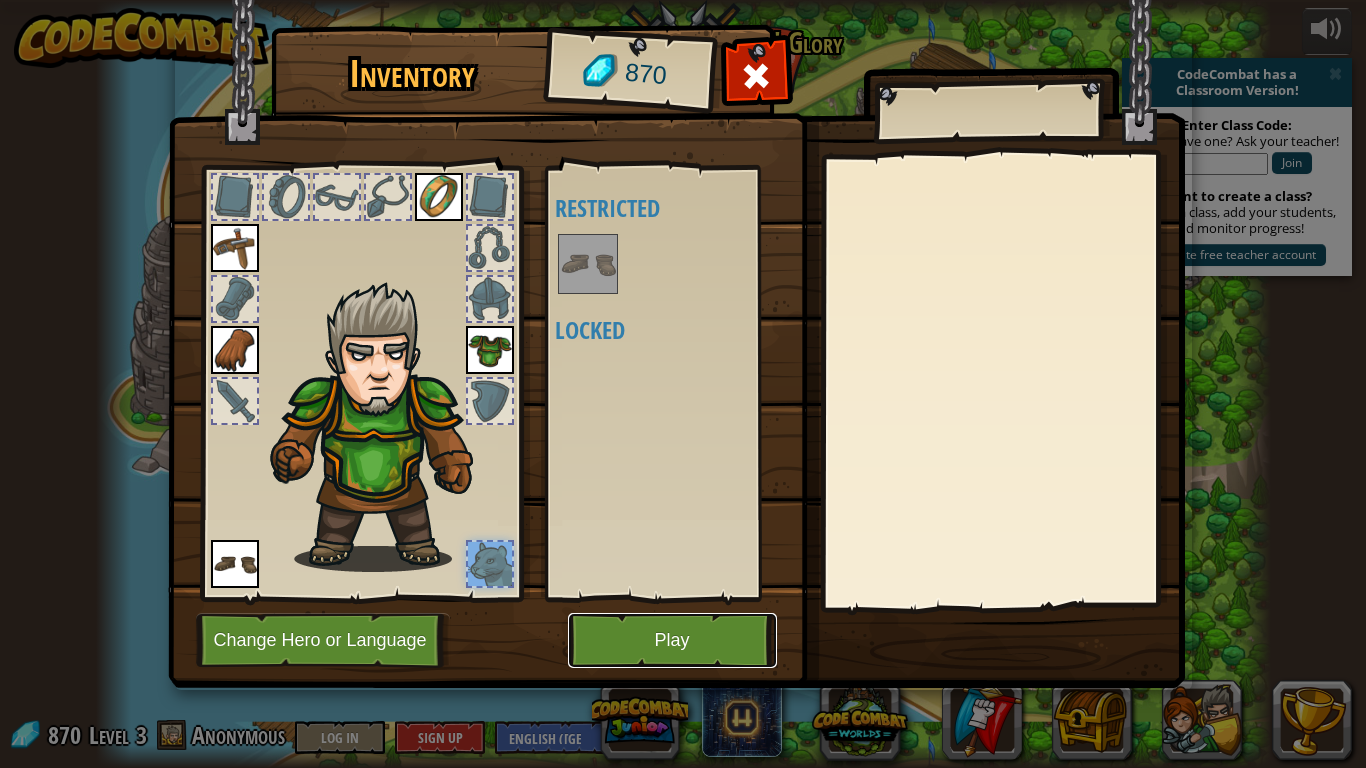 click on "Play" at bounding box center [672, 640] 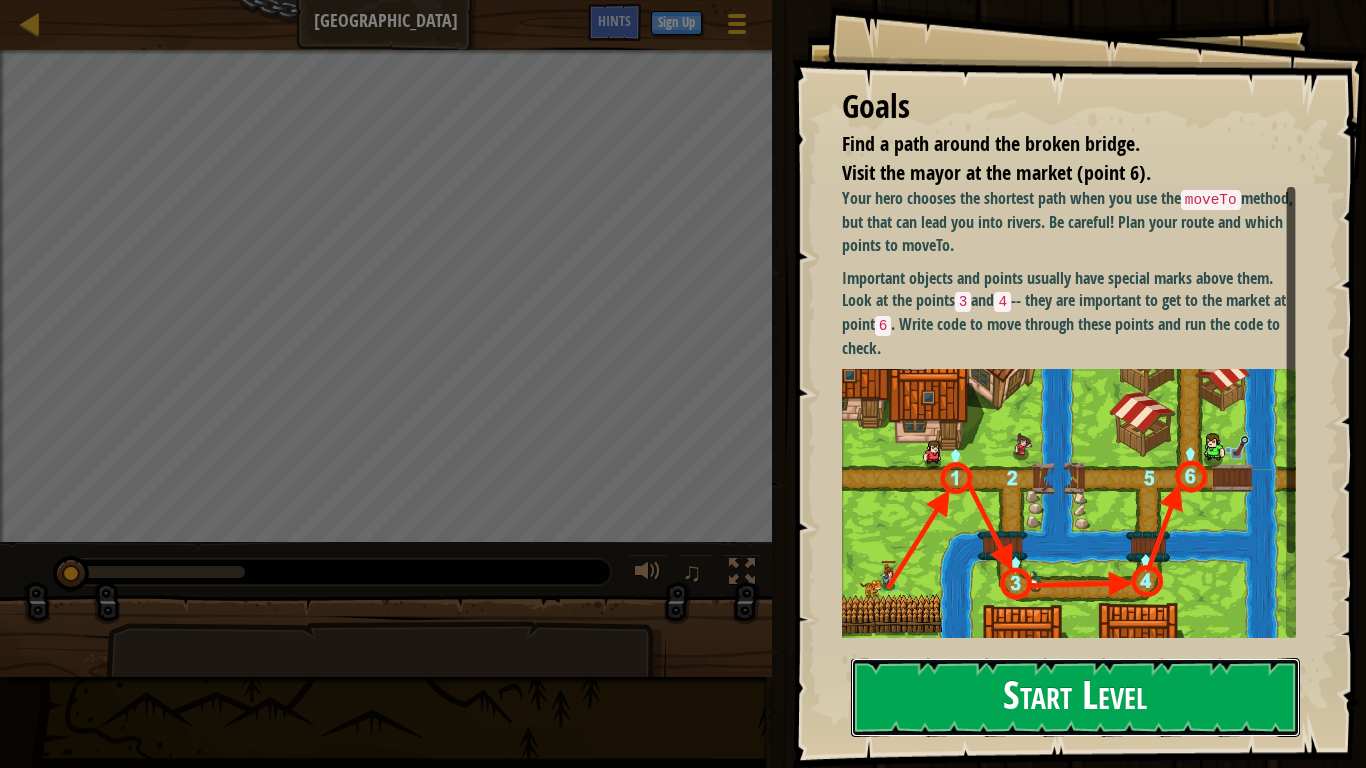 click on "Start Level" at bounding box center [1075, 697] 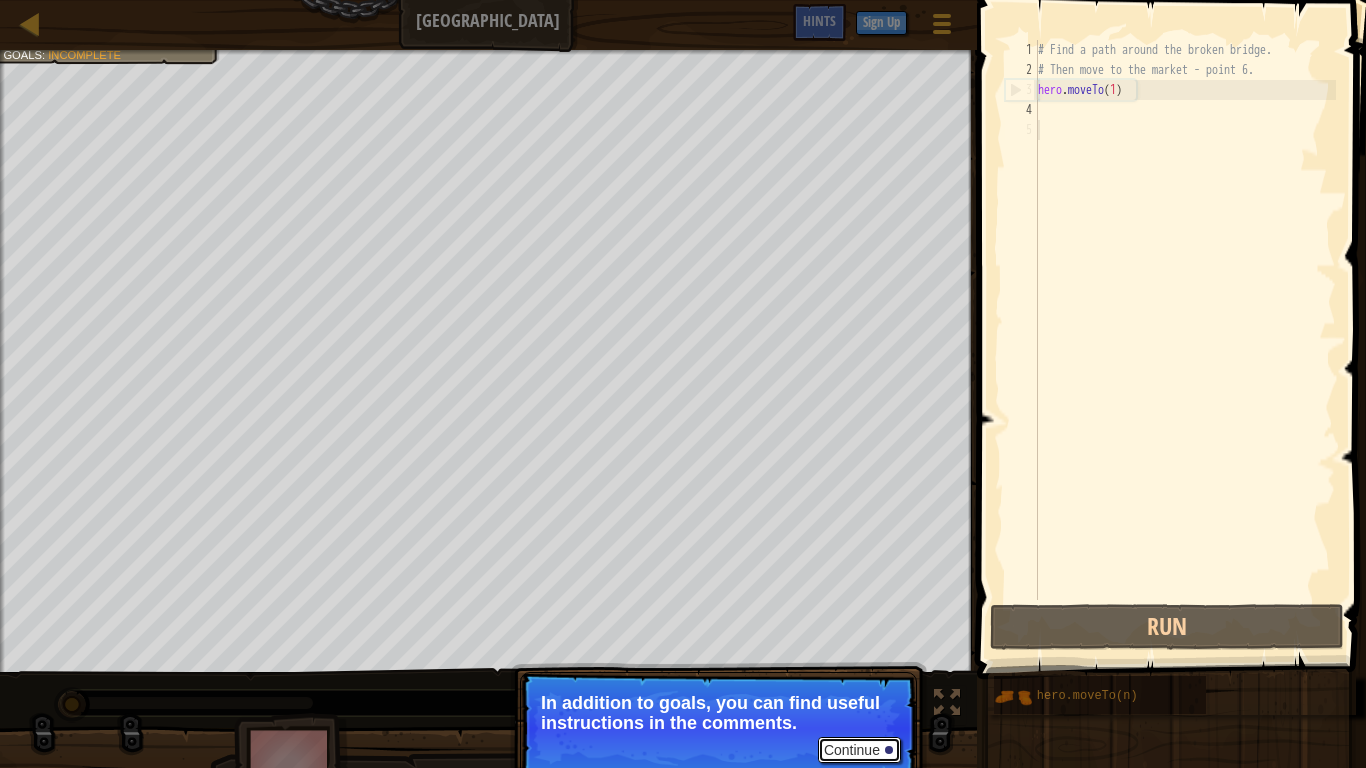 click on "Continue" at bounding box center [859, 750] 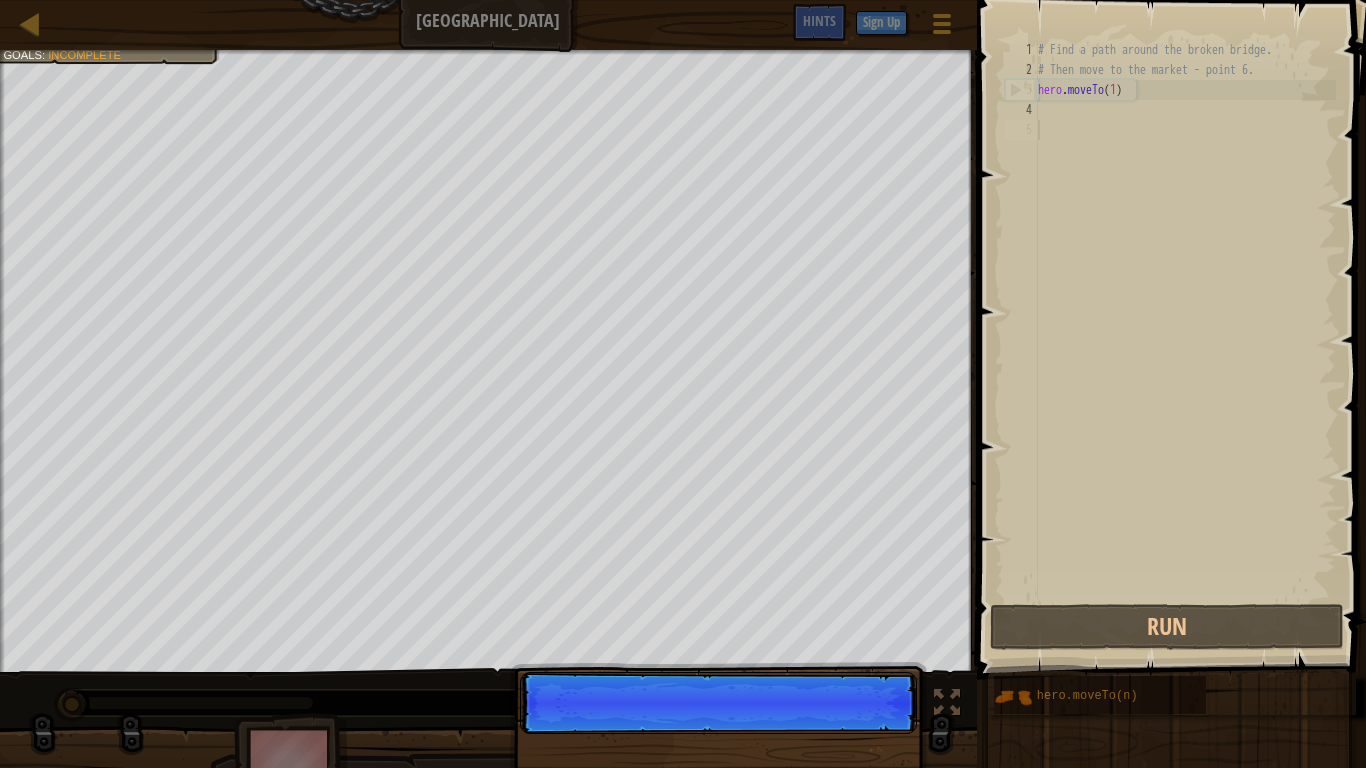 scroll, scrollTop: 9, scrollLeft: 0, axis: vertical 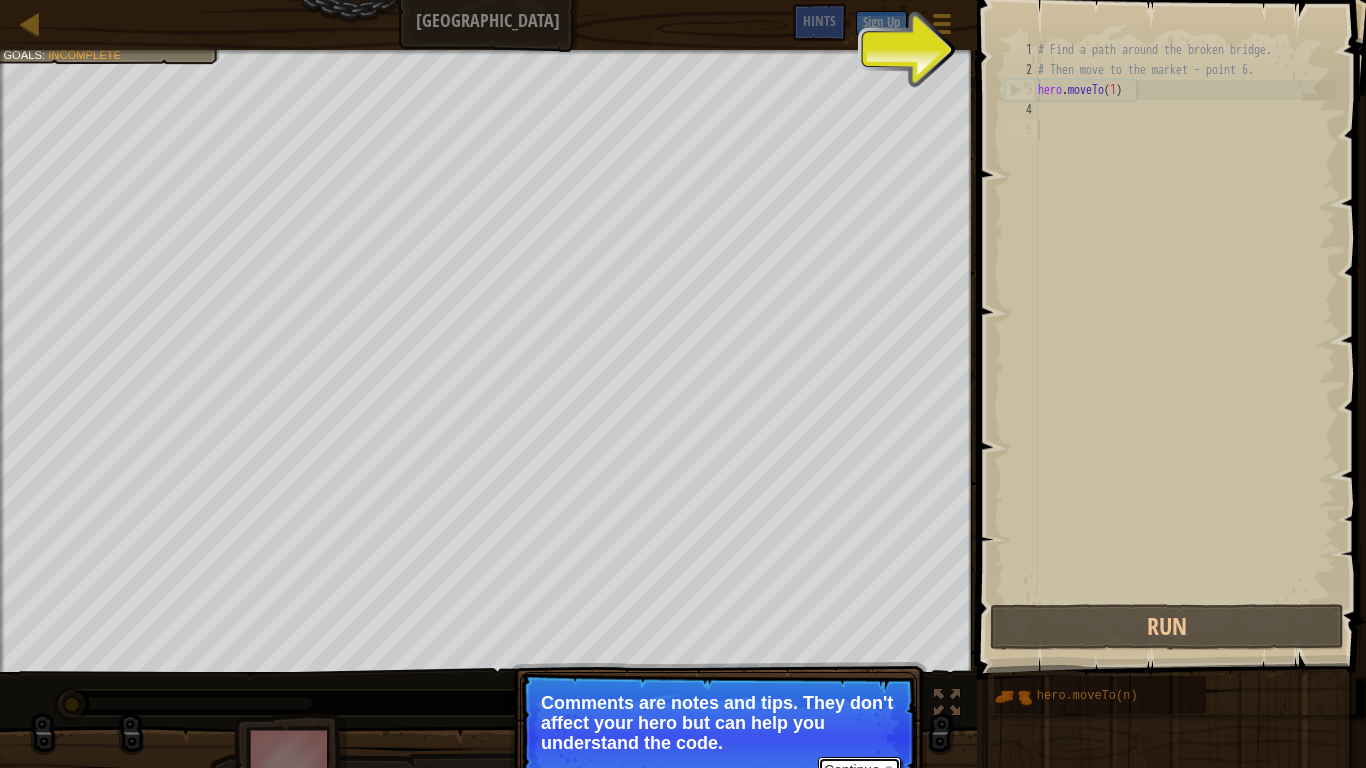 click on "Continue" at bounding box center [859, 770] 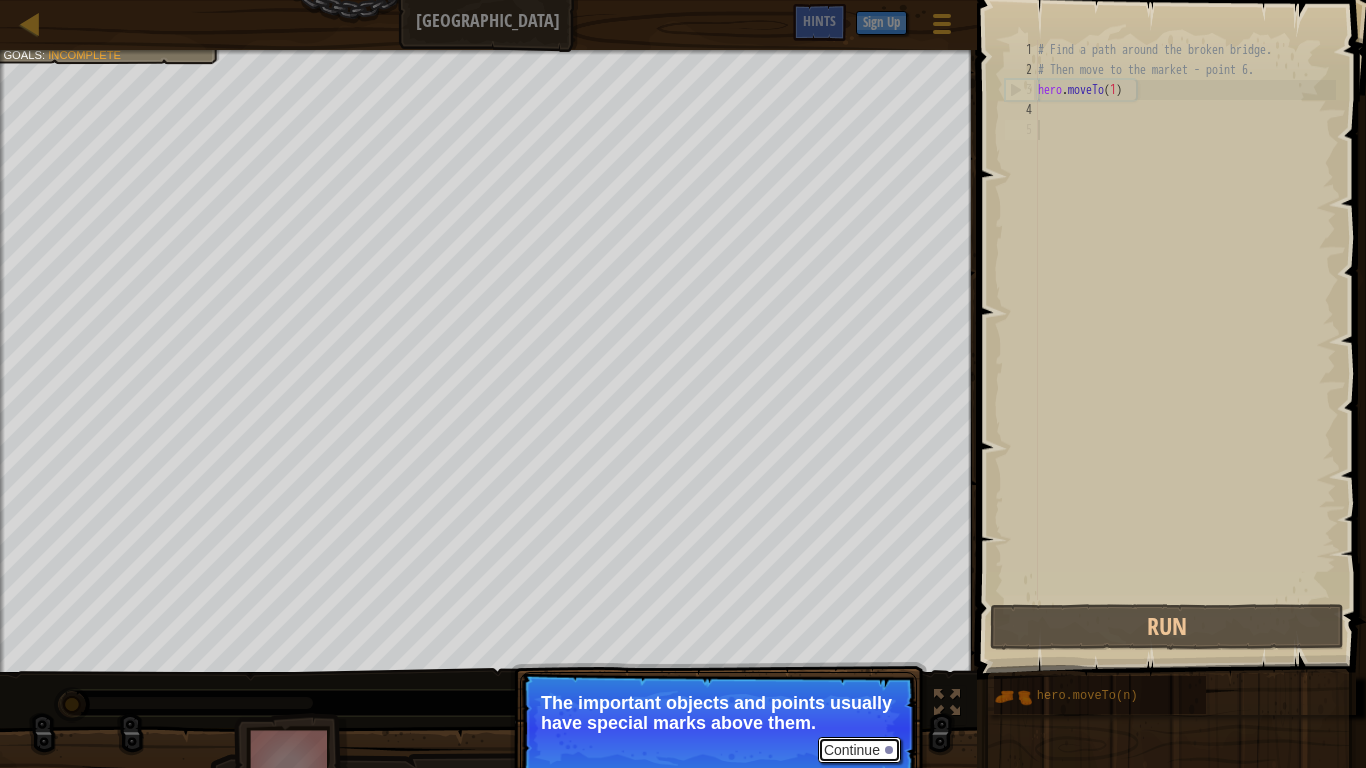 click on "Continue" at bounding box center [859, 750] 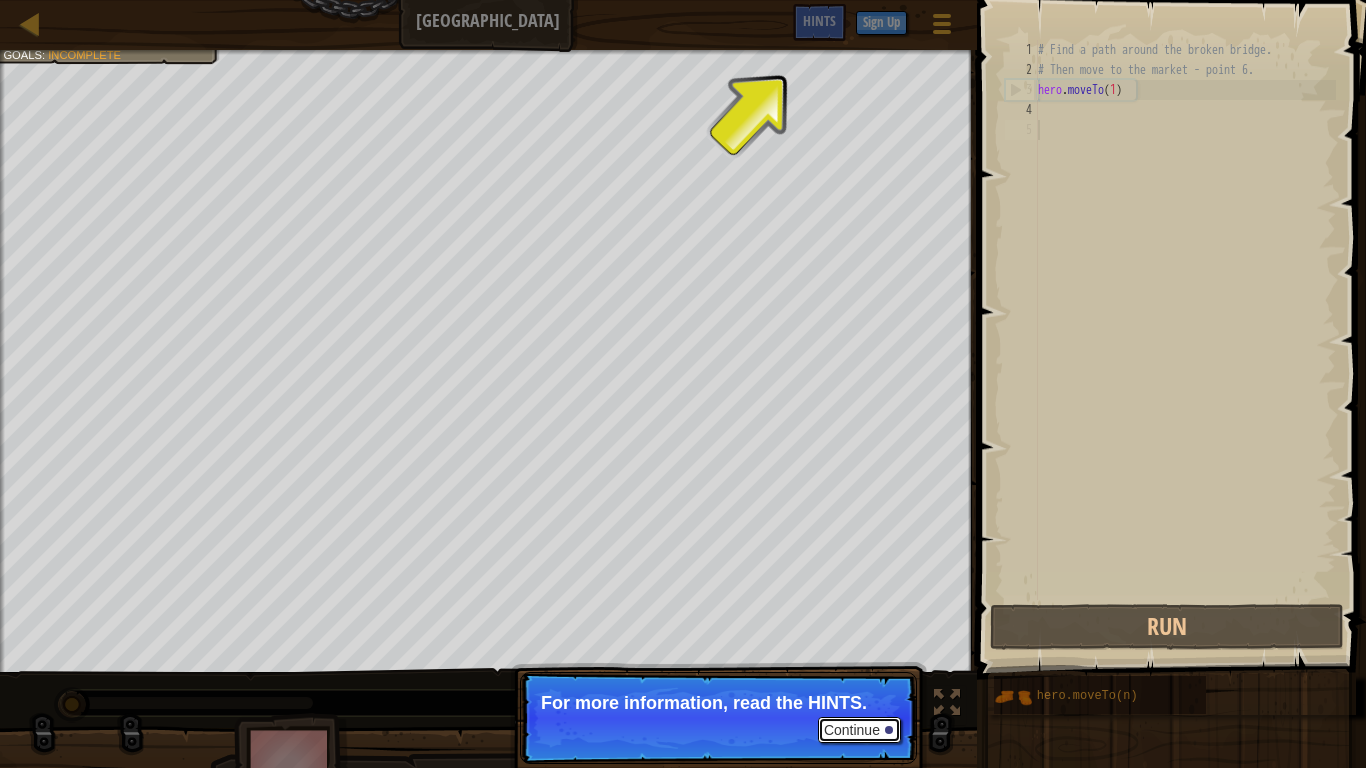 click on "Continue" at bounding box center (859, 730) 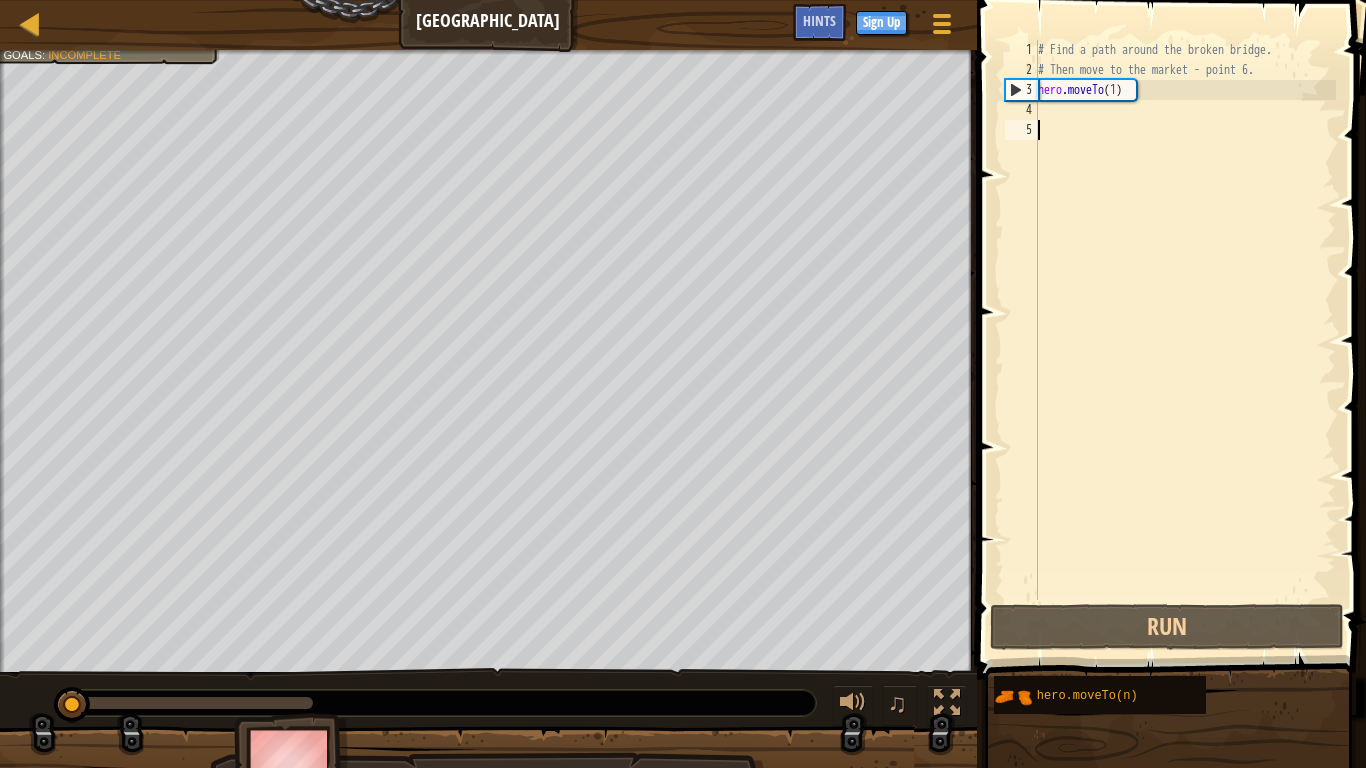 click on "# Find a path around the broken bridge. # Then move to the market - point 6. hero . moveTo ( 1 )" at bounding box center (1185, 340) 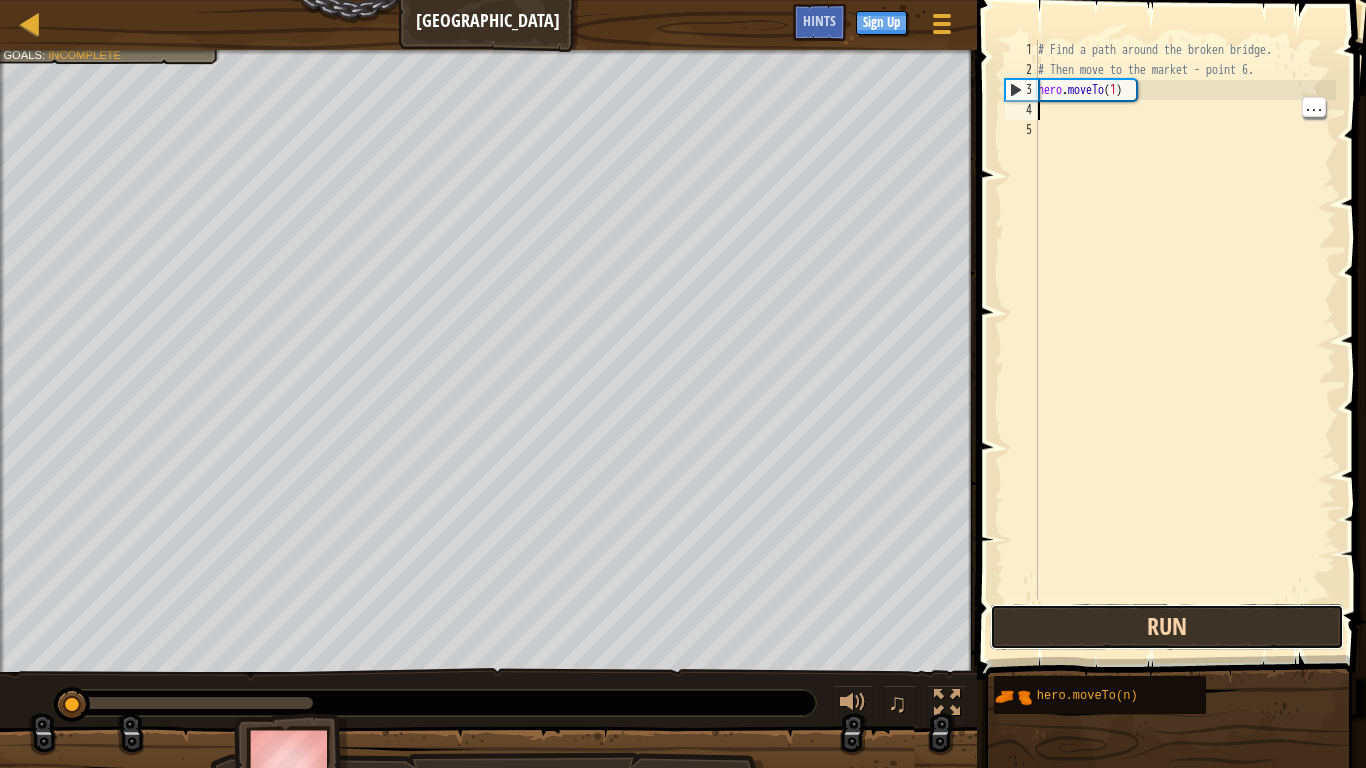 click on "Run" at bounding box center (1167, 627) 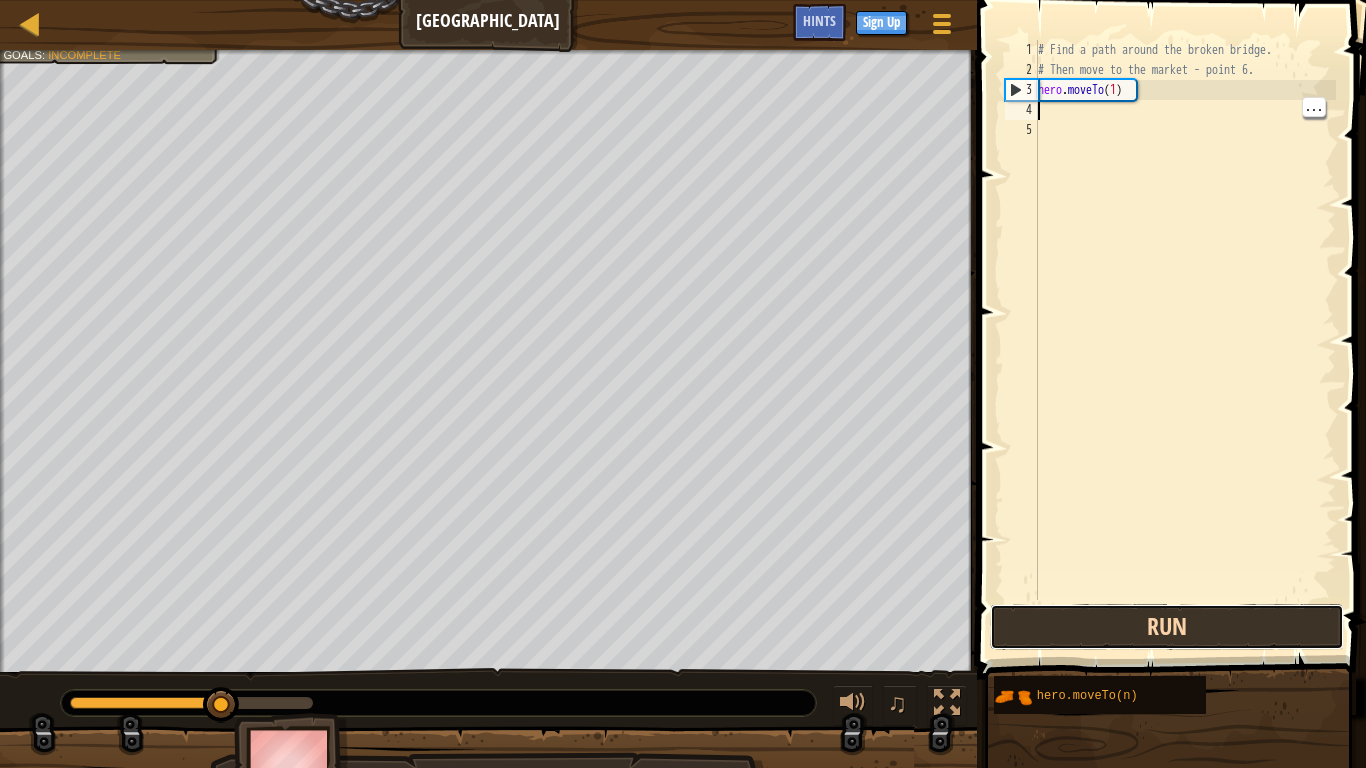 click on "Run" at bounding box center (1167, 627) 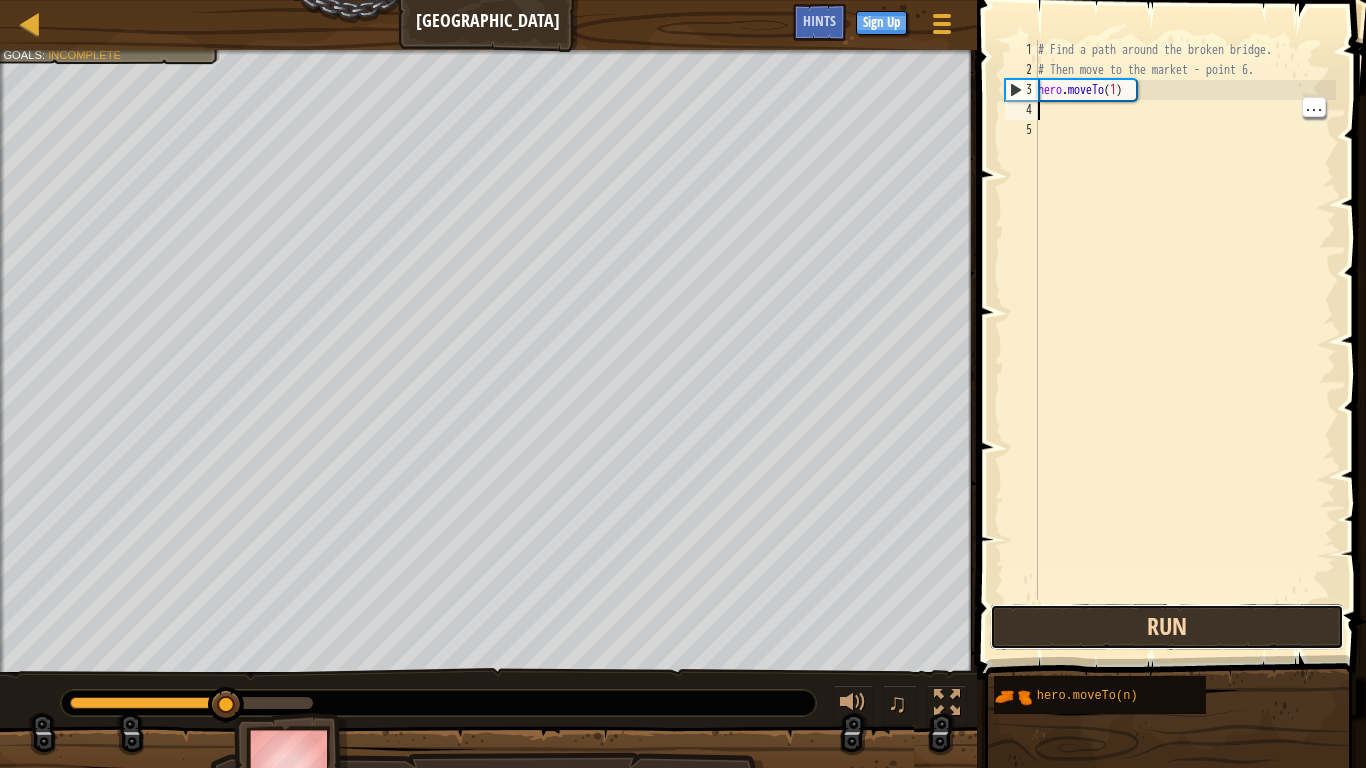 click on "Run" at bounding box center (1167, 627) 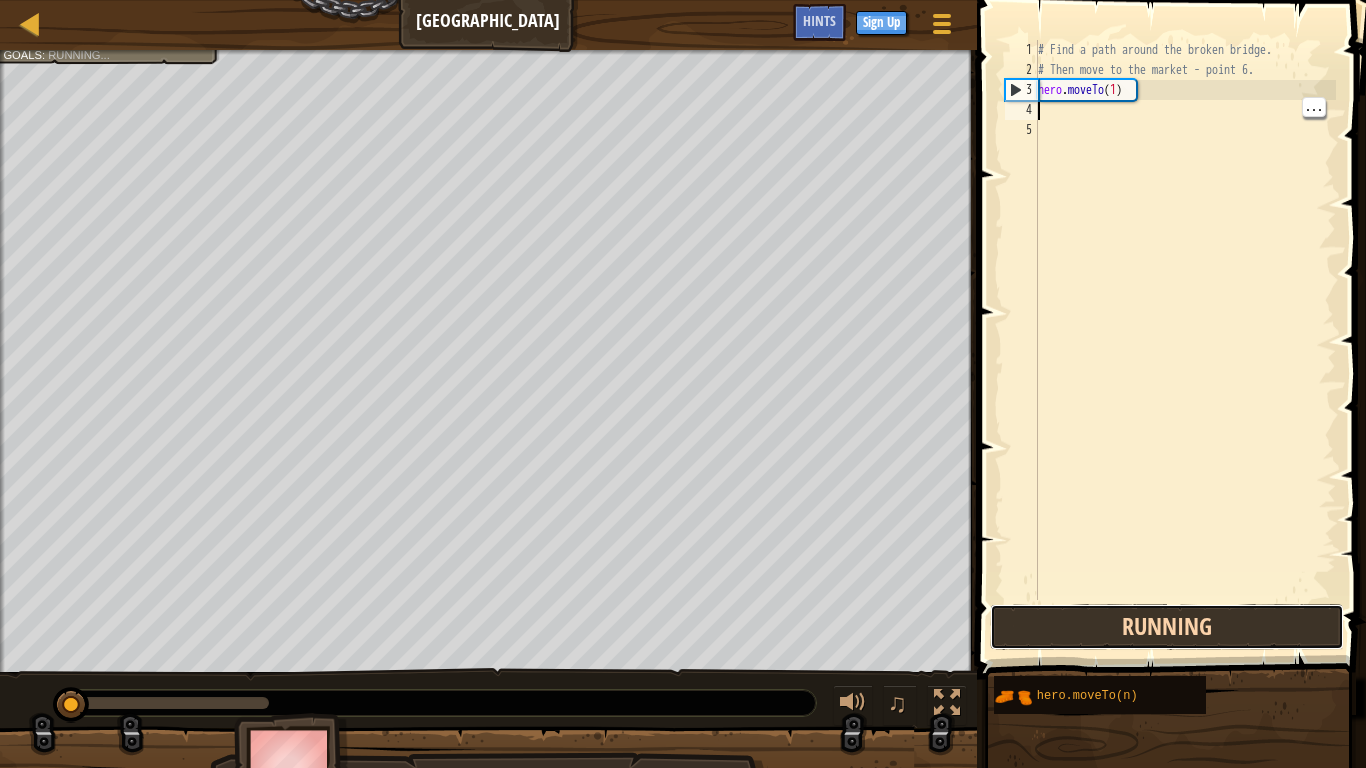 click on "Running" at bounding box center [1167, 627] 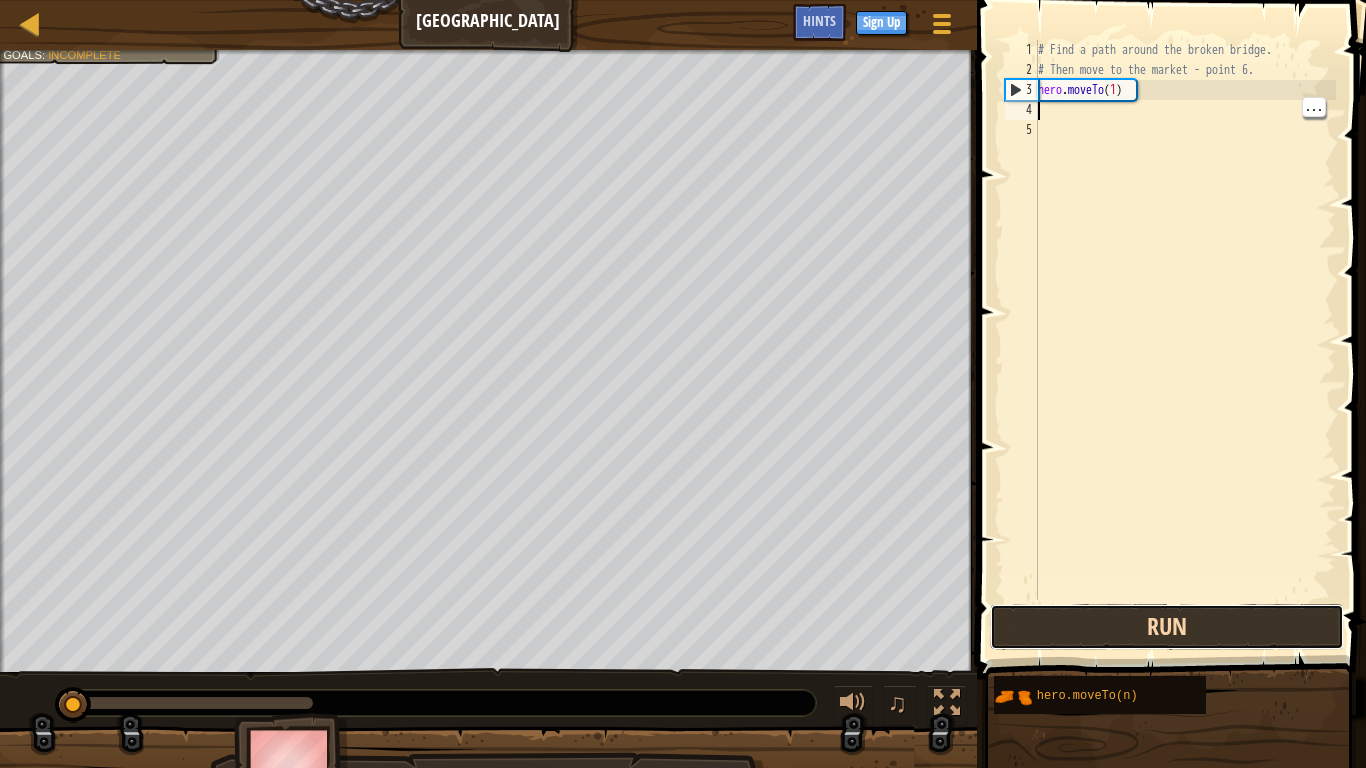 click on "Run" at bounding box center (1167, 627) 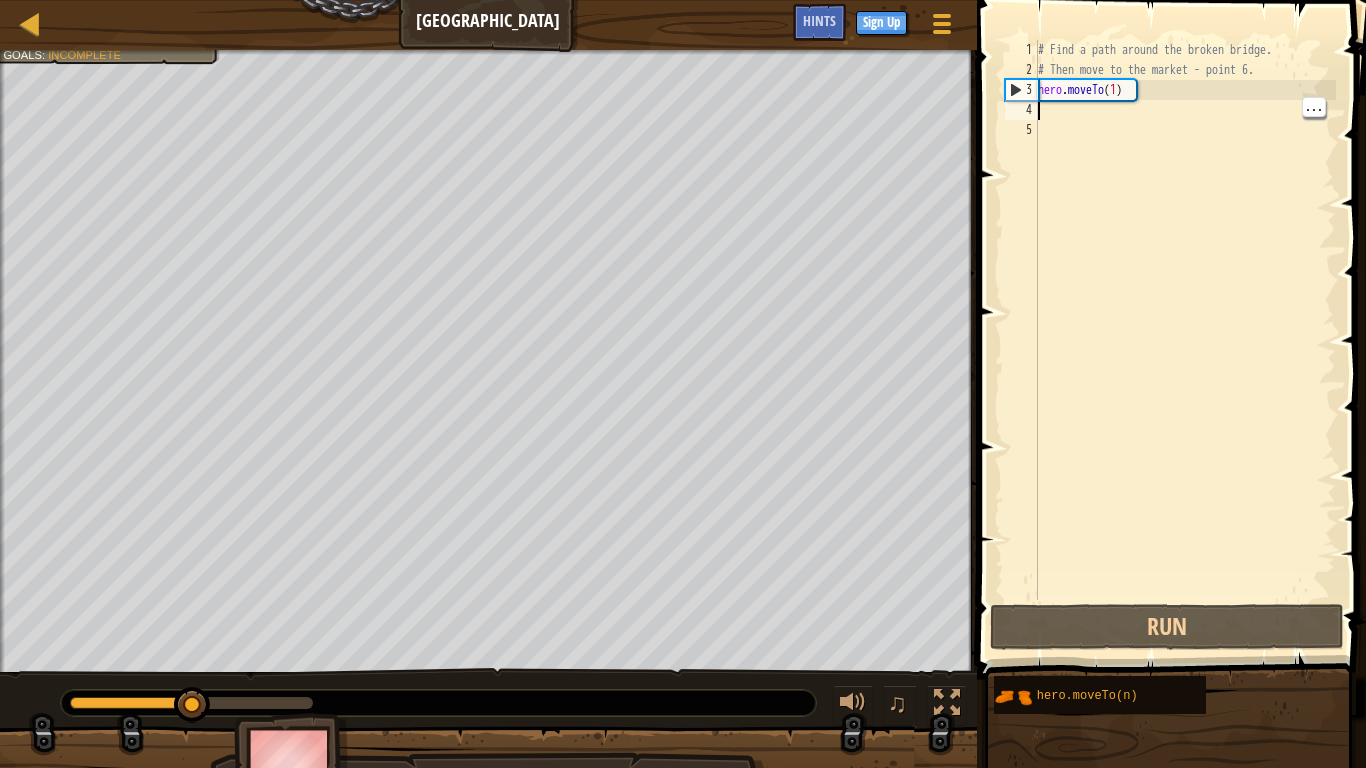 click on "# Find a path around the broken bridge. # Then move to the market - point 6. hero . moveTo ( 1 )" at bounding box center [1185, 340] 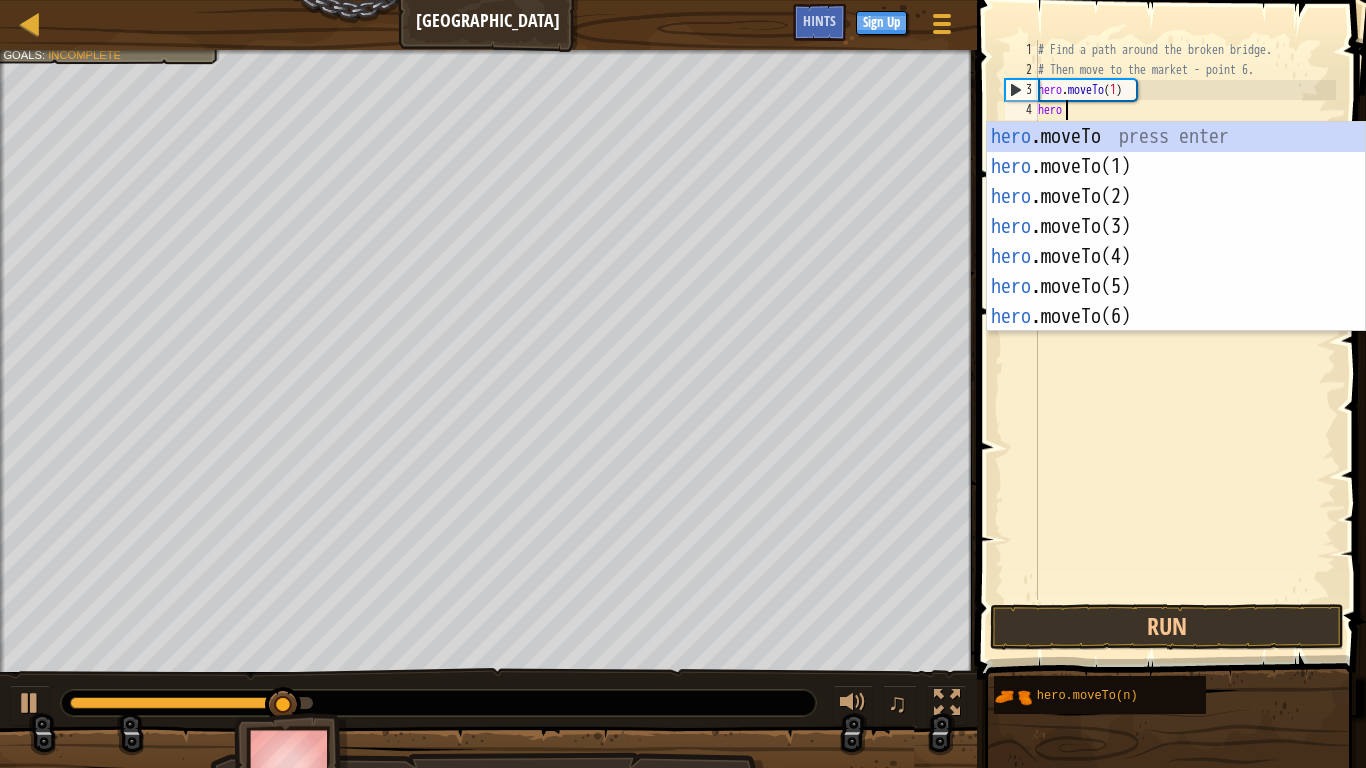 scroll, scrollTop: 9, scrollLeft: 3, axis: both 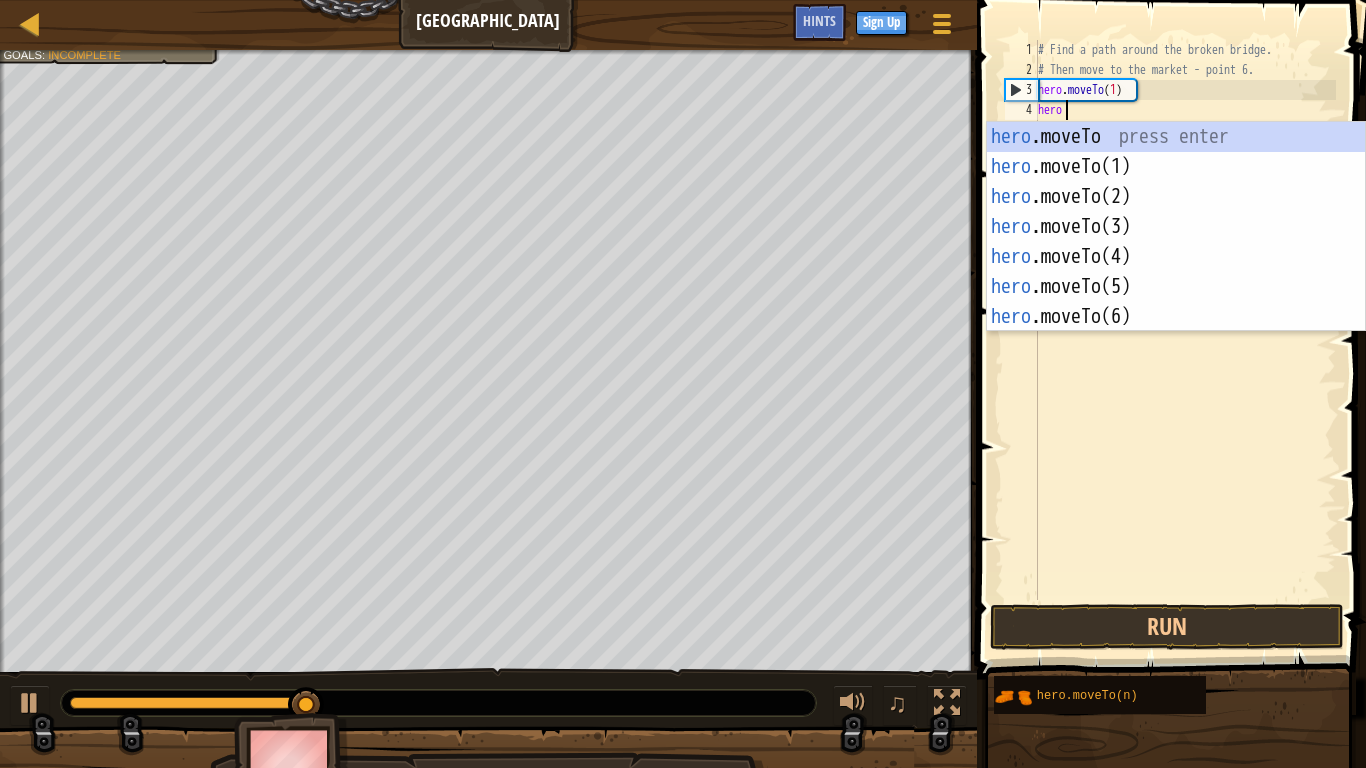 click on "hero .moveTo press enter hero .moveTo(1) press enter hero .moveTo(2) press enter hero .moveTo(3) press enter hero .moveTo(4) press enter hero .moveTo(5) press enter hero .moveTo(6) press enter" at bounding box center (1176, 257) 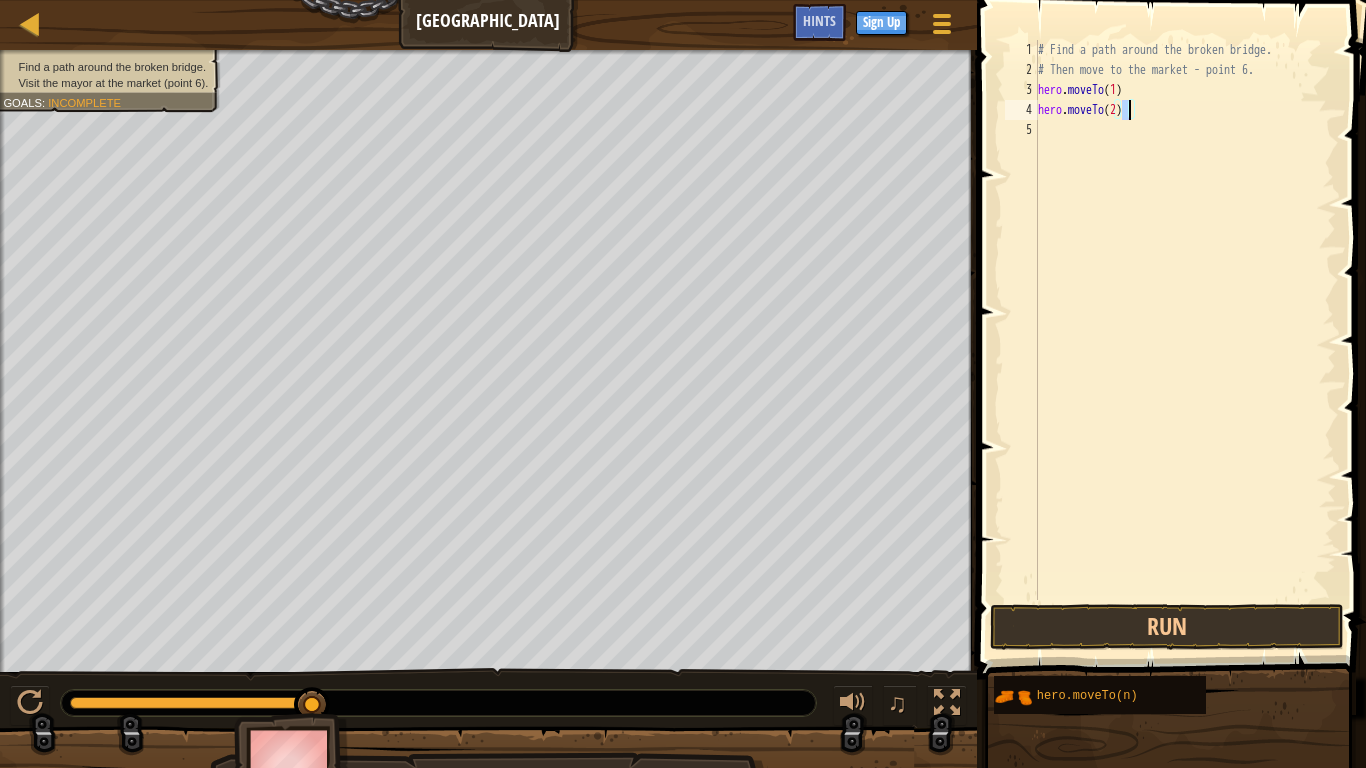 click on "# Find a path around the broken bridge. # Then move to the market - point 6. hero . moveTo ( 1 ) hero . moveTo ( 2 )" at bounding box center (1185, 340) 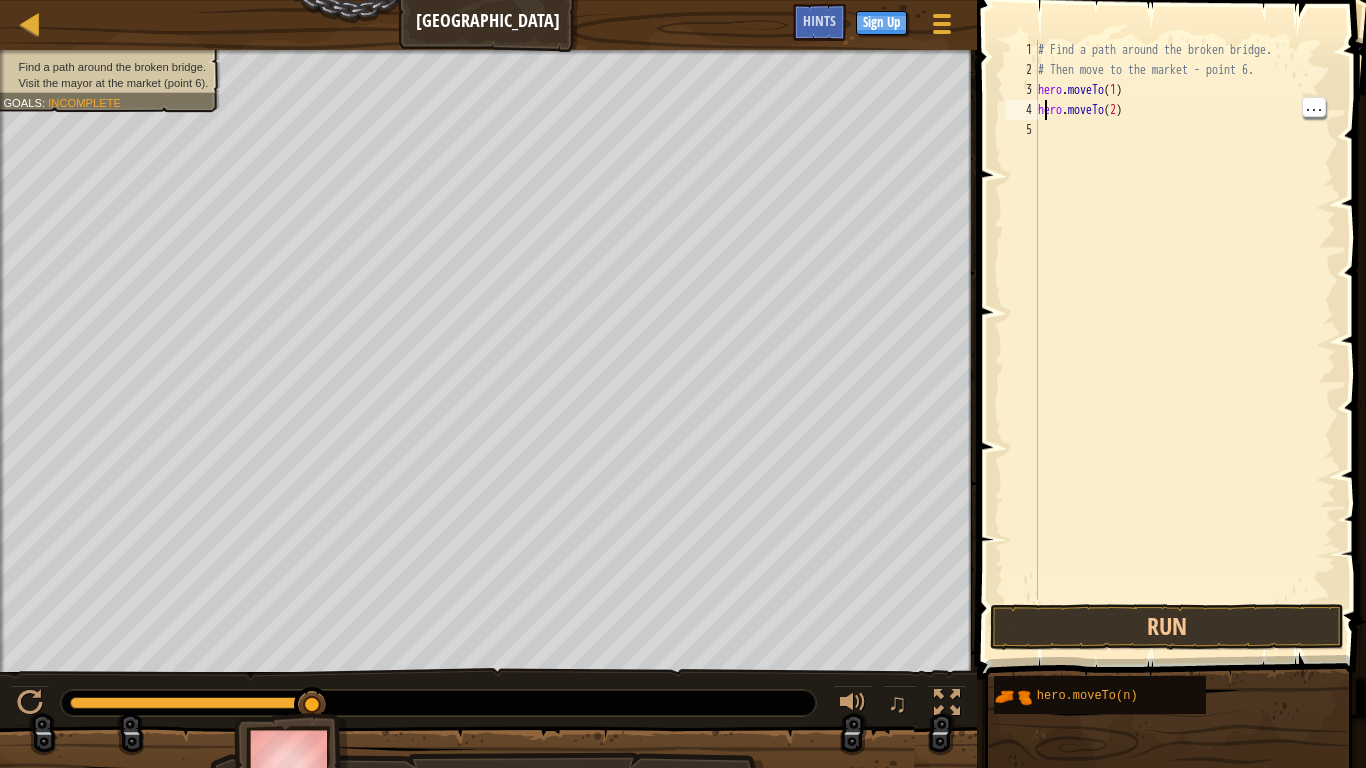 click on "# Find a path around the broken bridge. # Then move to the market - point 6. hero . moveTo ( 1 ) hero . moveTo ( 2 )" at bounding box center [1185, 340] 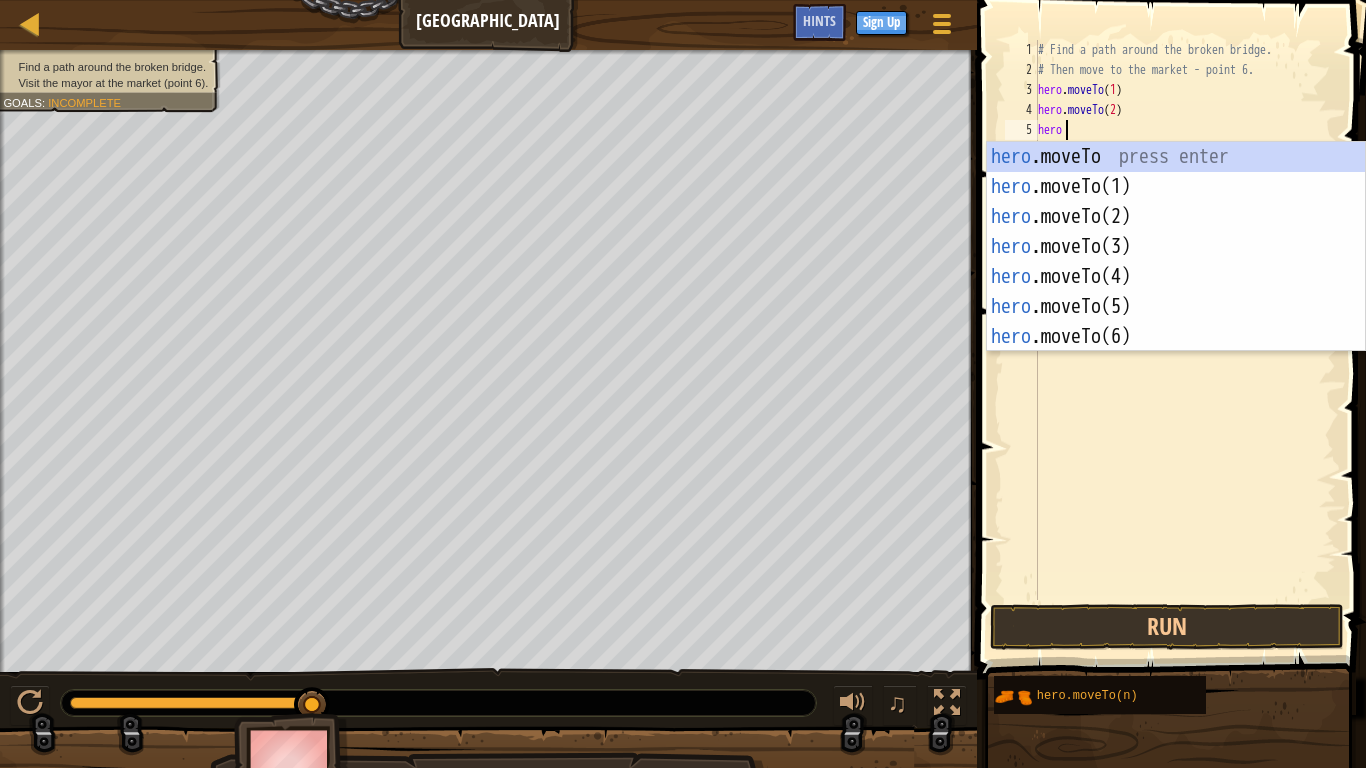 scroll, scrollTop: 9, scrollLeft: 3, axis: both 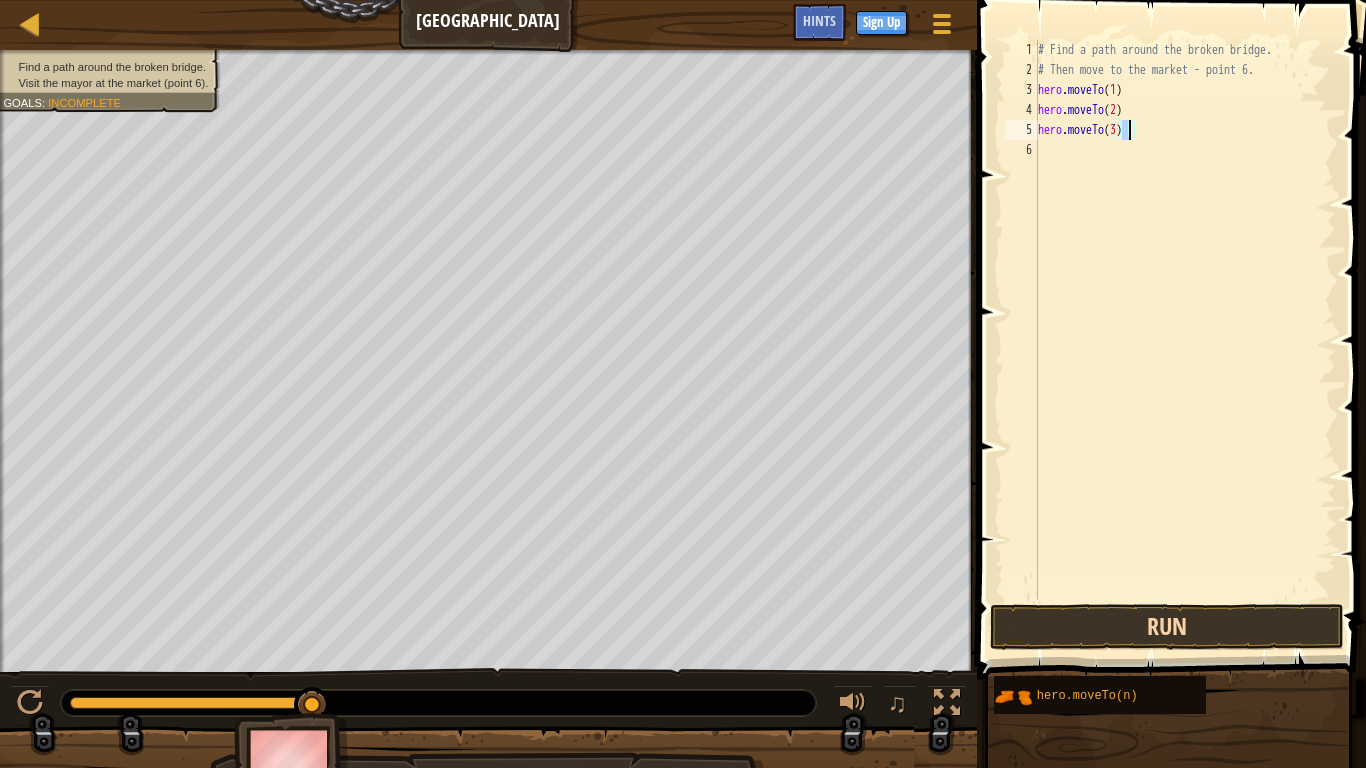 type on "hero.moveTo(3)" 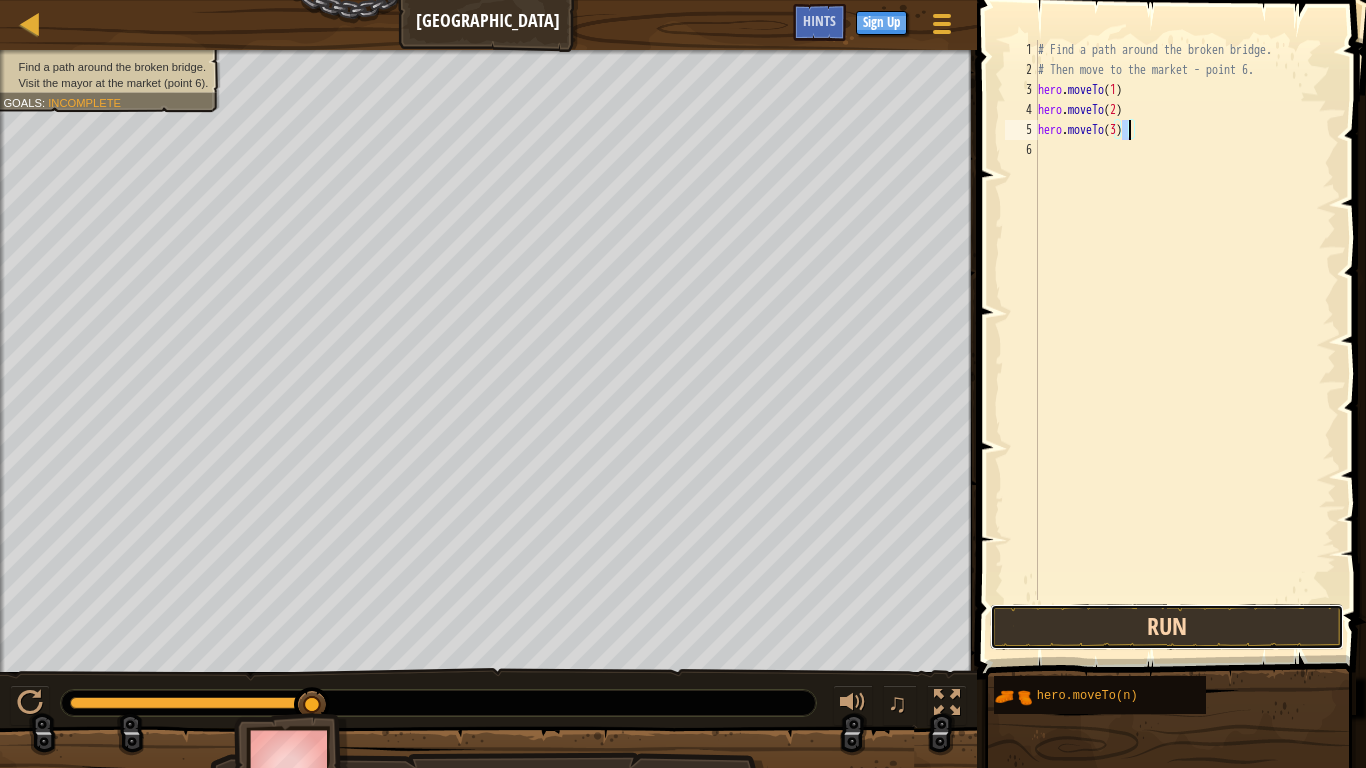 click on "Run" at bounding box center (1167, 627) 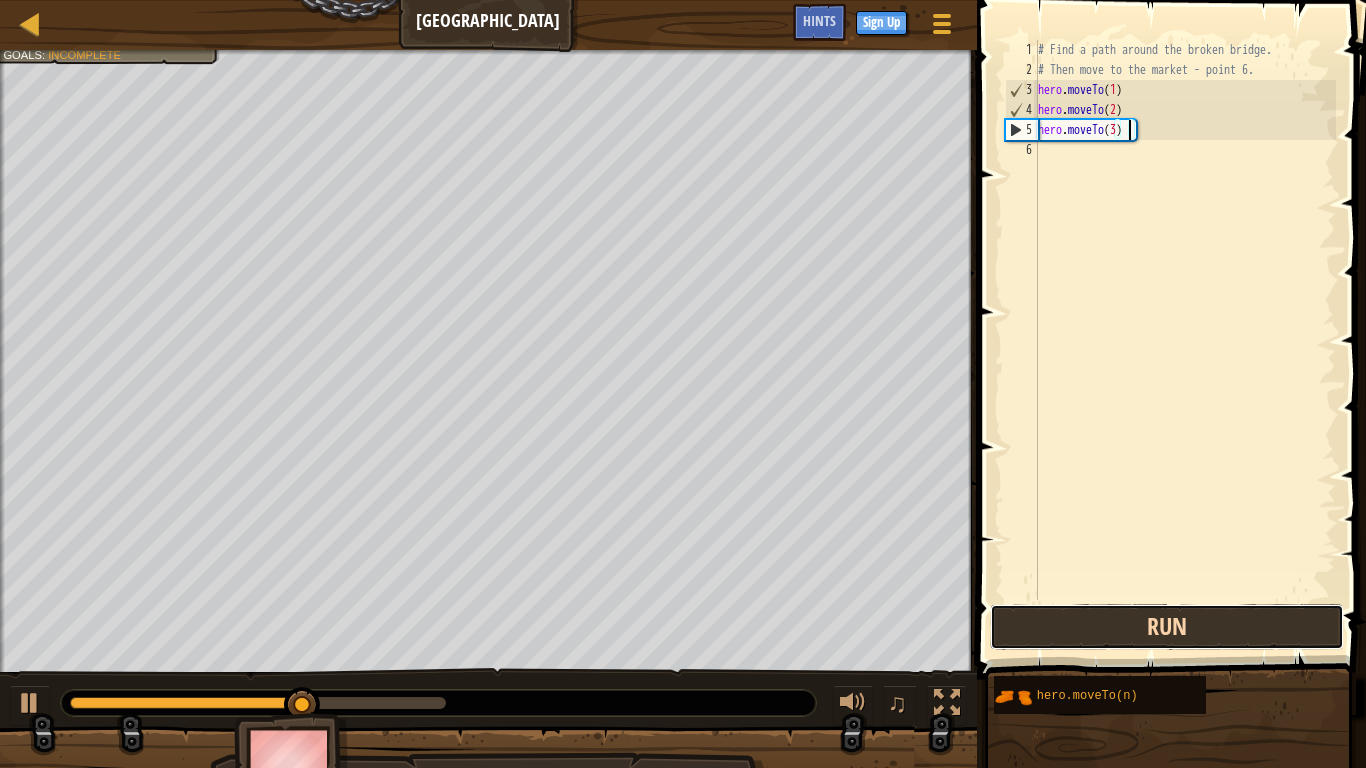 click on "Run" at bounding box center [1167, 627] 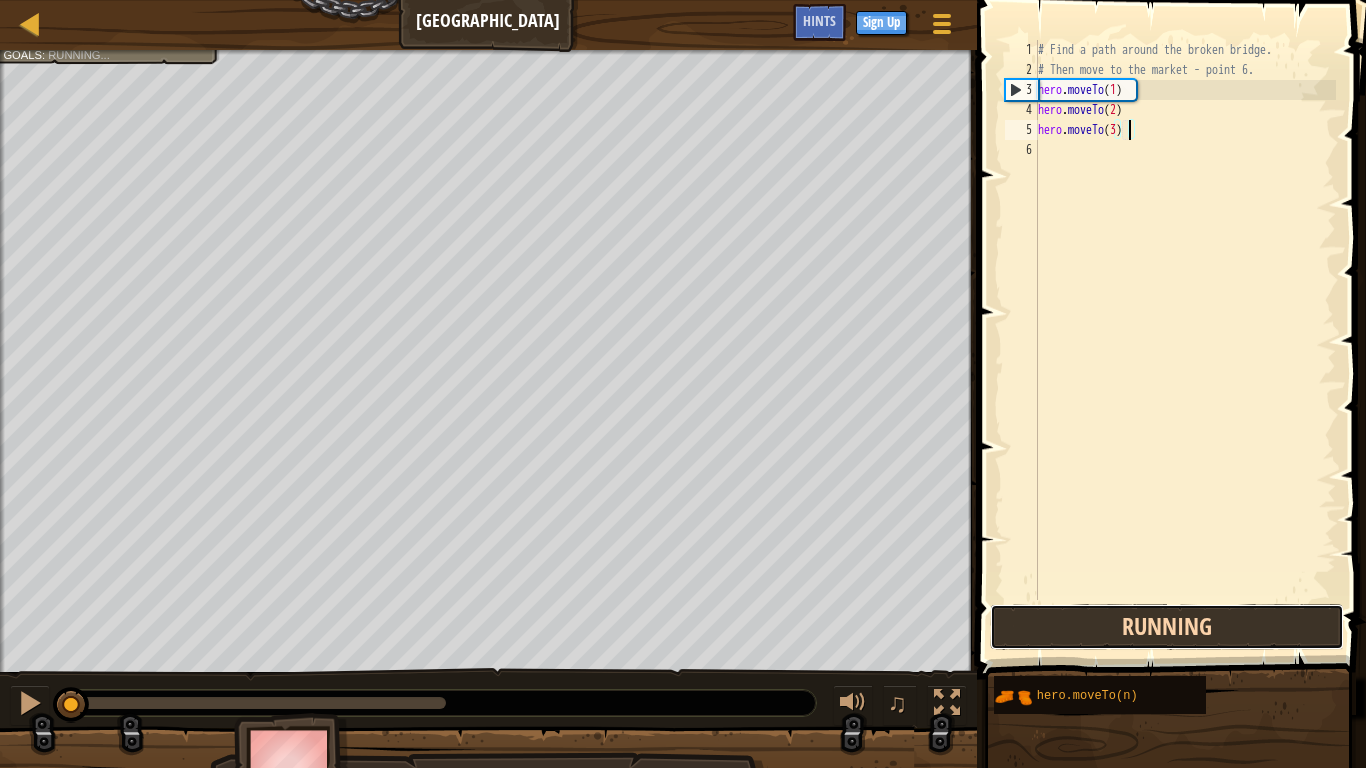 click on "Running" at bounding box center [1167, 627] 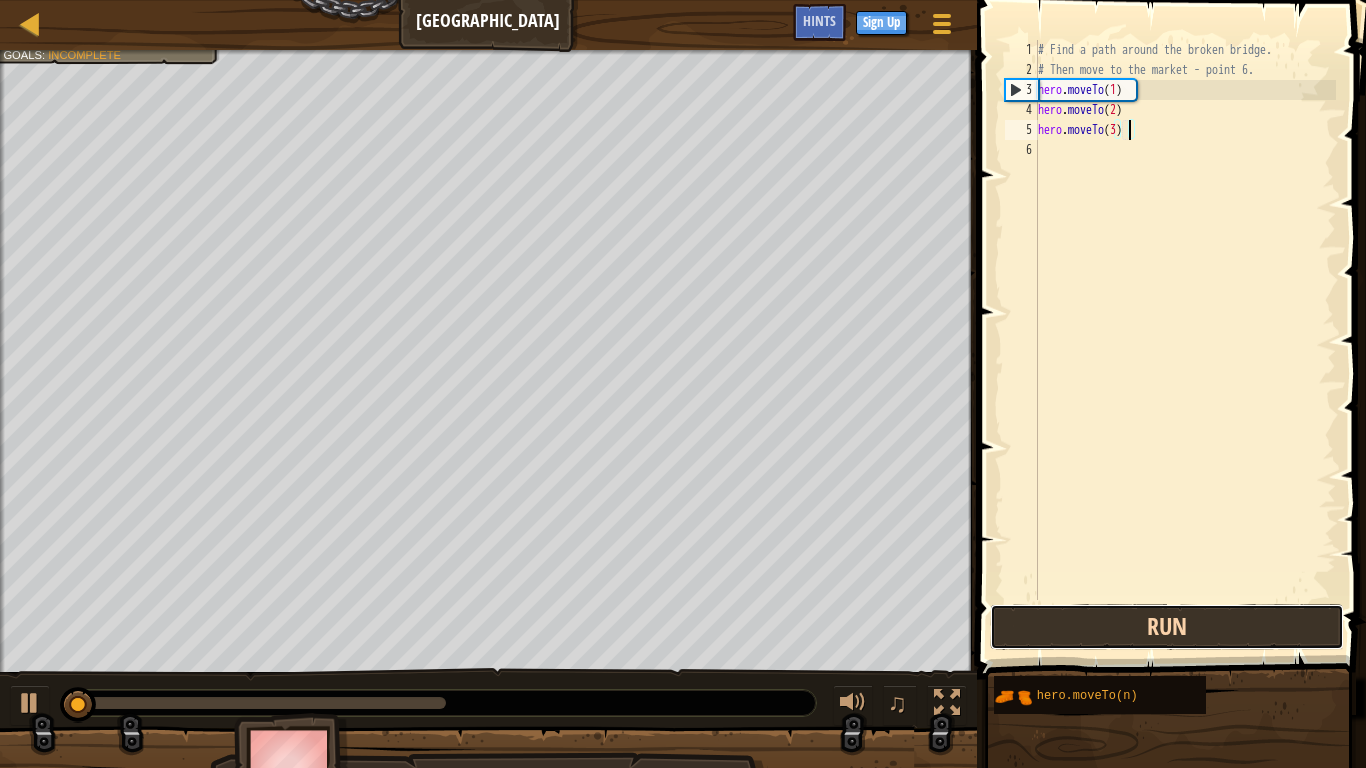 click on "Run" at bounding box center (1167, 627) 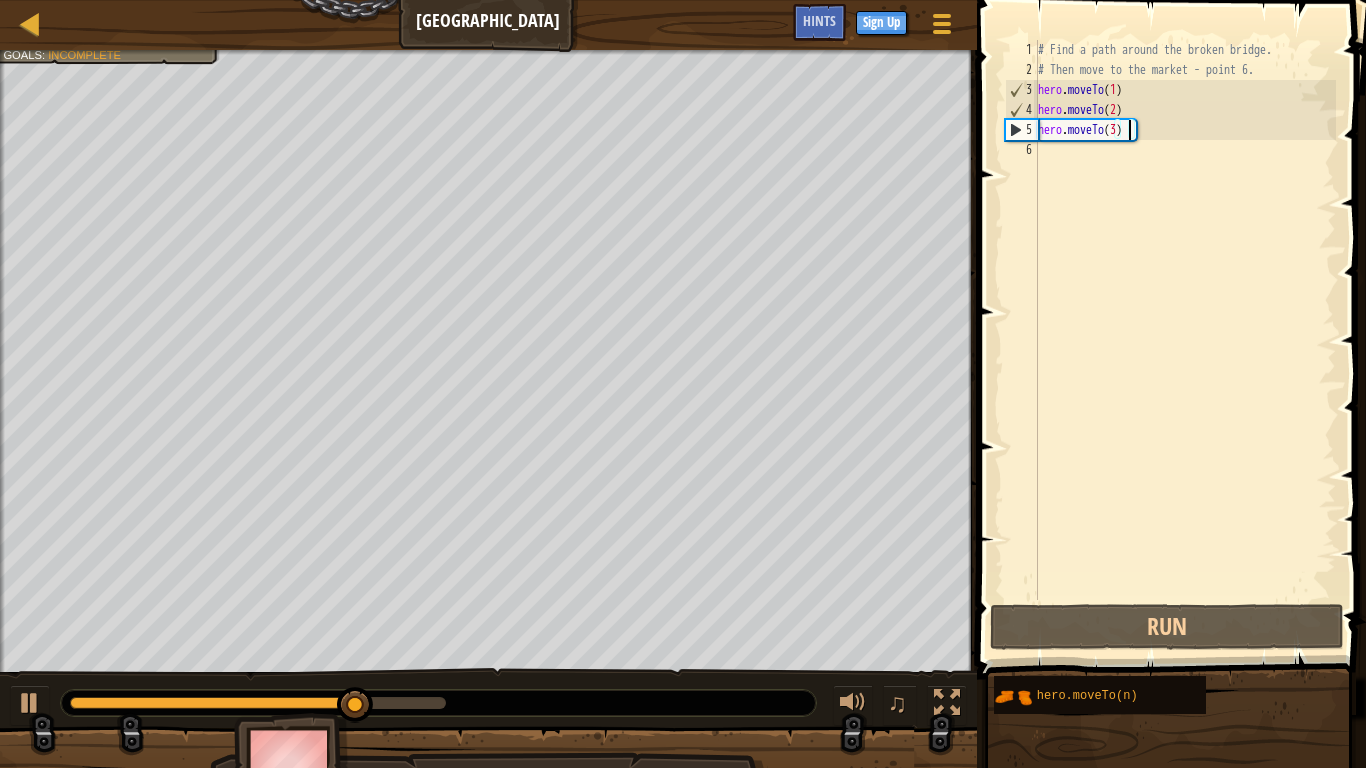 click on "# Find a path around the broken bridge. # Then move to the market - point 6. hero . moveTo ( 1 ) hero . moveTo ( 2 ) hero . moveTo ( 3 )" at bounding box center [1185, 340] 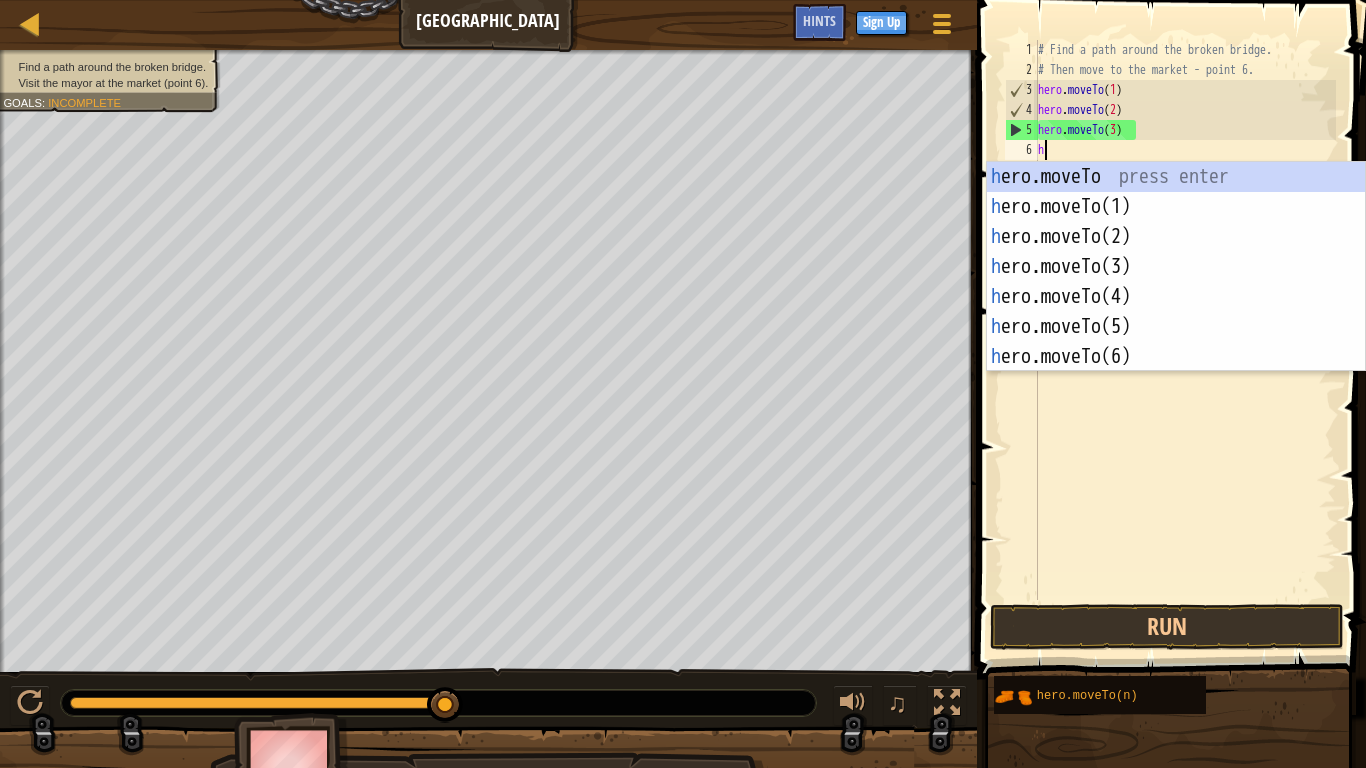 click on "h ero.moveTo press enter h ero.moveTo(1) press enter h ero.moveTo(2) press enter h ero.moveTo(3) press enter h ero.moveTo(4) press enter h ero.moveTo(5) press enter h ero.moveTo(6) press enter" at bounding box center (1176, 297) 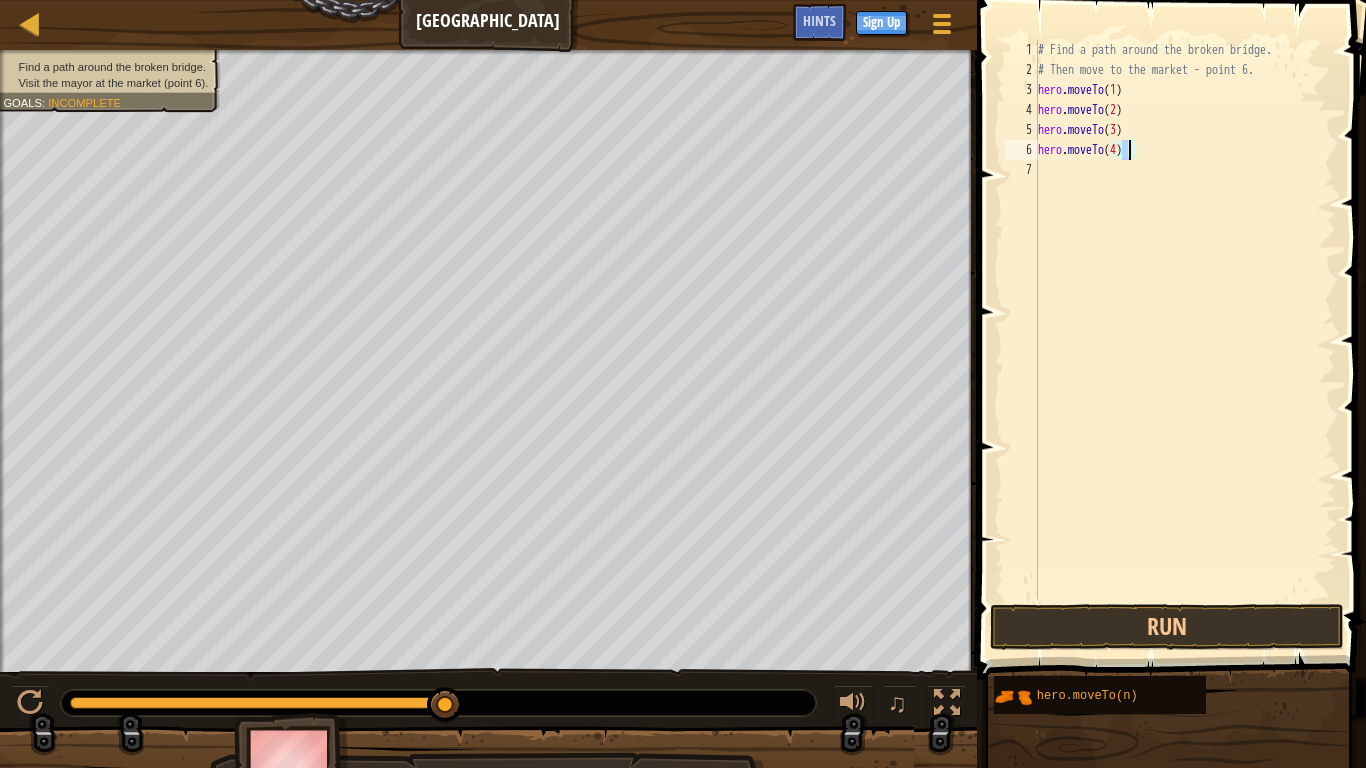 click on "# Find a path around the broken bridge. # Then move to the market - point 6. hero . moveTo ( 1 ) hero . moveTo ( 2 ) hero . moveTo ( 3 ) hero . moveTo ( 4 )" at bounding box center [1185, 340] 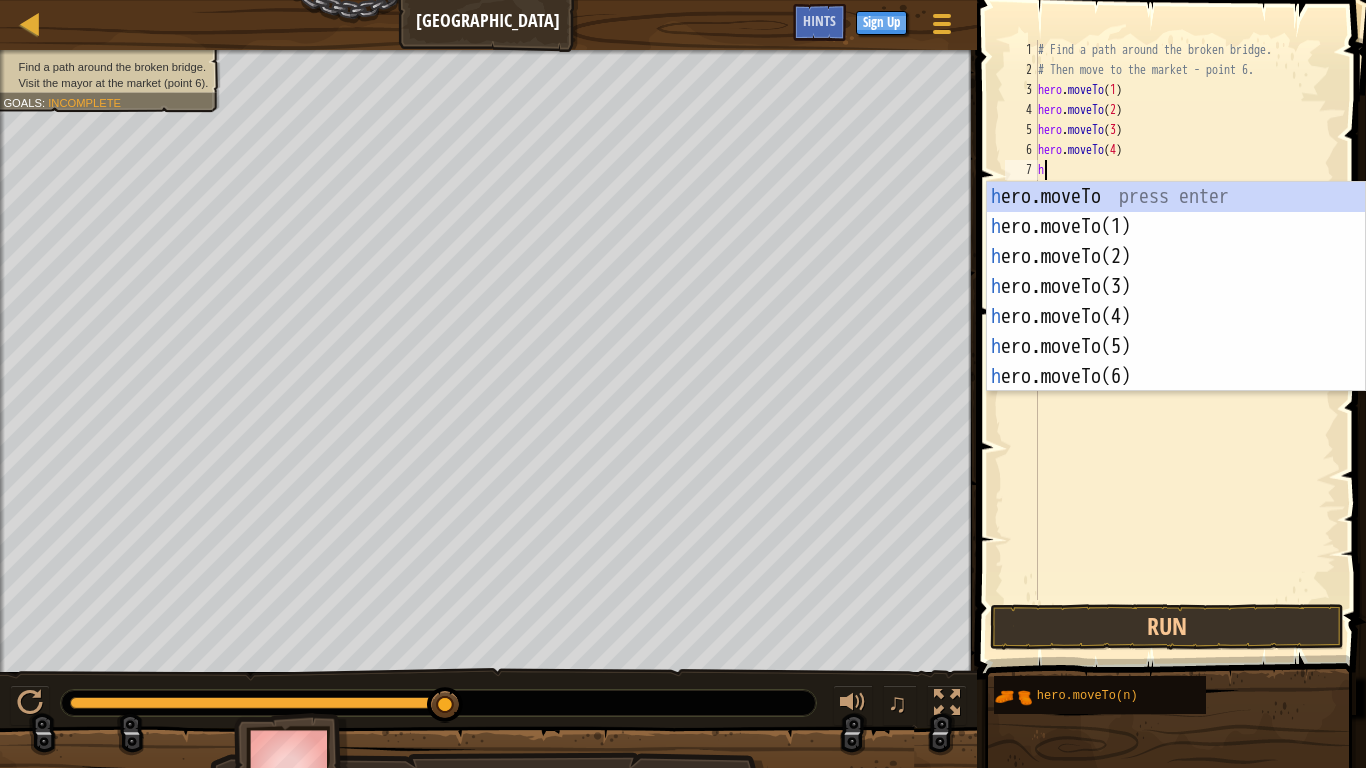 click on "h ero.moveTo press enter h ero.moveTo(1) press enter h ero.moveTo(2) press enter h ero.moveTo(3) press enter h ero.moveTo(4) press enter h ero.moveTo(5) press enter h ero.moveTo(6) press enter" at bounding box center (1176, 317) 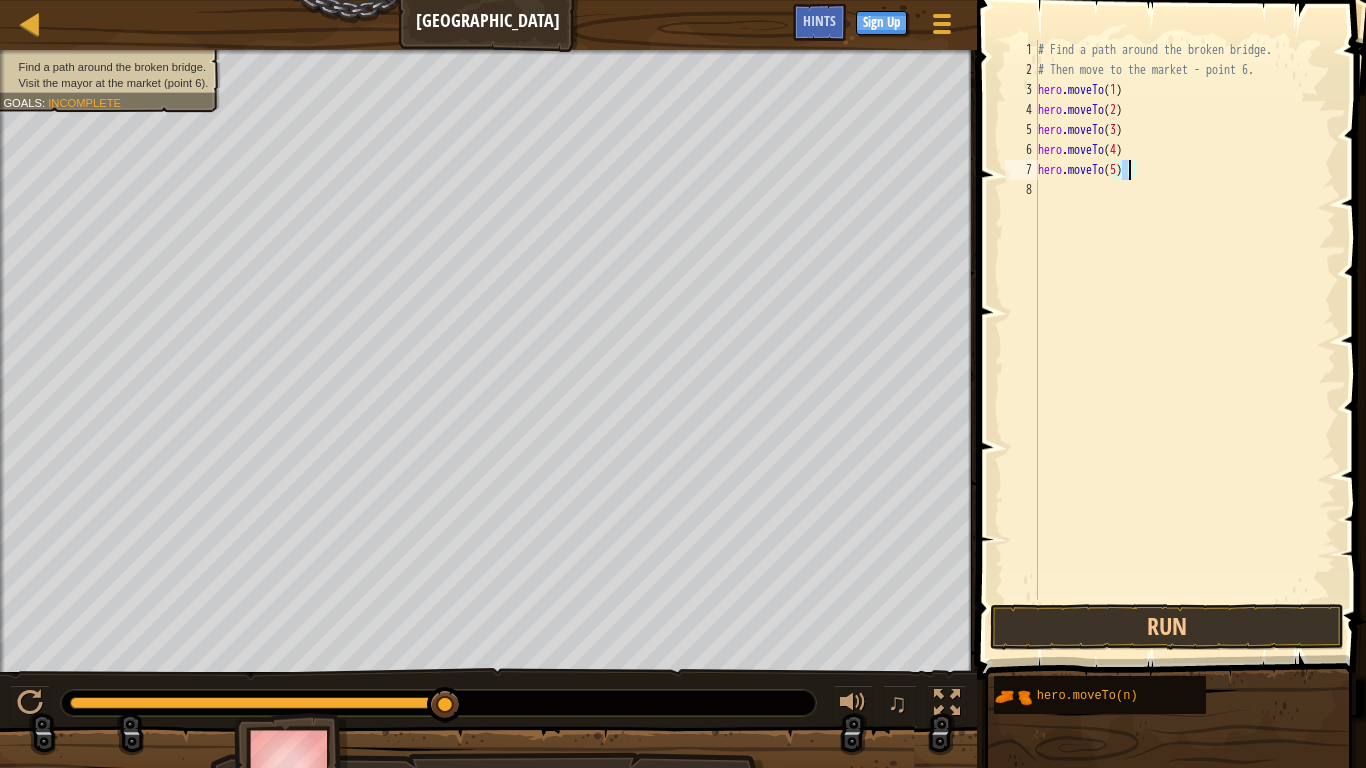 scroll, scrollTop: 9, scrollLeft: 13, axis: both 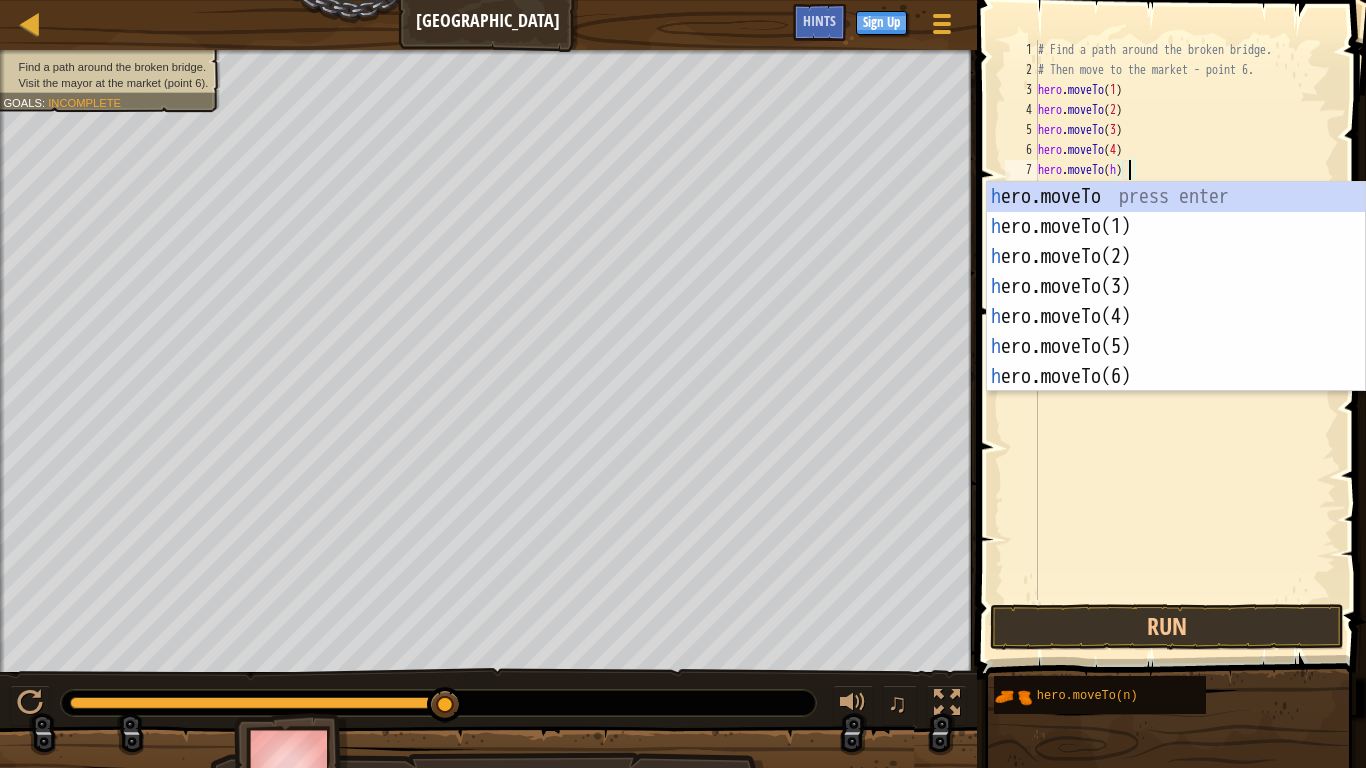 click on "# Find a path around the broken bridge. # Then move to the market - point 6. hero . moveTo ( 1 ) hero . moveTo ( 2 ) hero . moveTo ( 3 ) hero . moveTo ( 4 ) hero . moveTo ( h )" at bounding box center [1185, 340] 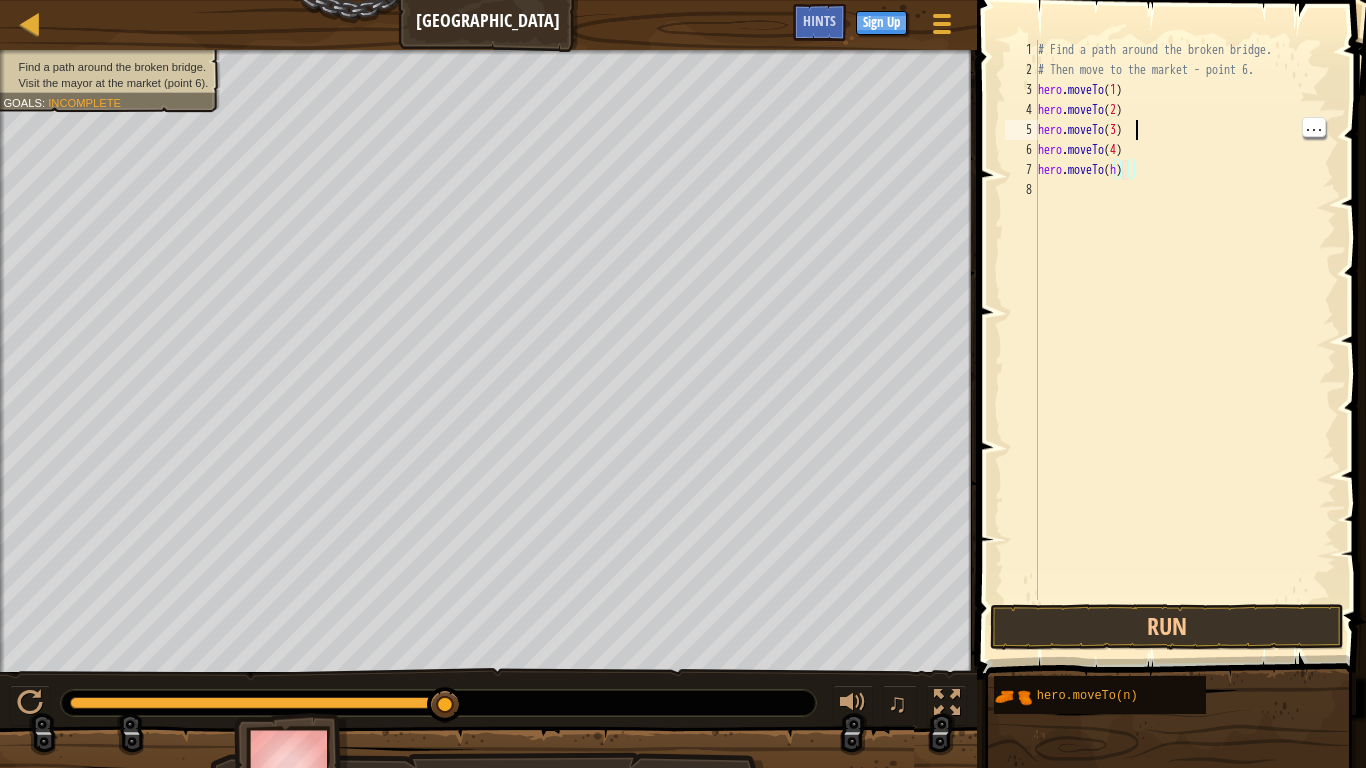 type on "hero.moveTo(3)" 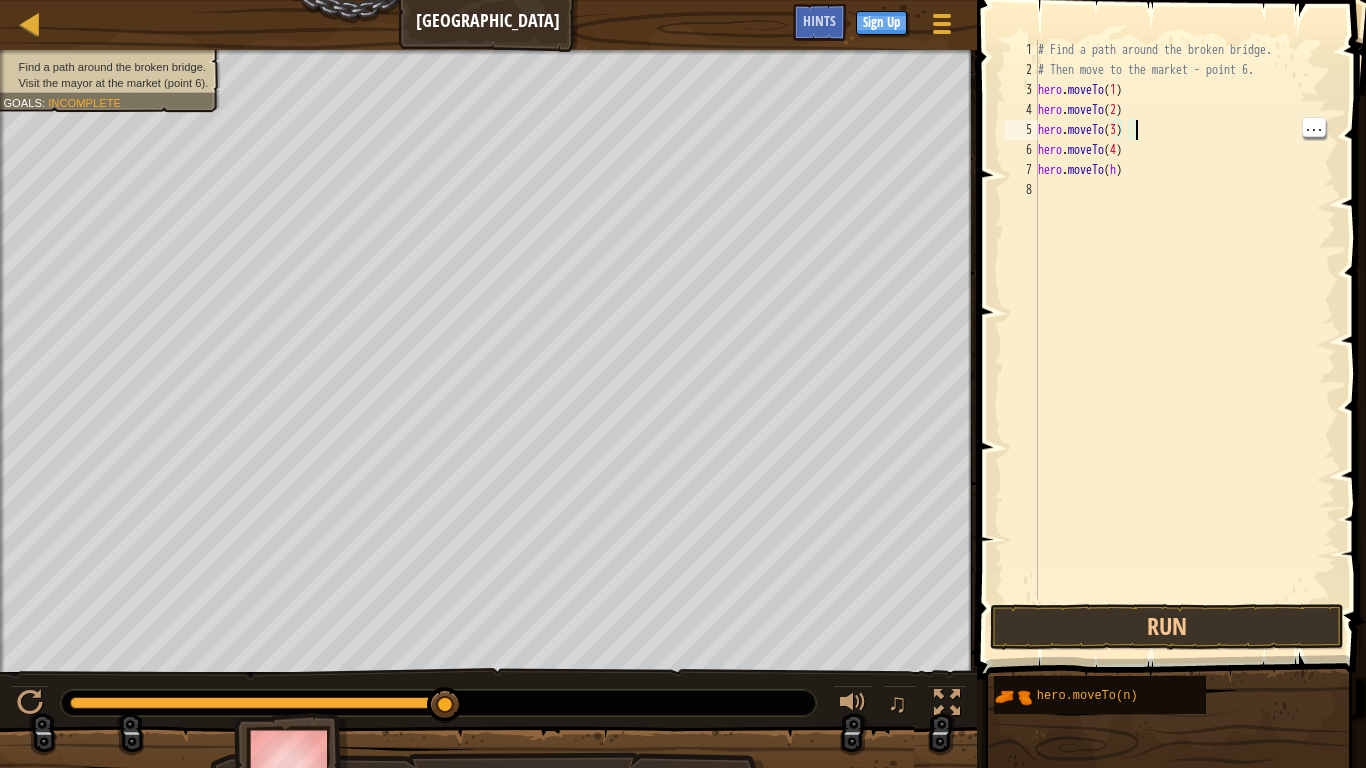 click on "# Find a path around the broken bridge. # Then move to the market - point 6. hero . moveTo ( 1 ) hero . moveTo ( 2 ) hero . moveTo ( 3 ) hero . moveTo ( 4 ) hero . moveTo ( h )" at bounding box center (1185, 340) 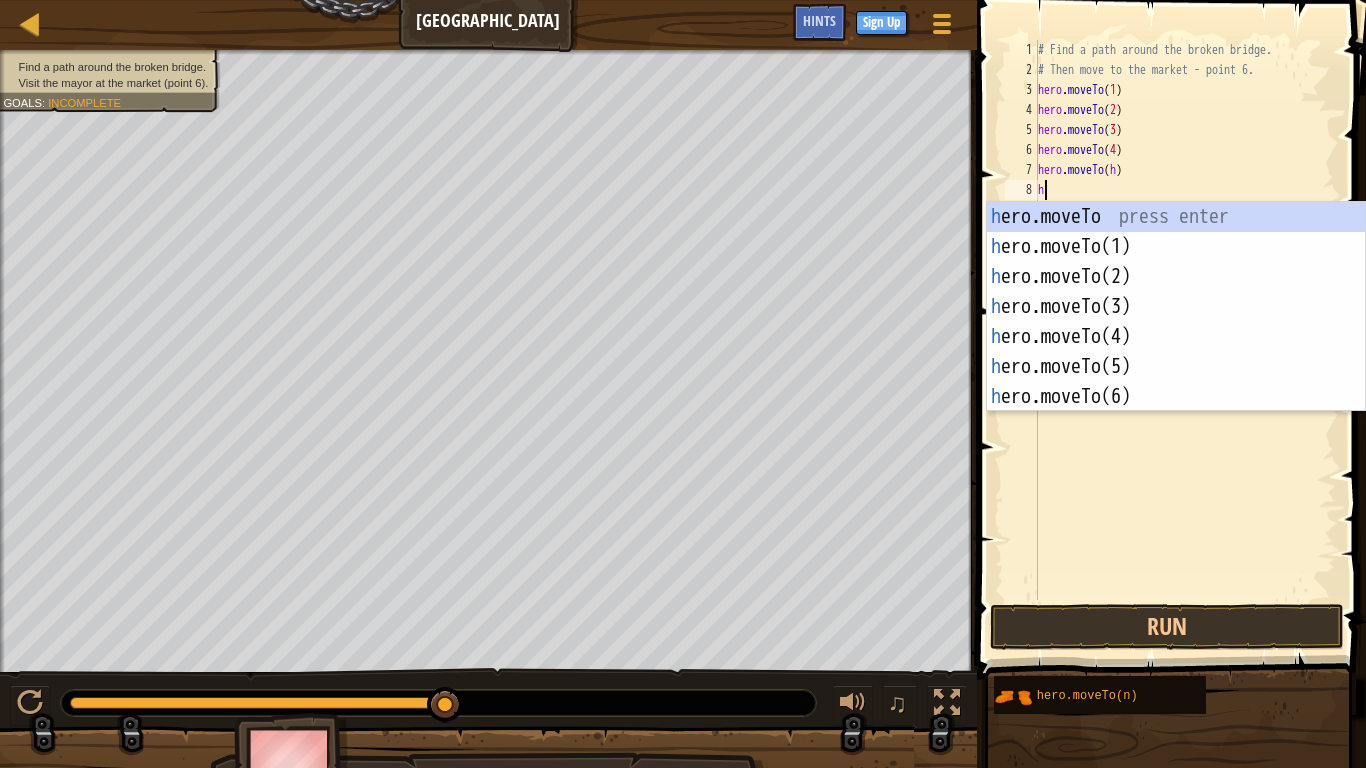 click on "h ero.moveTo press enter h ero.moveTo(1) press enter h ero.moveTo(2) press enter h ero.moveTo(3) press enter h ero.moveTo(4) press enter h ero.moveTo(5) press enter h ero.moveTo(6) press enter" at bounding box center [1176, 337] 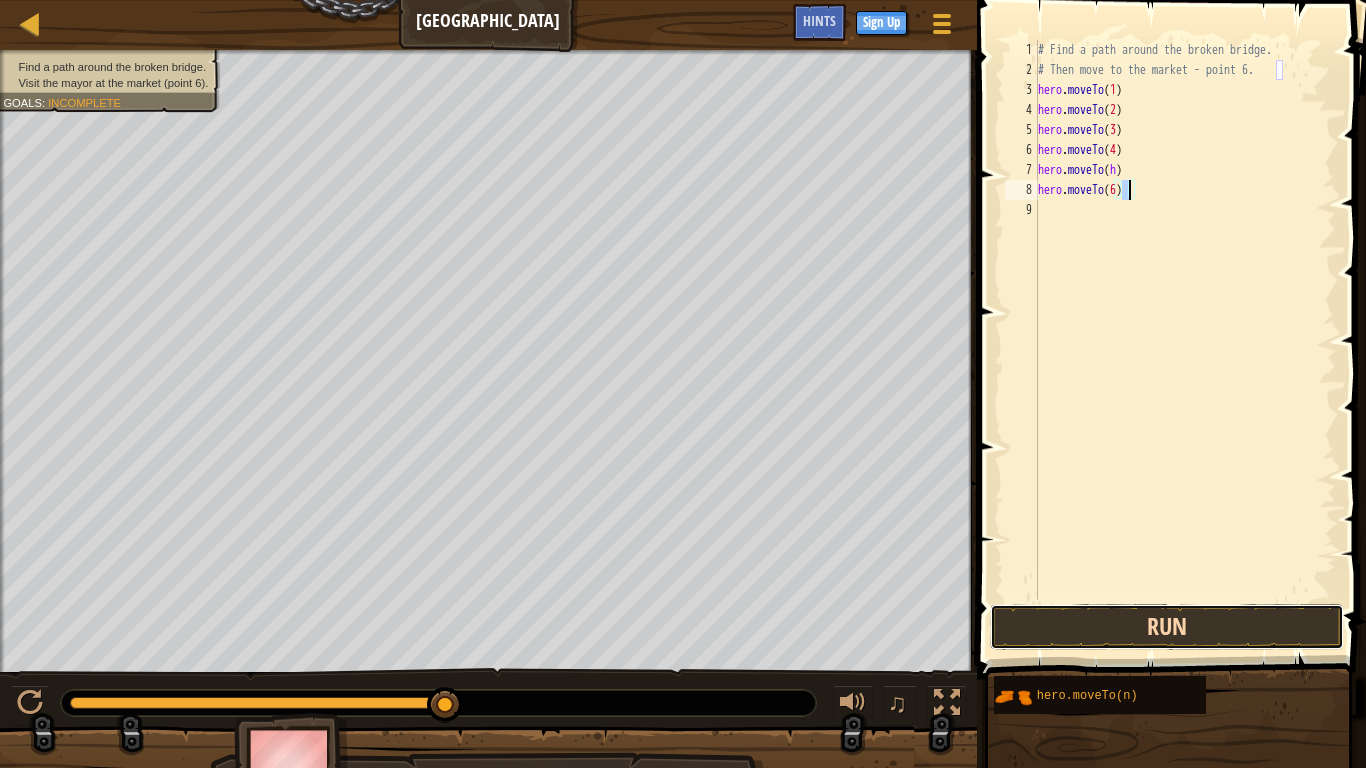 click on "Run" at bounding box center (1167, 627) 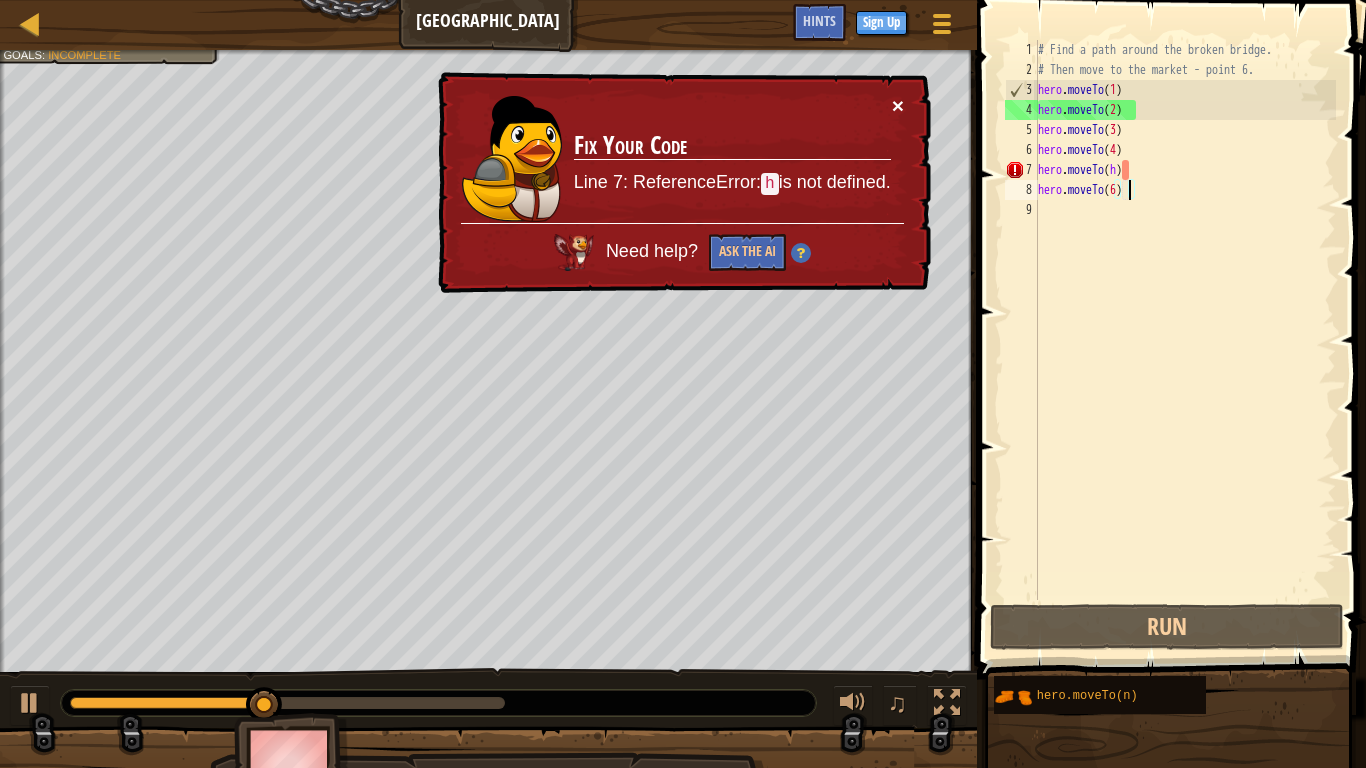 click on "×" at bounding box center [898, 105] 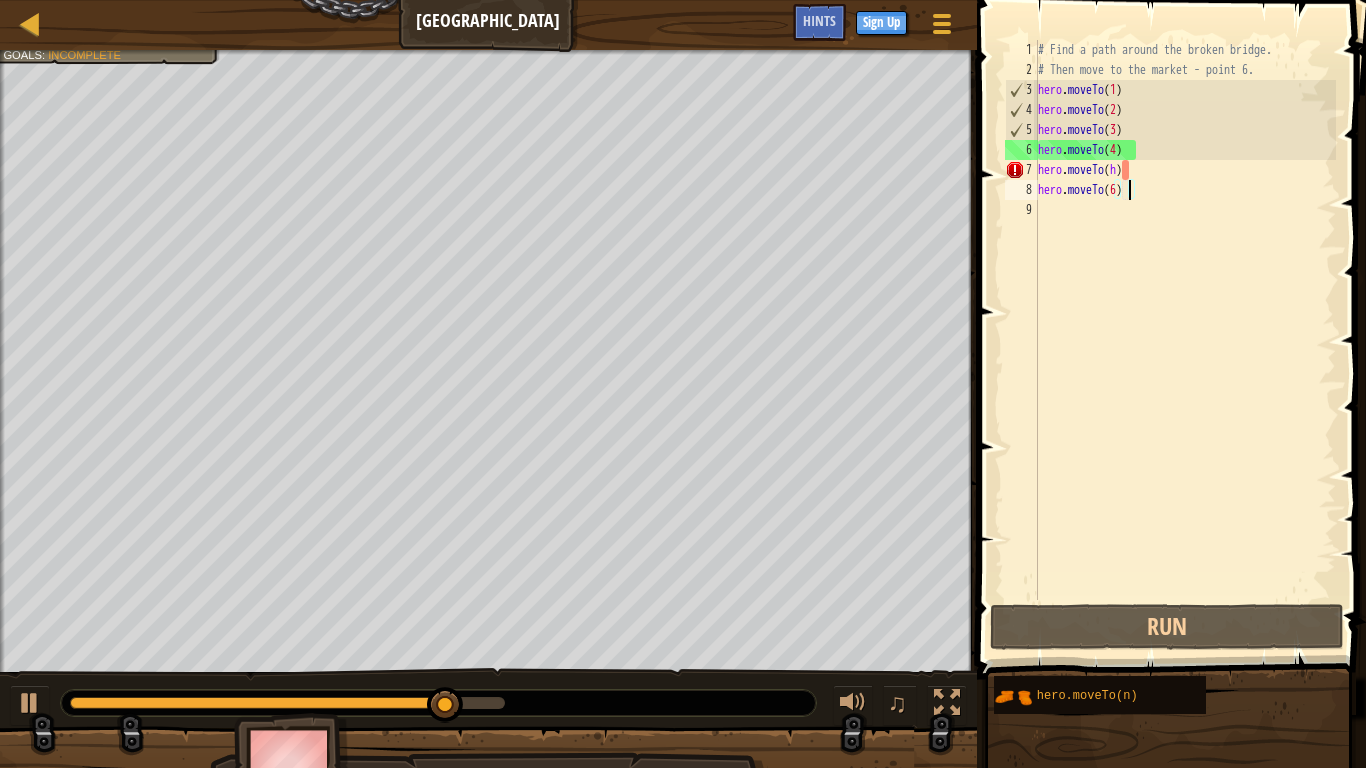 click on "# Find a path around the broken bridge. # Then move to the market - point 6. hero . moveTo ( 1 ) hero . moveTo ( 2 ) hero . moveTo ( 3 ) hero . moveTo ( 4 ) hero . moveTo ( h ) hero . moveTo ( 6 )" at bounding box center [1185, 340] 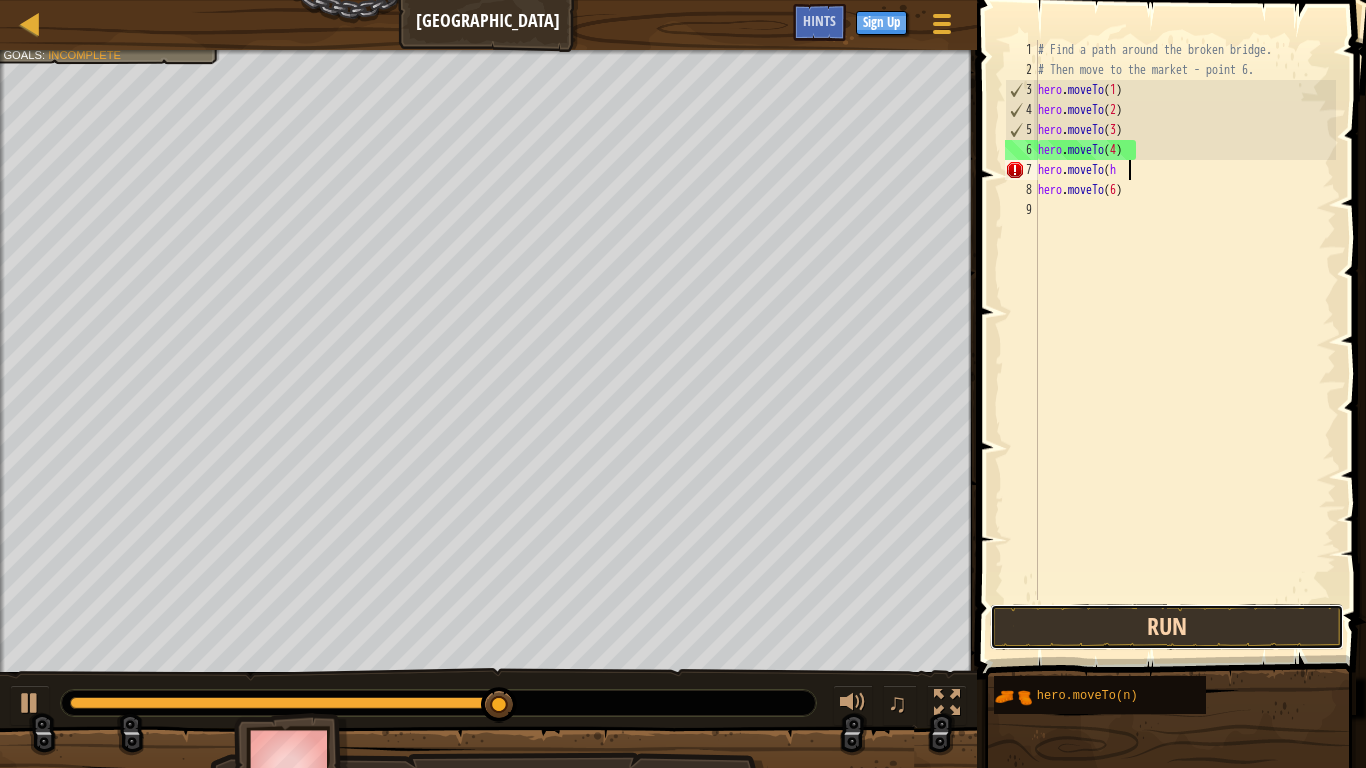 click on "Run" at bounding box center [1167, 627] 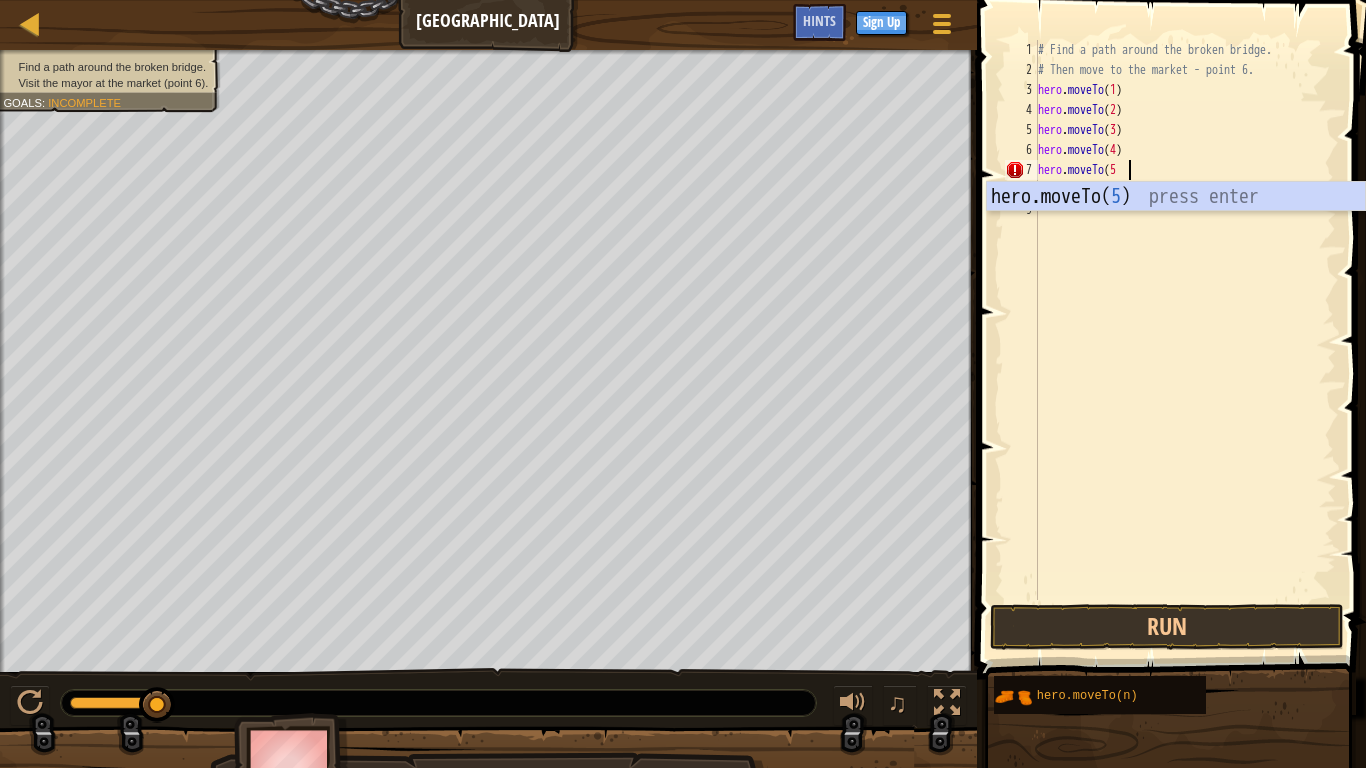 scroll, scrollTop: 9, scrollLeft: 12, axis: both 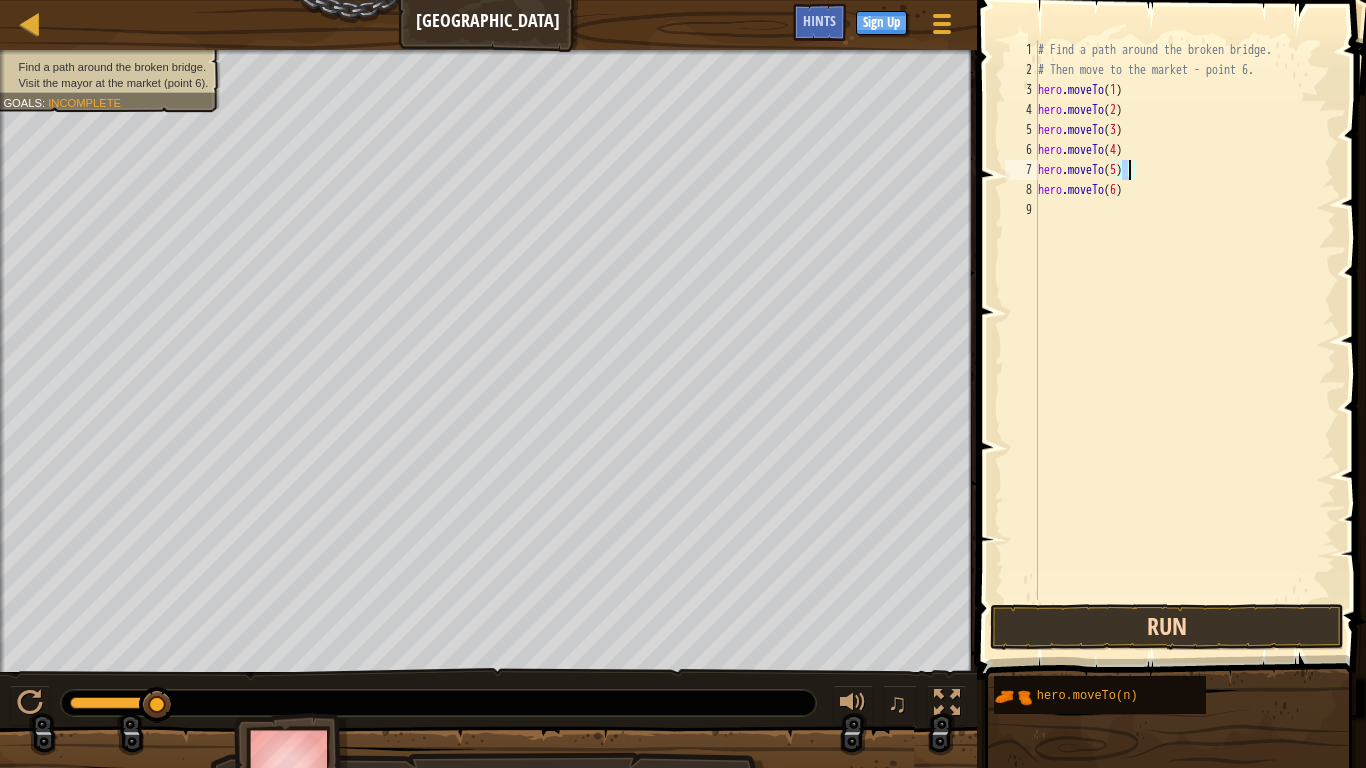 type on "hero.moveTo(5)" 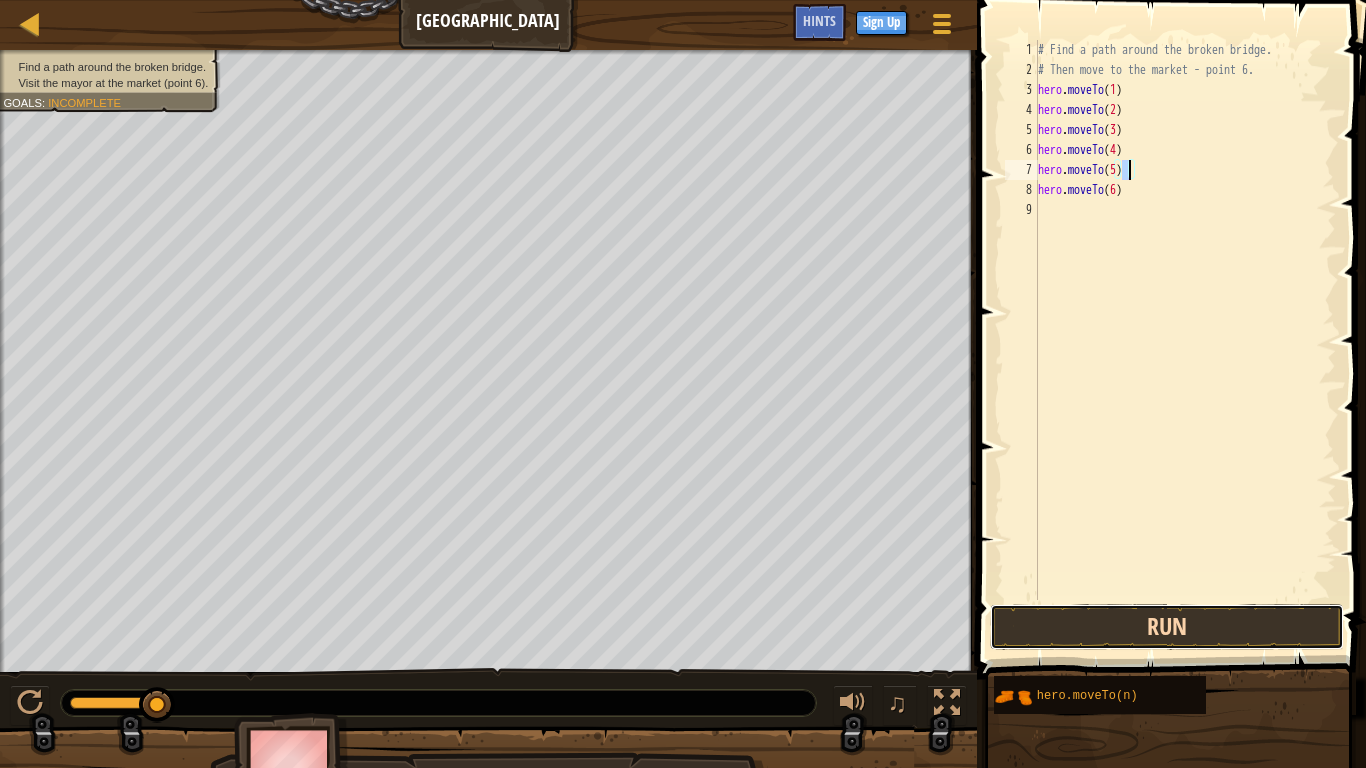 click on "Run" at bounding box center [1167, 627] 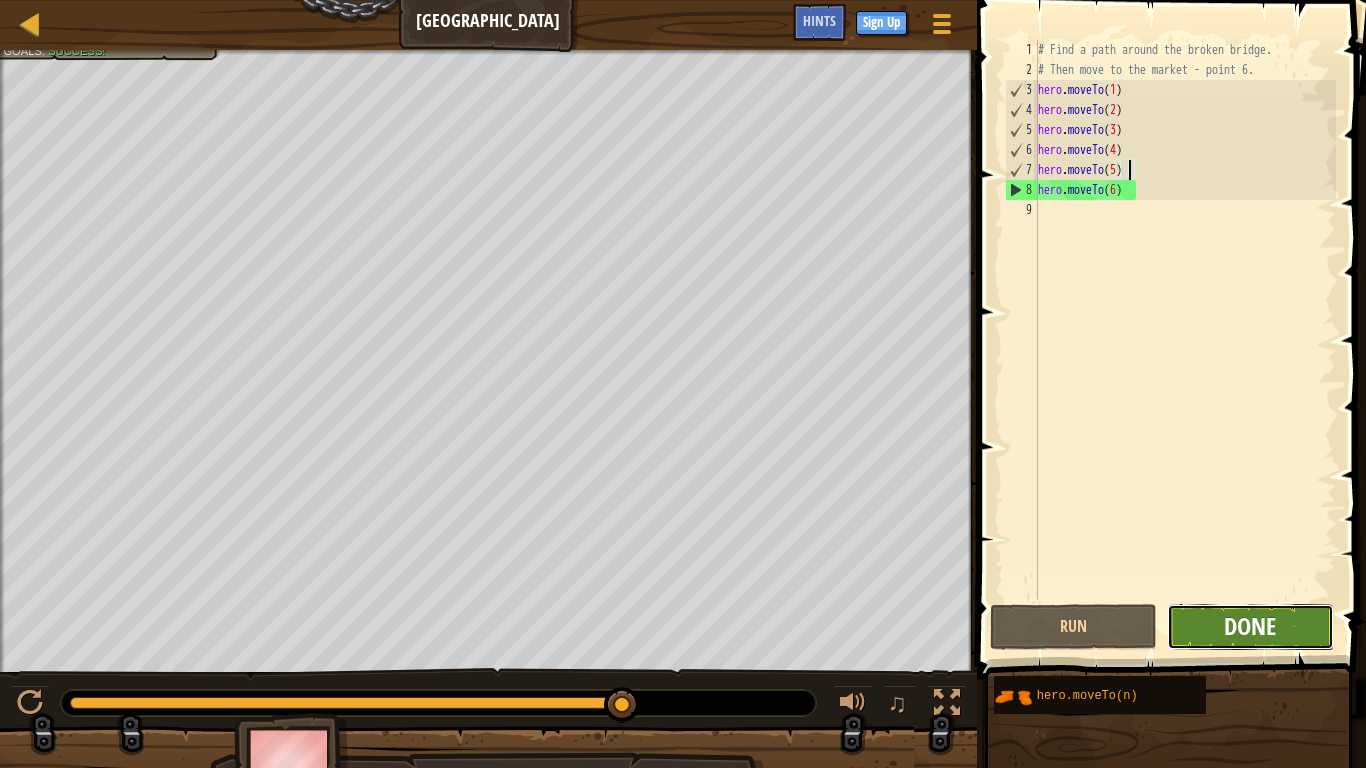 click on "Done" at bounding box center (1250, 626) 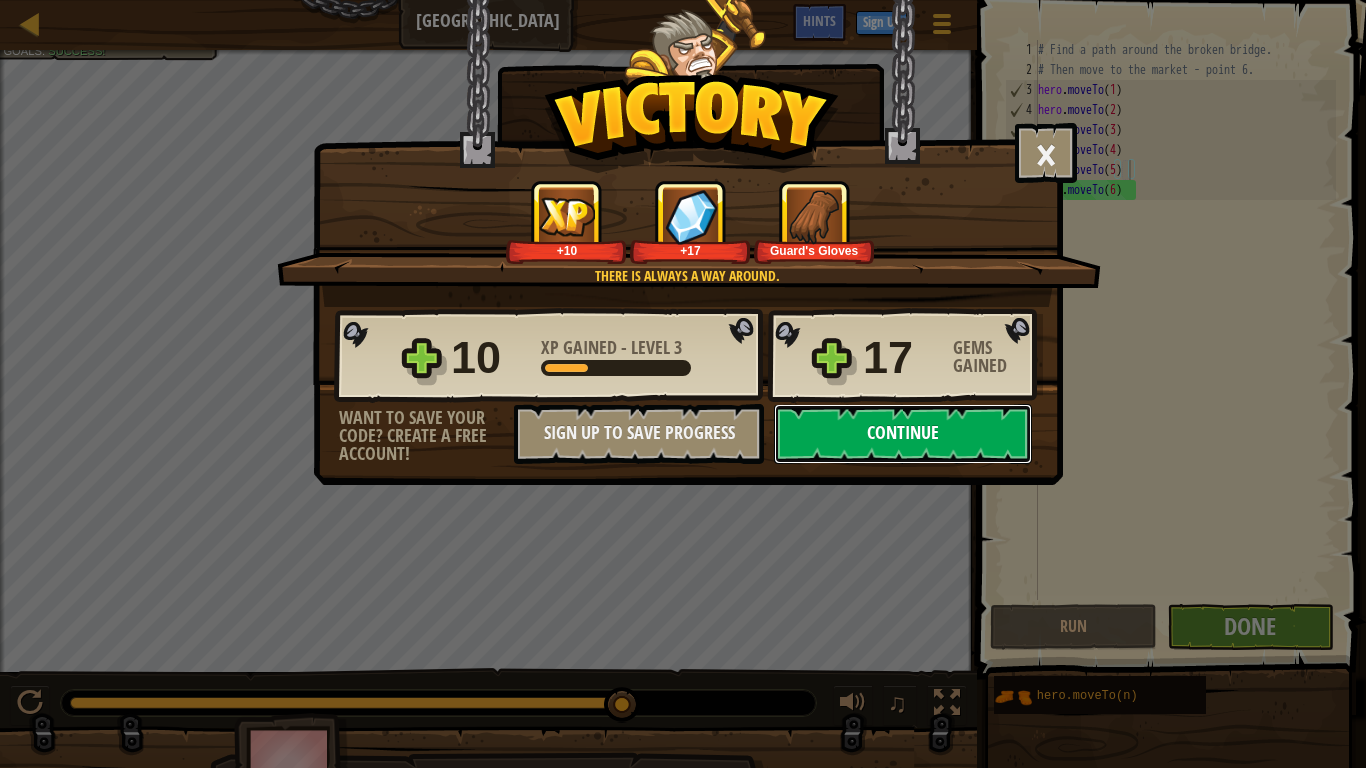 click on "Continue" at bounding box center [903, 434] 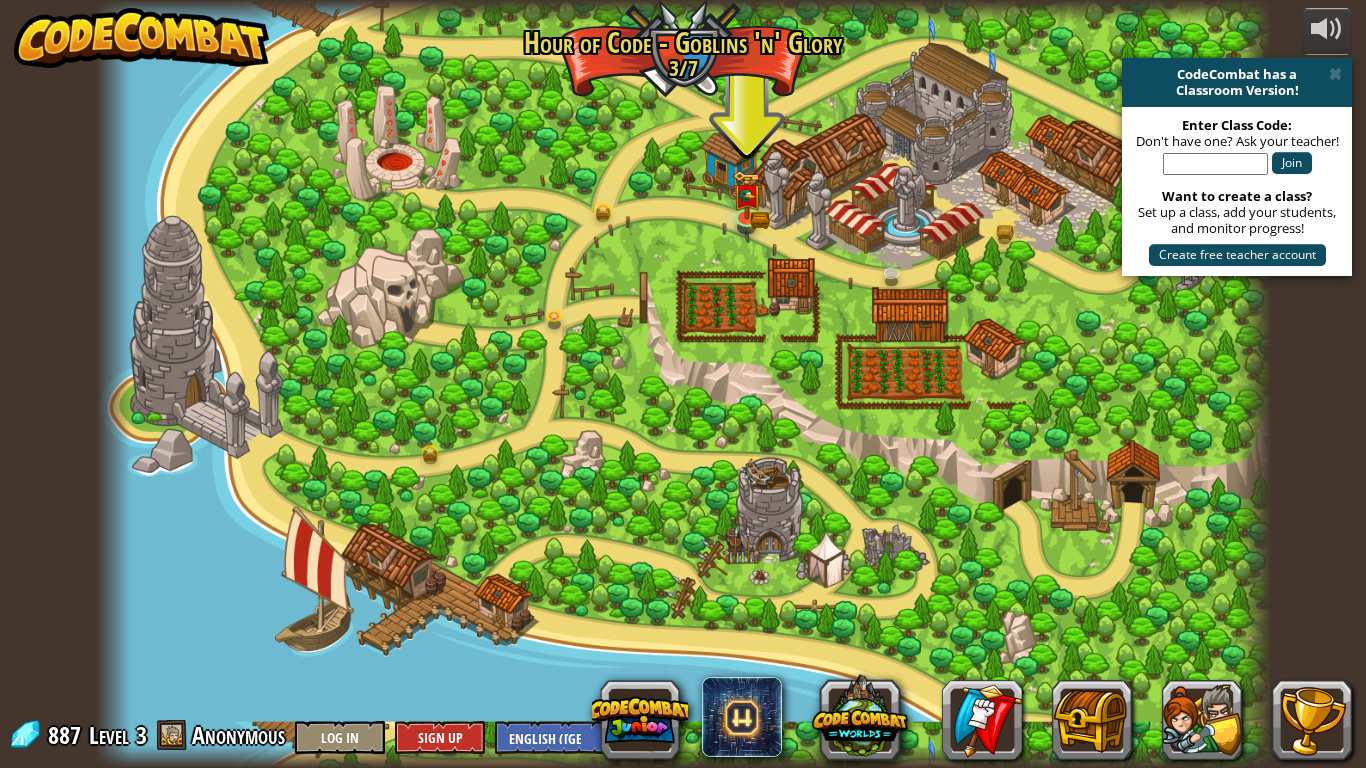 click at bounding box center [683, 384] 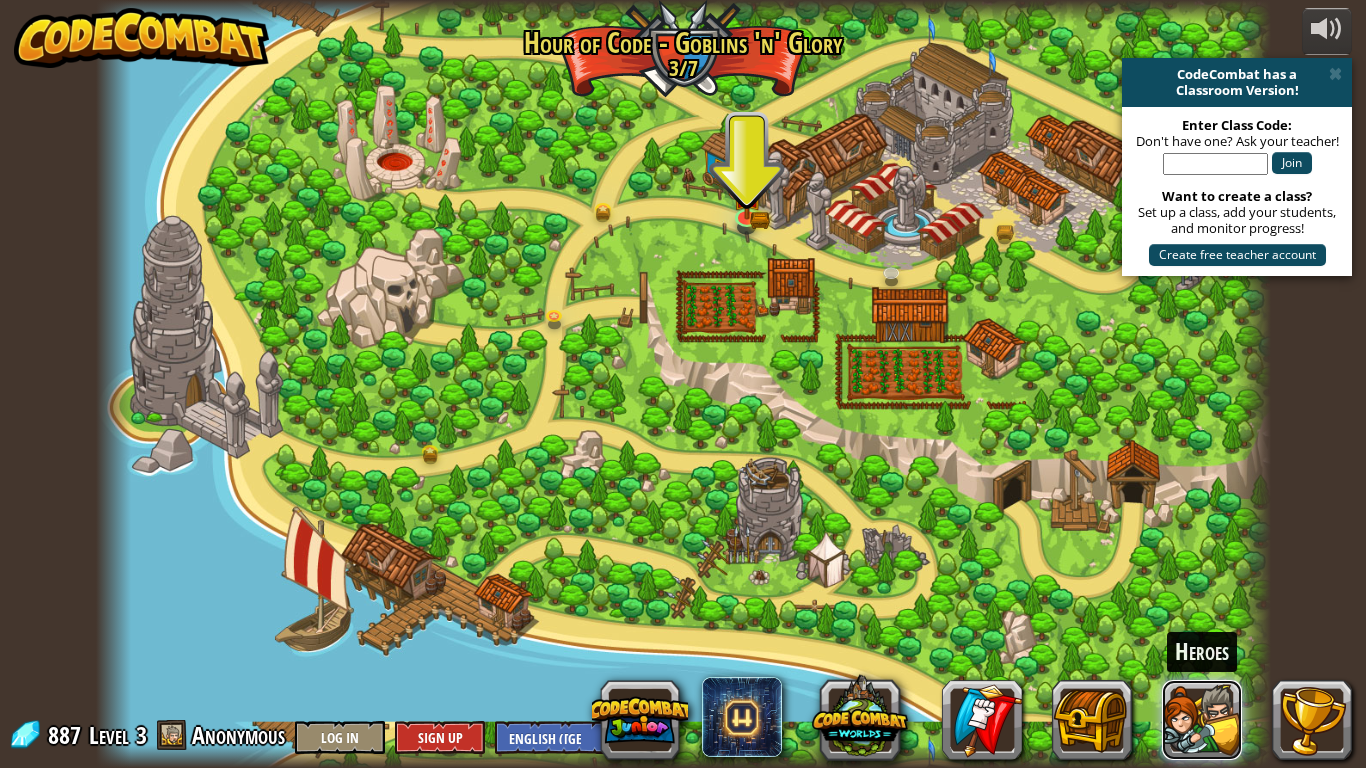 click at bounding box center (1202, 720) 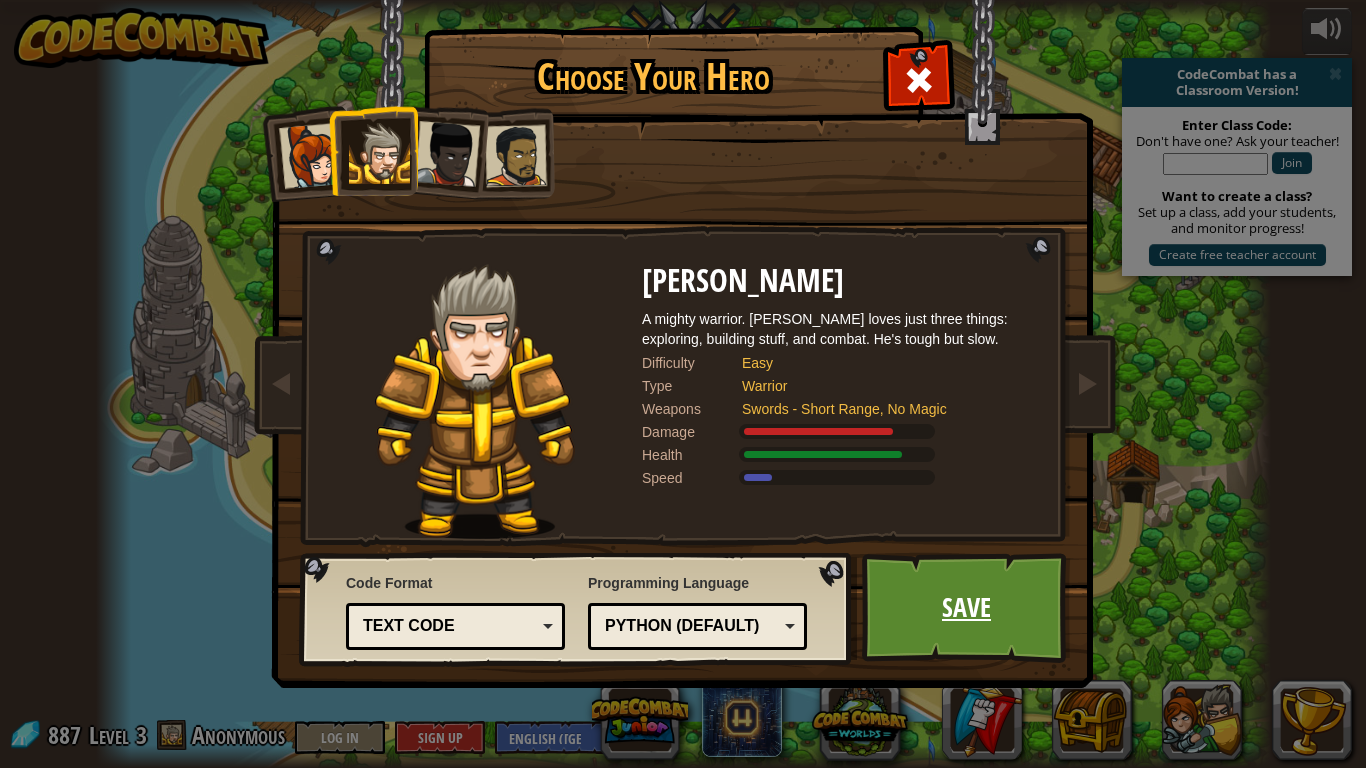 click on "Save" at bounding box center (966, 608) 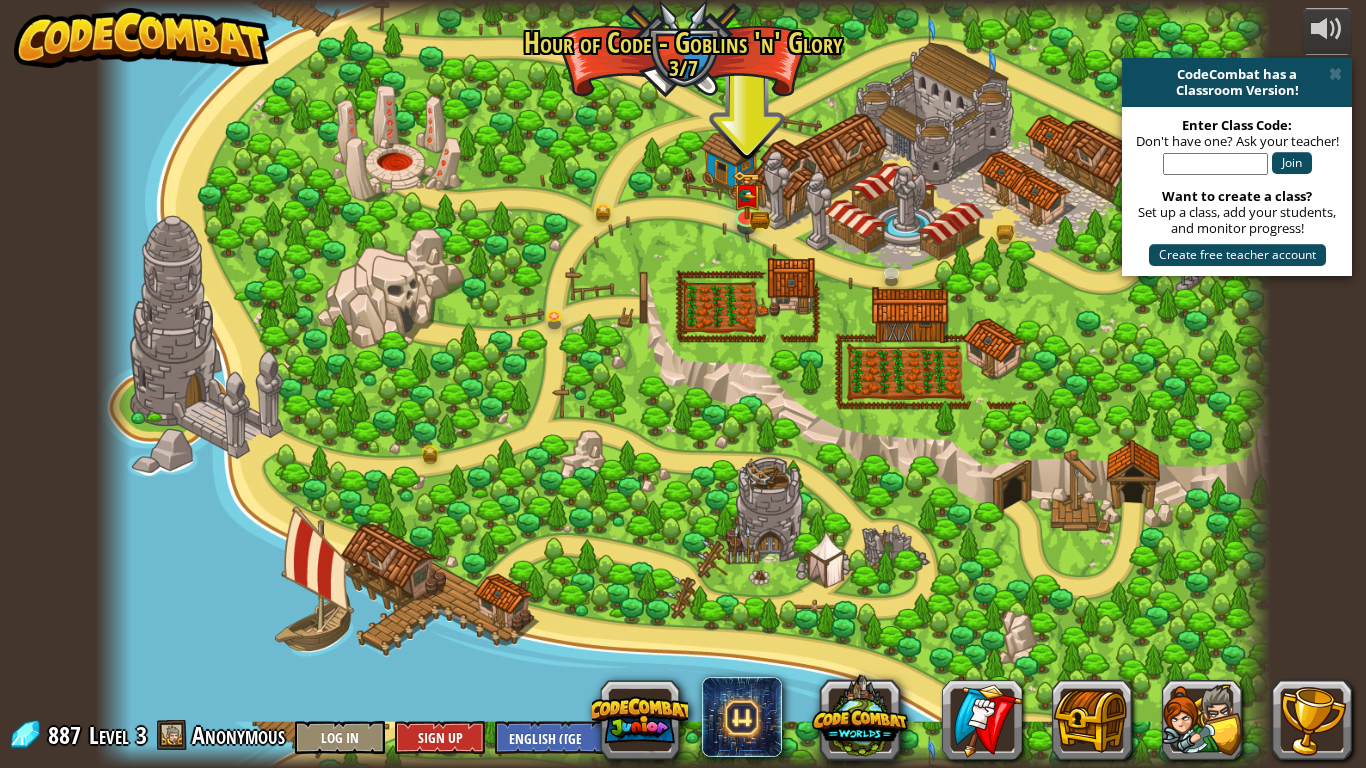 click at bounding box center (683, 384) 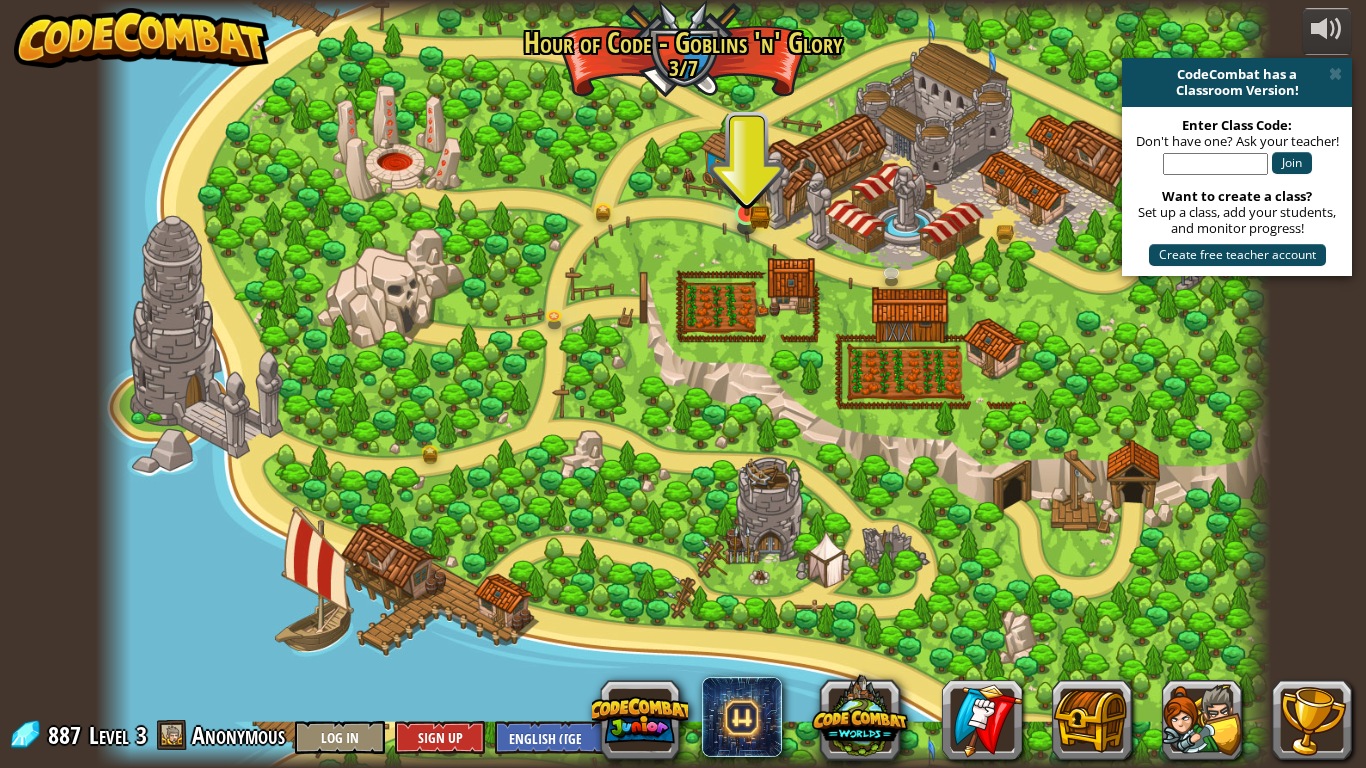 click at bounding box center [683, 384] 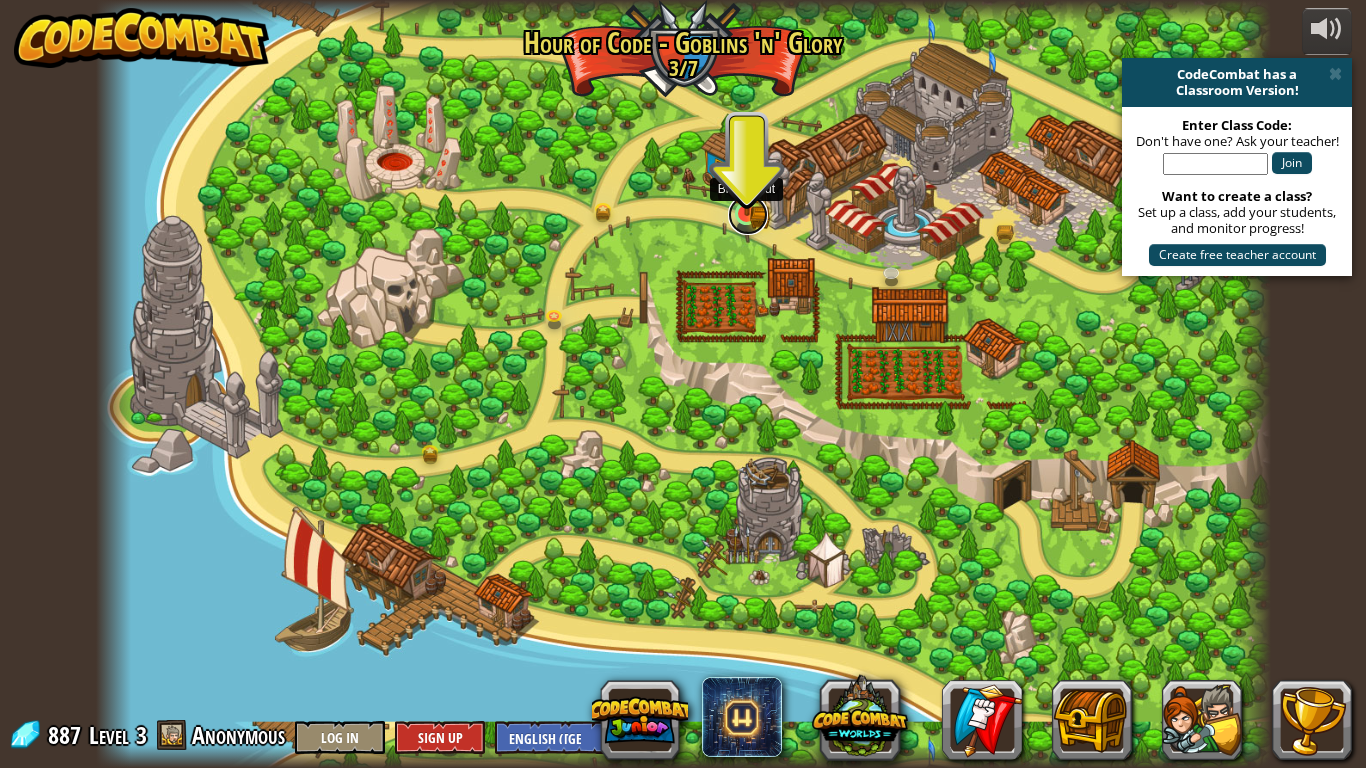 click at bounding box center [748, 215] 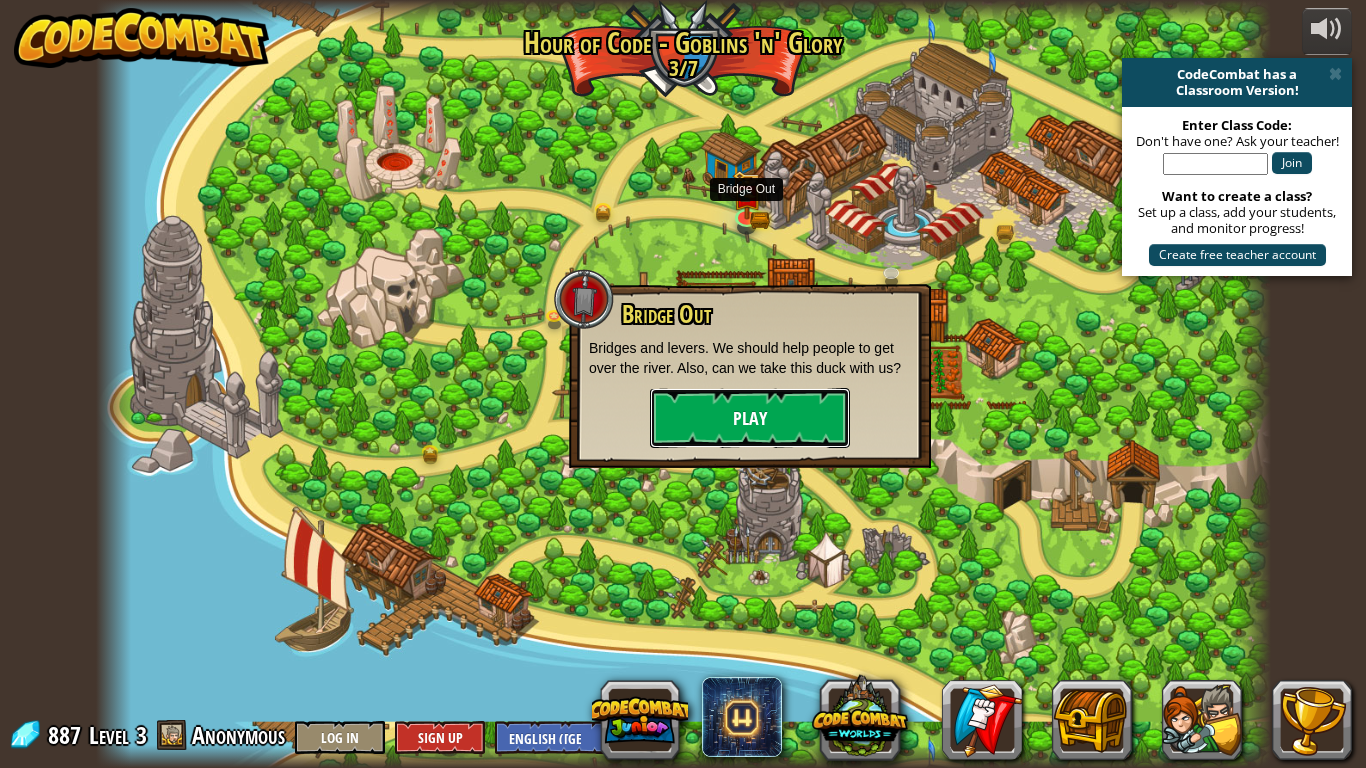 click on "Play" at bounding box center [750, 418] 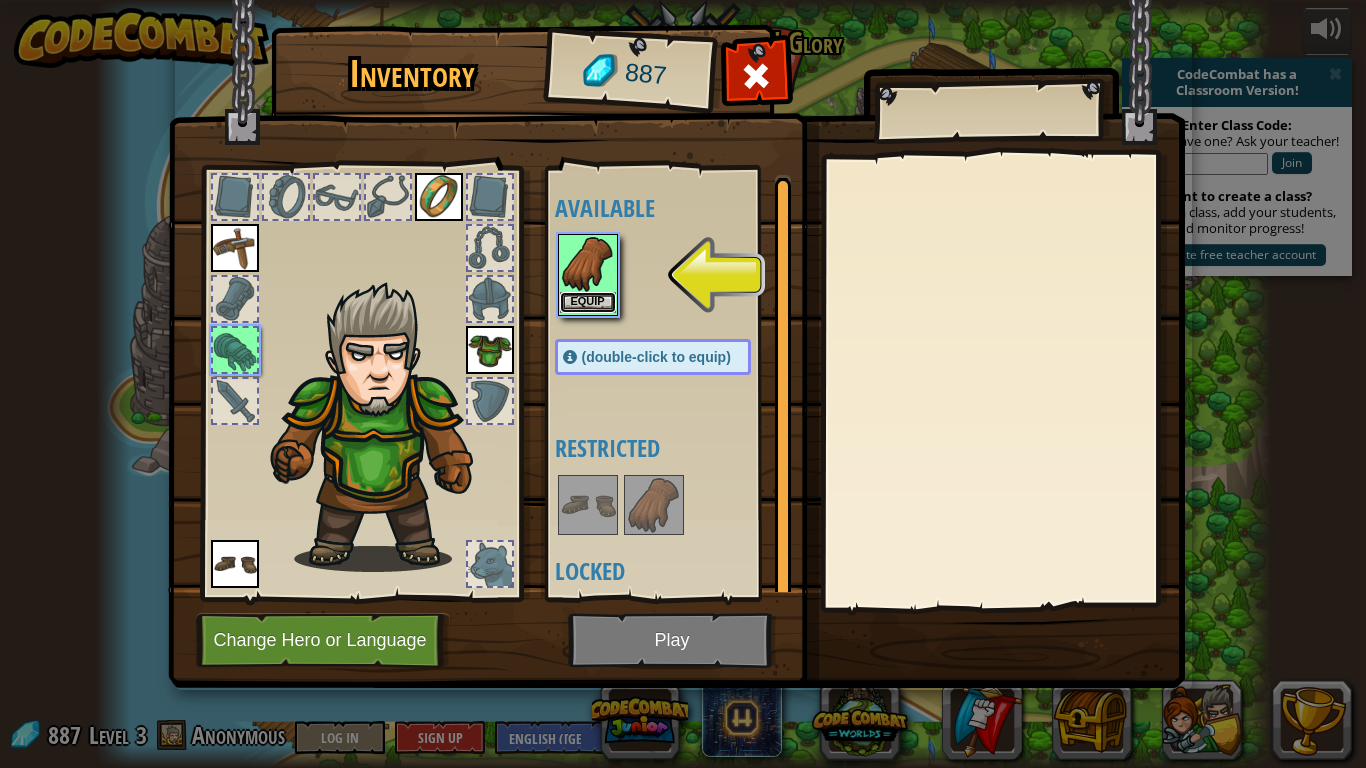 click on "Equip" at bounding box center (588, 302) 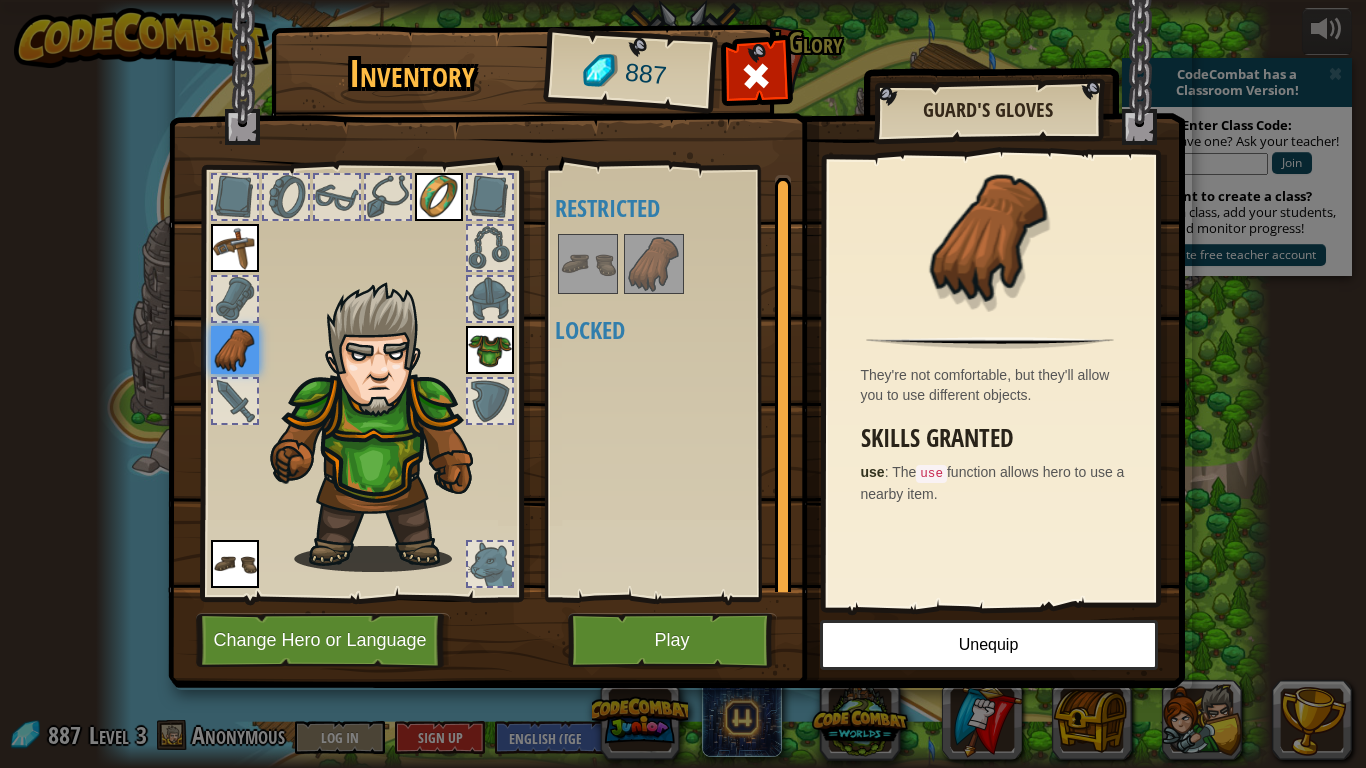 click at bounding box center (654, 264) 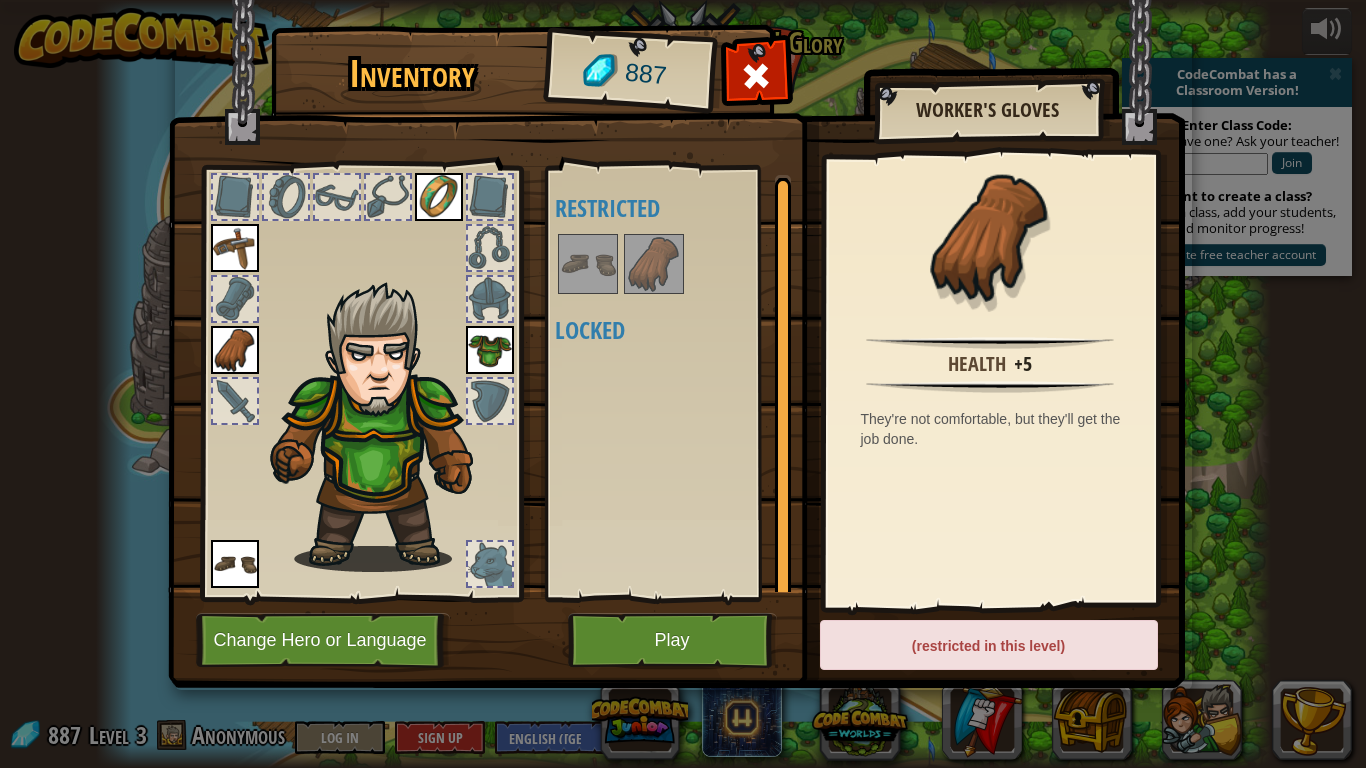 click at bounding box center (588, 264) 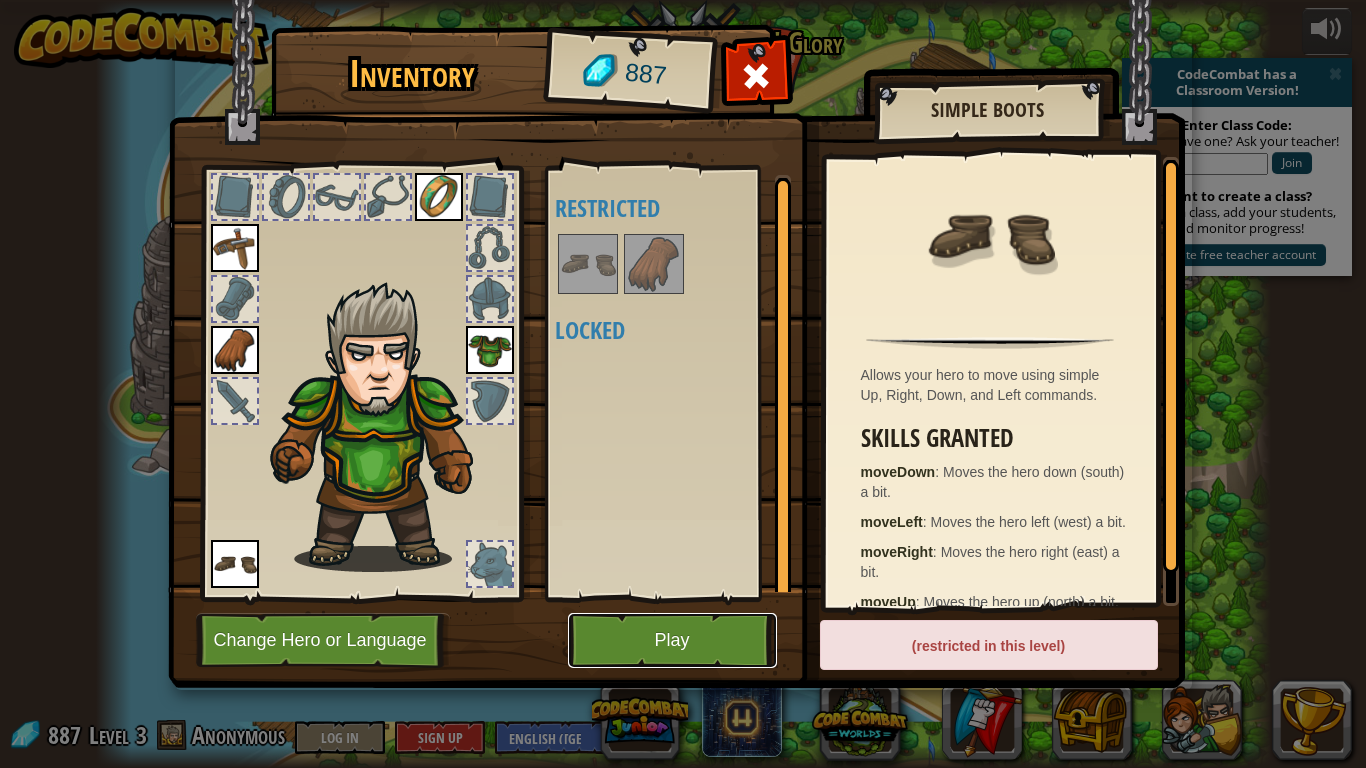 click on "Play" at bounding box center (672, 640) 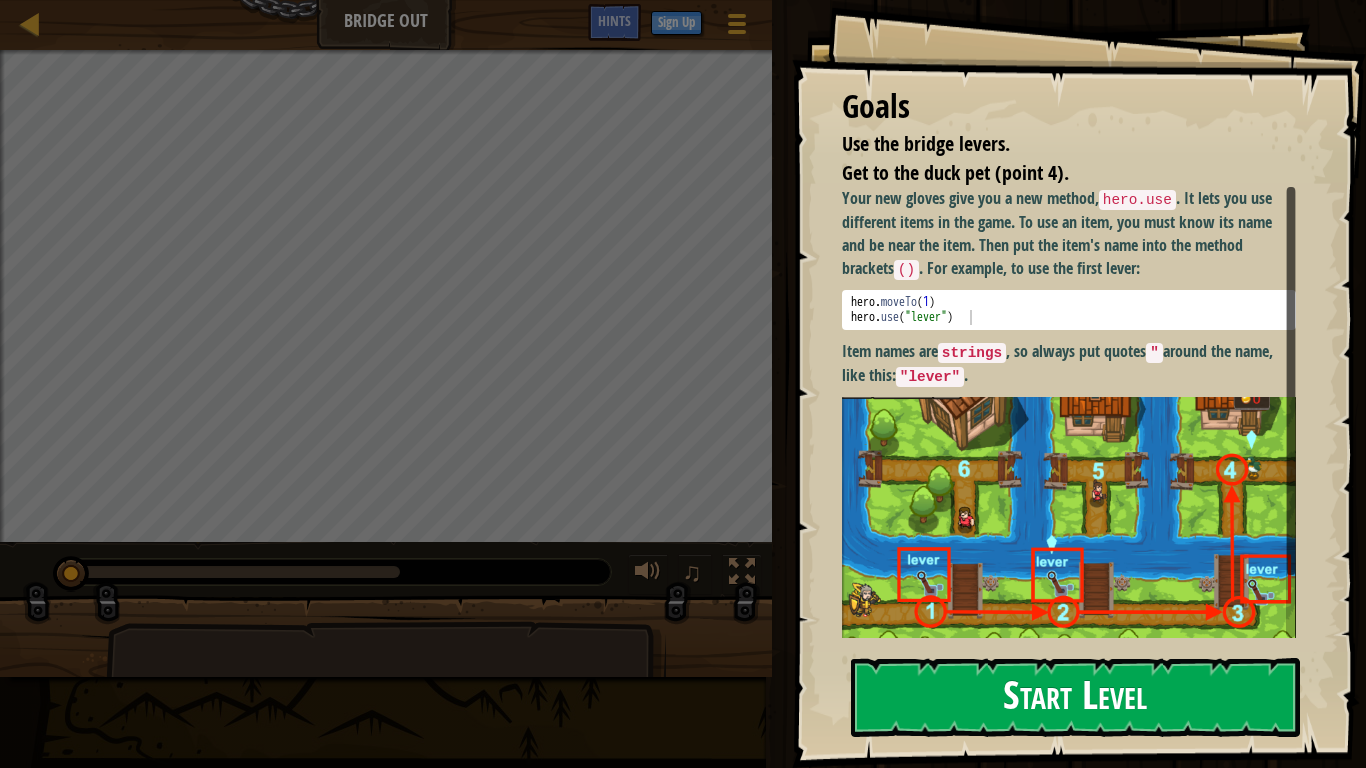 click on "Start Level" at bounding box center (1075, 697) 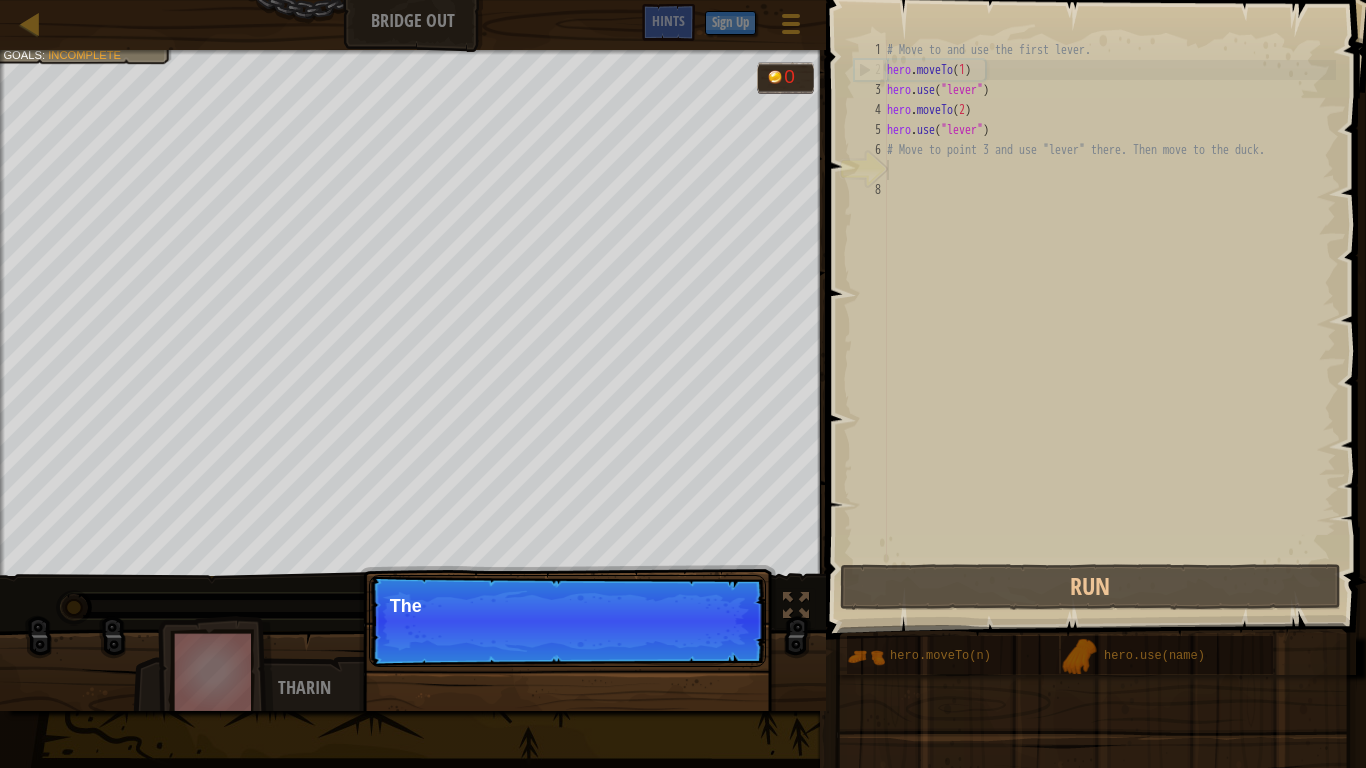 click on "Continue  The" at bounding box center (567, 723) 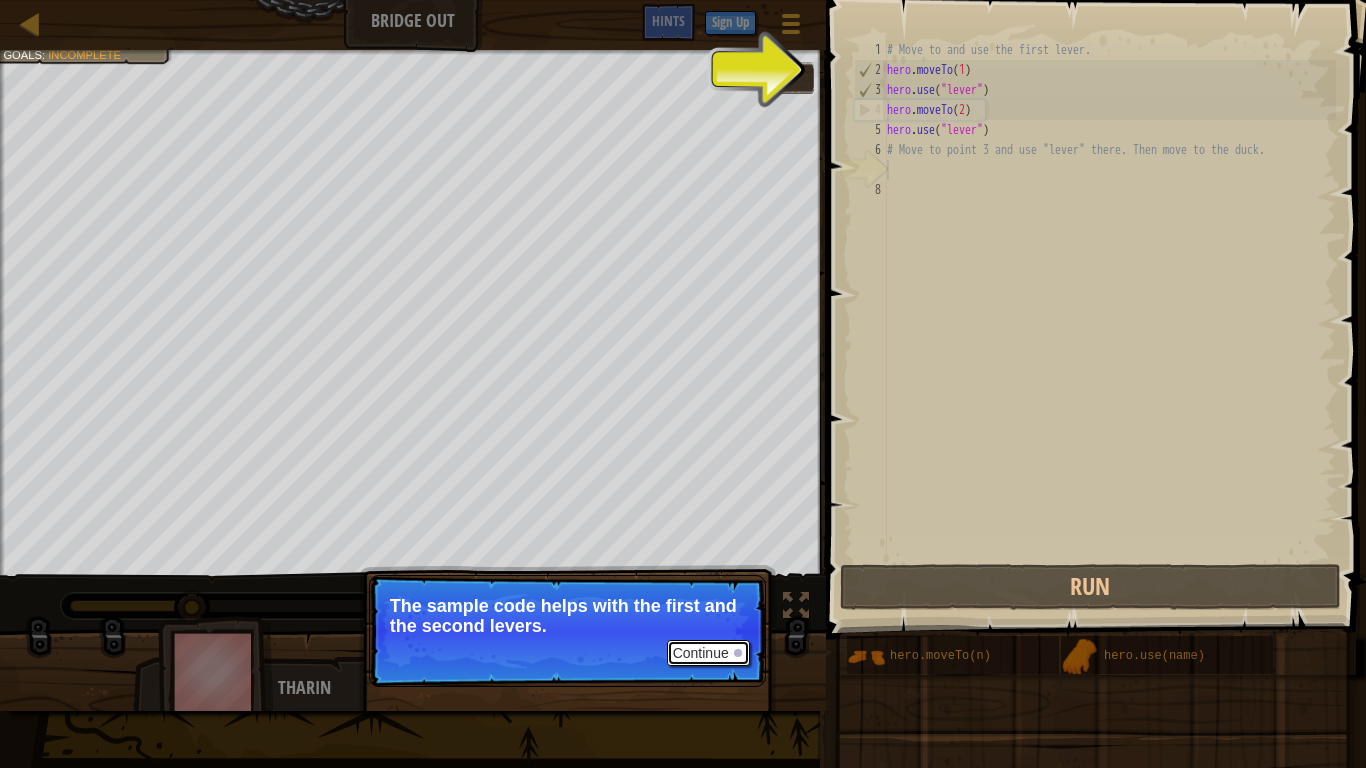 click on "Continue" at bounding box center [708, 653] 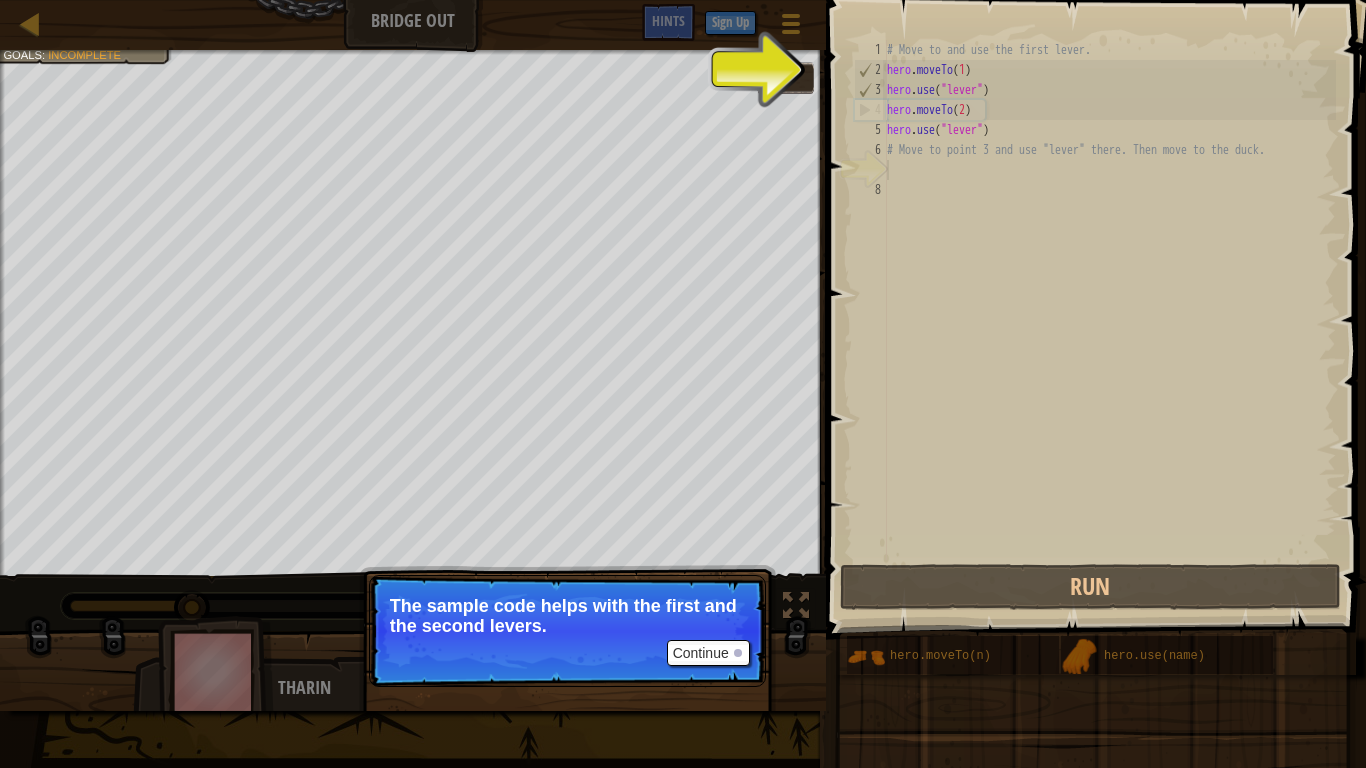 scroll, scrollTop: 9, scrollLeft: 0, axis: vertical 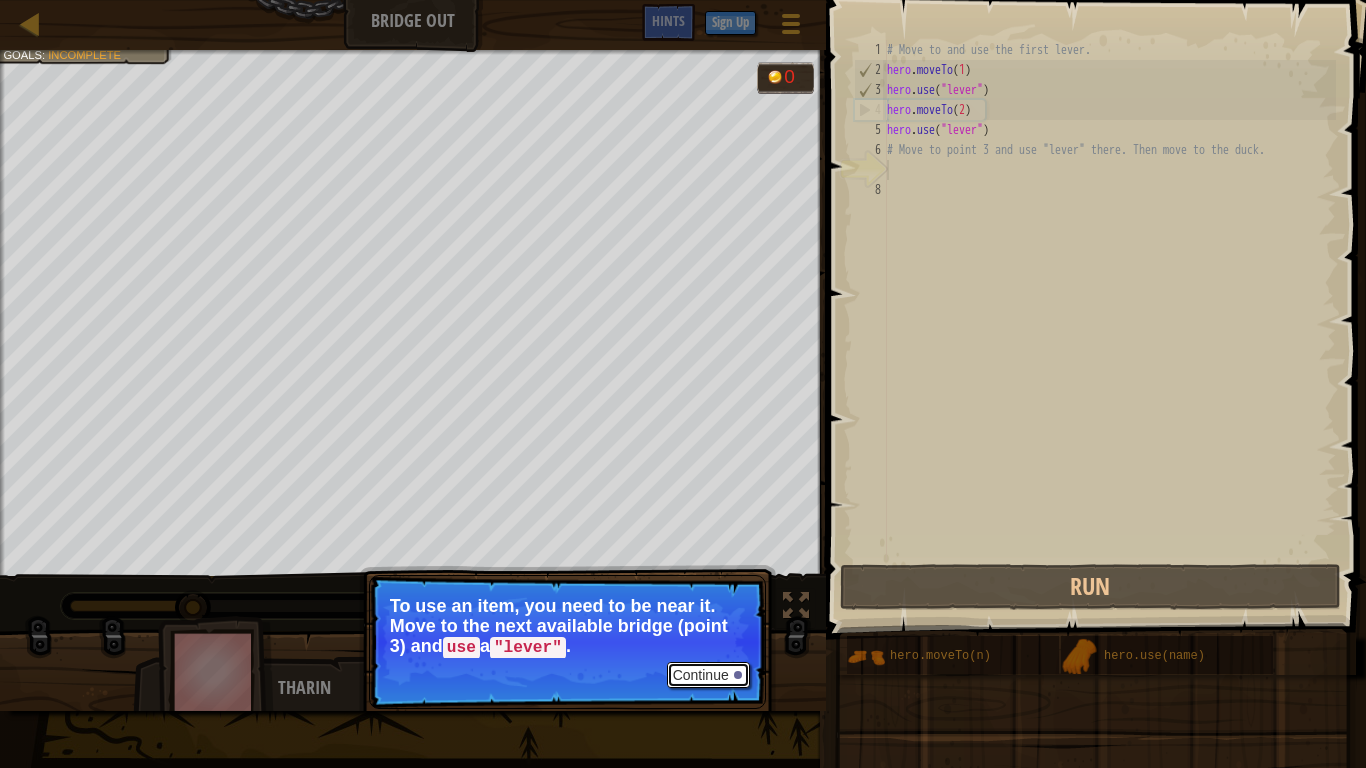 click on "Continue" at bounding box center (708, 675) 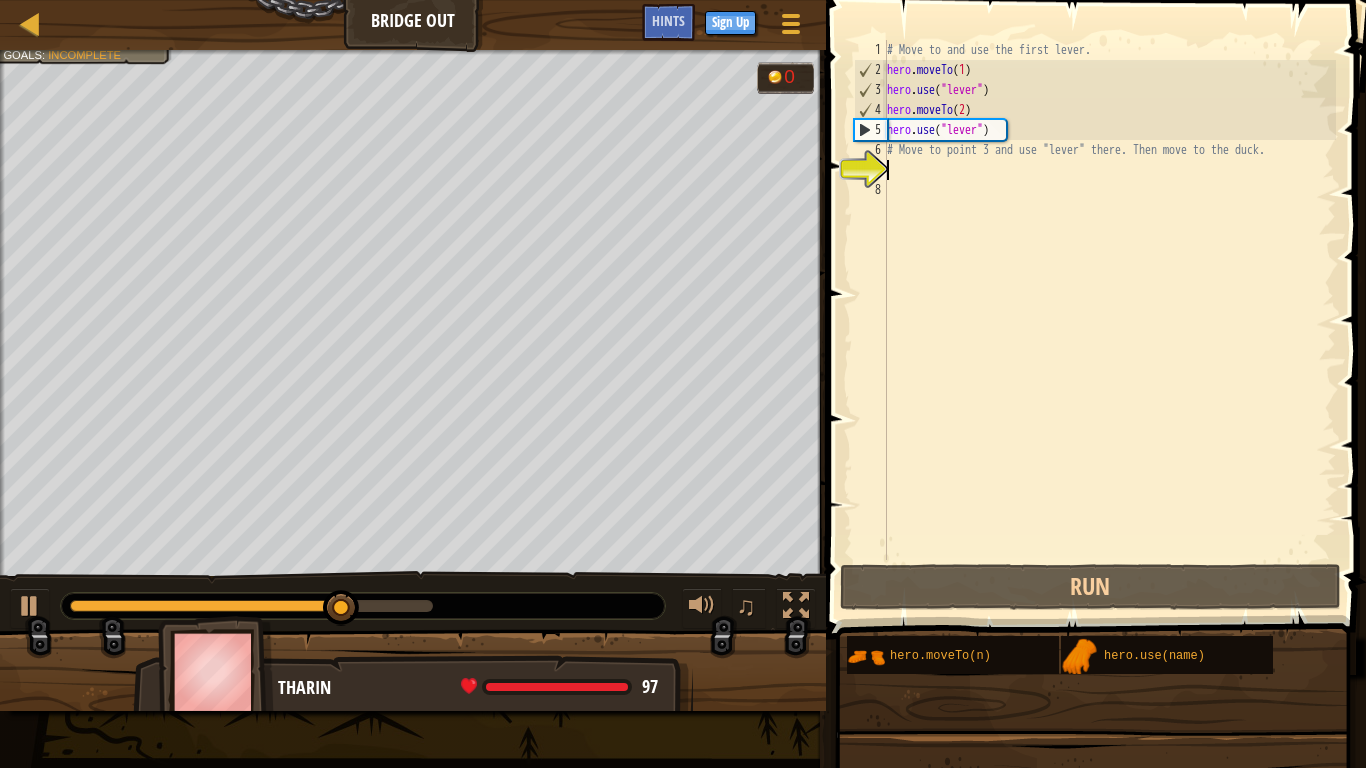 click on "# Move to and use the first lever. hero . moveTo ( 1 ) hero . use ( "lever" ) hero . moveTo ( 2 ) hero . use ( "lever" ) # Move to point 3 and use "lever" there. Then move to the duck." at bounding box center [1109, 320] 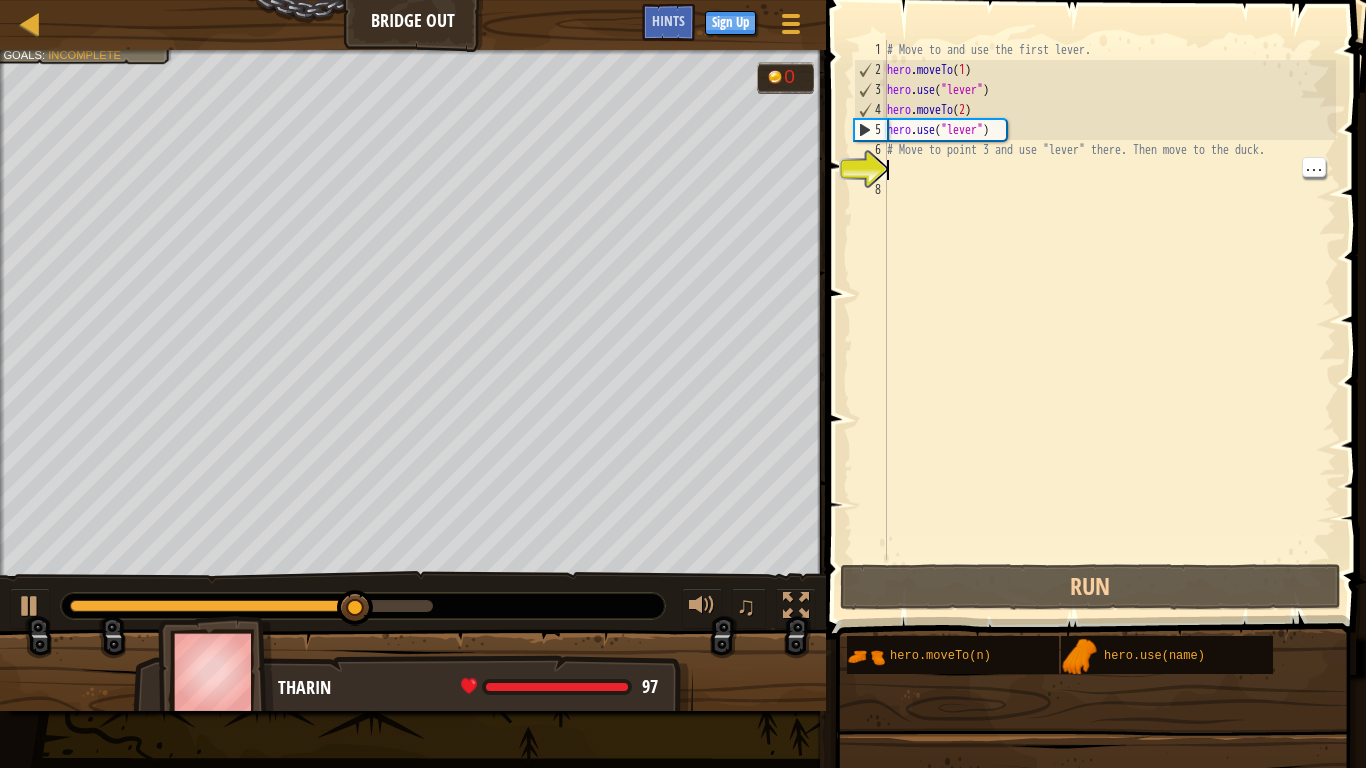 click on "# Move to and use the first lever. hero . moveTo ( 1 ) hero . use ( "lever" ) hero . moveTo ( 2 ) hero . use ( "lever" ) # Move to point 3 and use "lever" there. Then move to the duck." at bounding box center (1109, 320) 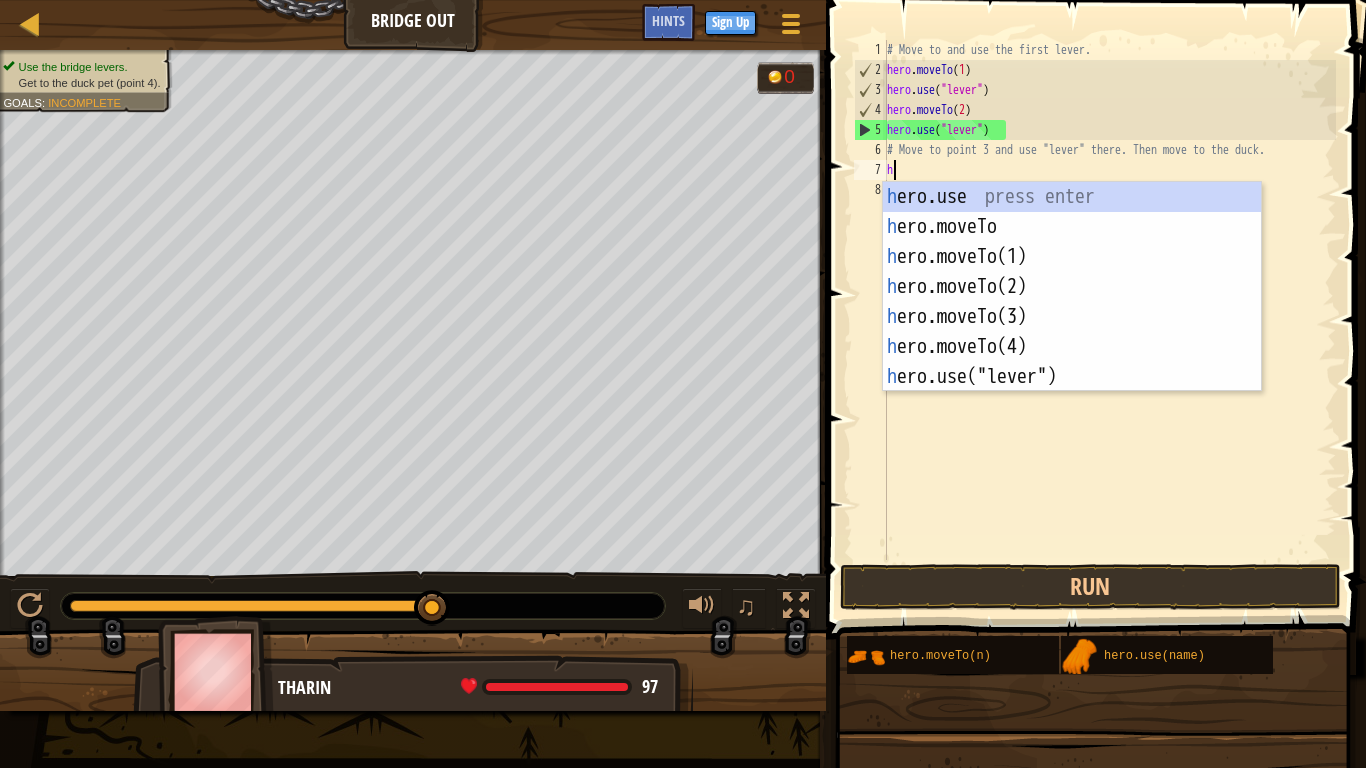 click on "h ero.use press enter h ero.moveTo press enter h ero.moveTo(1) press enter h ero.moveTo(2) press enter h ero.moveTo(3) press enter h ero.moveTo(4) press enter h ero.use("lever") press enter" at bounding box center [1072, 317] 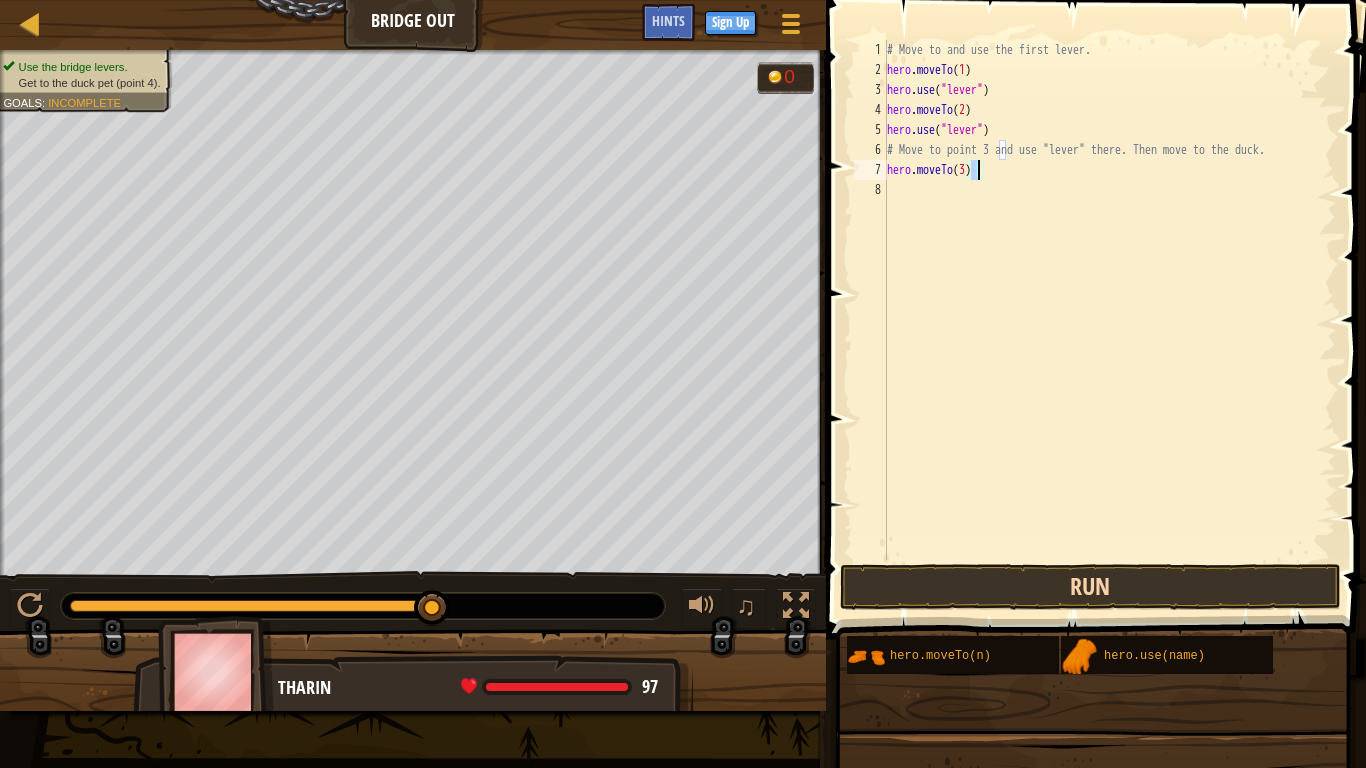 type on "hero.moveTo(3)" 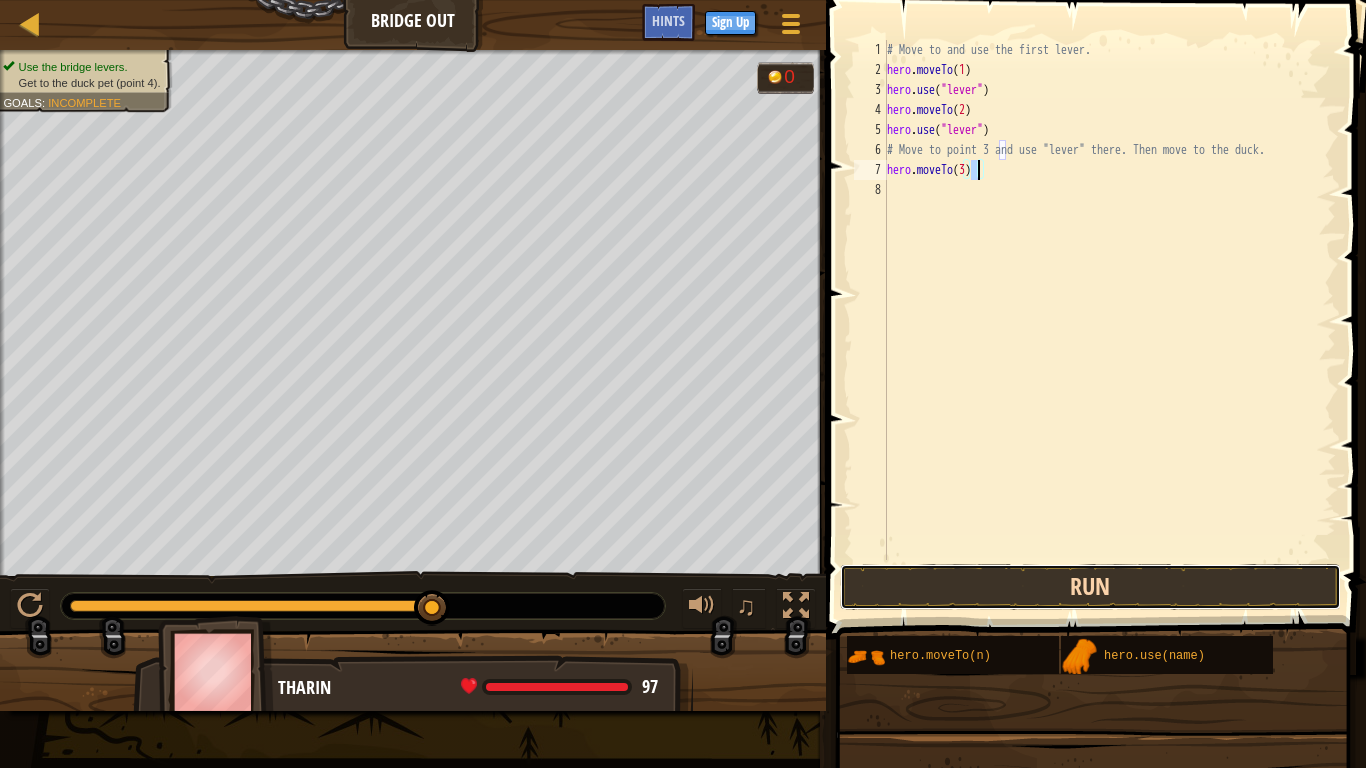 click on "Run" at bounding box center [1090, 587] 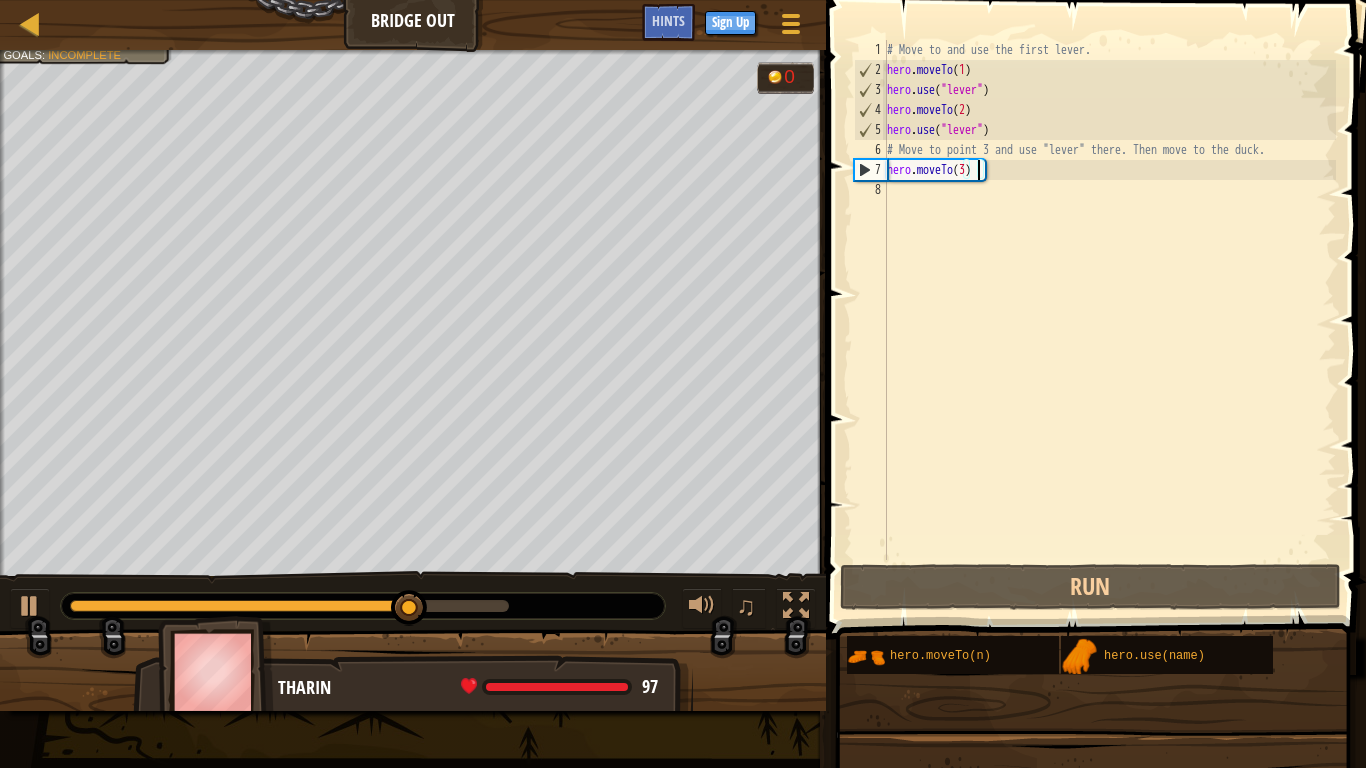click on "# Move to and use the first lever. hero . moveTo ( 1 ) hero . use ( "lever" ) hero . moveTo ( 2 ) hero . use ( "lever" ) # Move to point 3 and use "lever" there. Then move to the duck. hero . moveTo ( 3 )" at bounding box center [1109, 320] 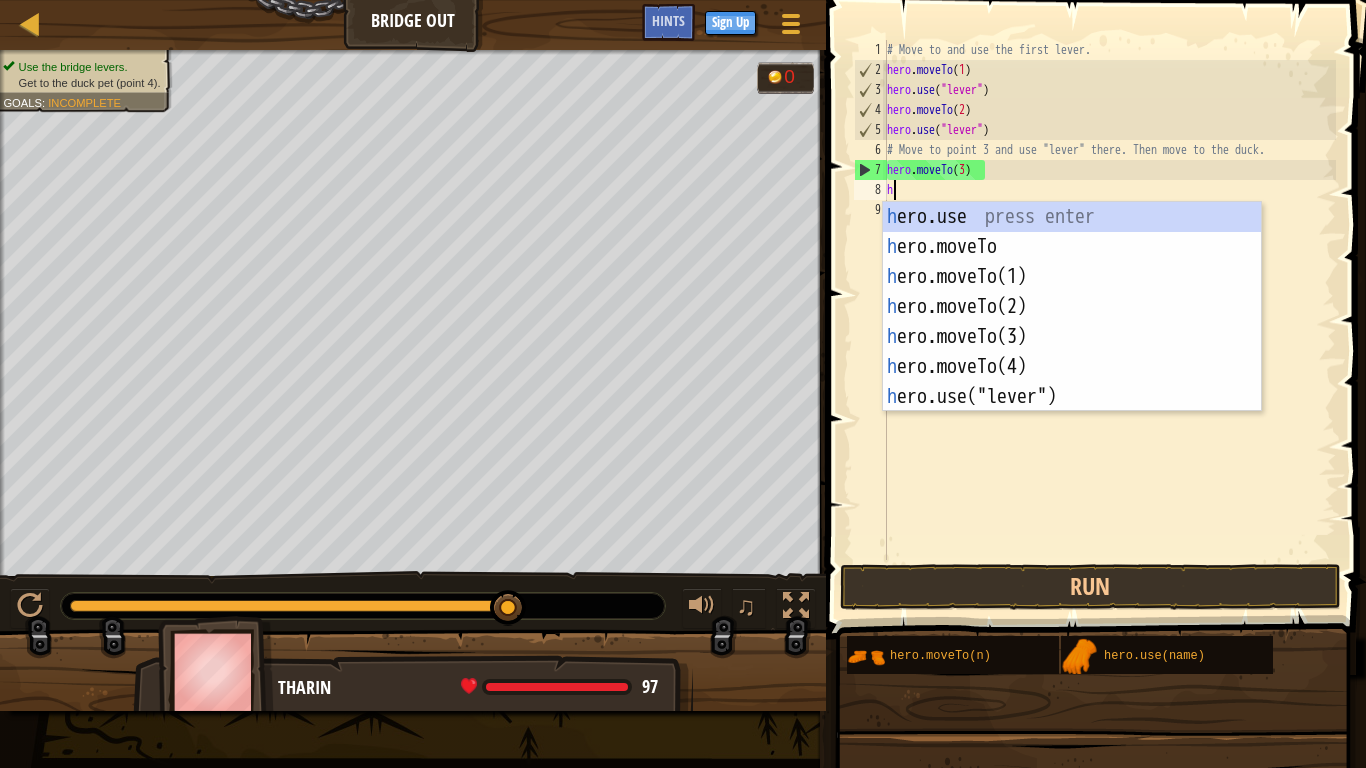 click on "h ero.use press enter h ero.moveTo press enter h ero.moveTo(1) press enter h ero.moveTo(2) press enter h ero.moveTo(3) press enter h ero.moveTo(4) press enter h ero.use("lever") press enter" at bounding box center [1072, 337] 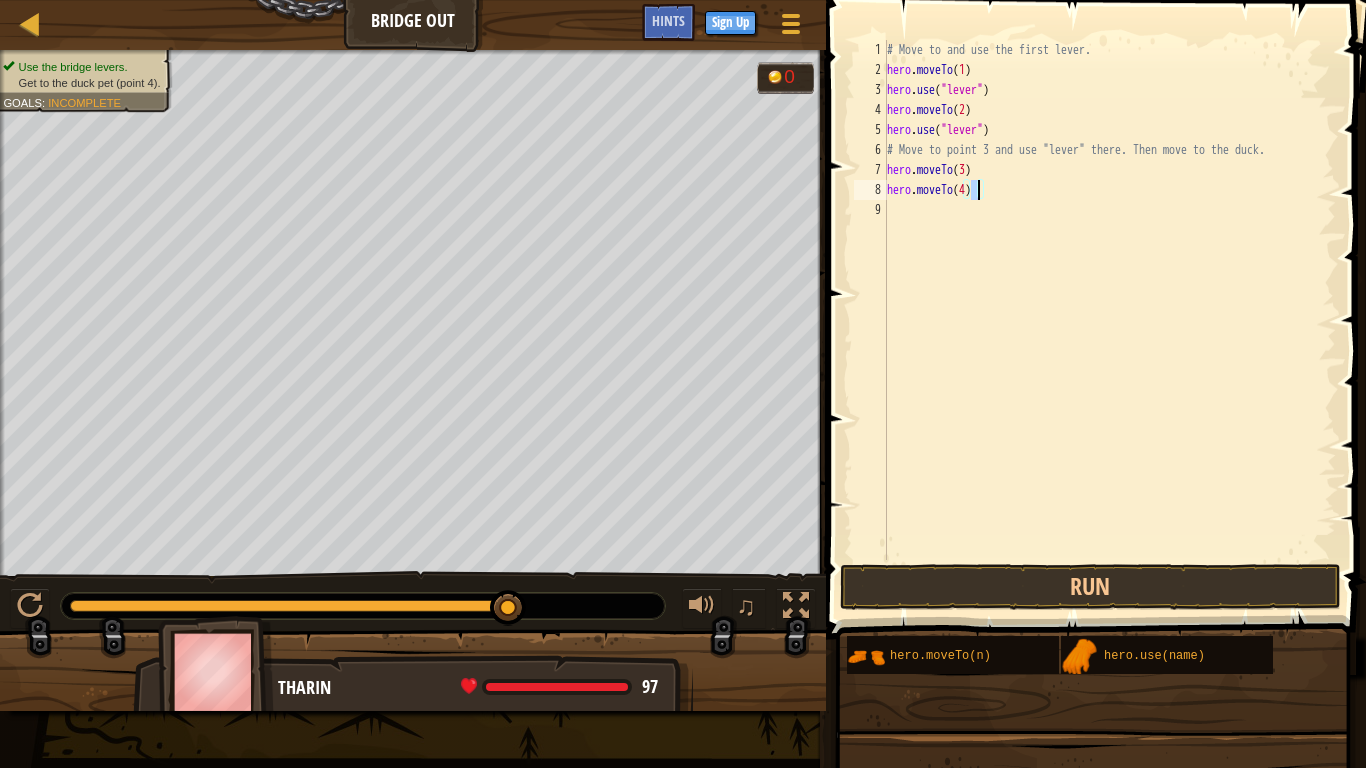 click on "# Move to and use the first lever. hero . moveTo ( 1 ) hero . use ( "lever" ) hero . moveTo ( 2 ) hero . use ( "lever" ) # Move to point 3 and use "lever" there. Then move to the duck. hero . moveTo ( 3 ) hero . moveTo ( 4 )" at bounding box center [1109, 320] 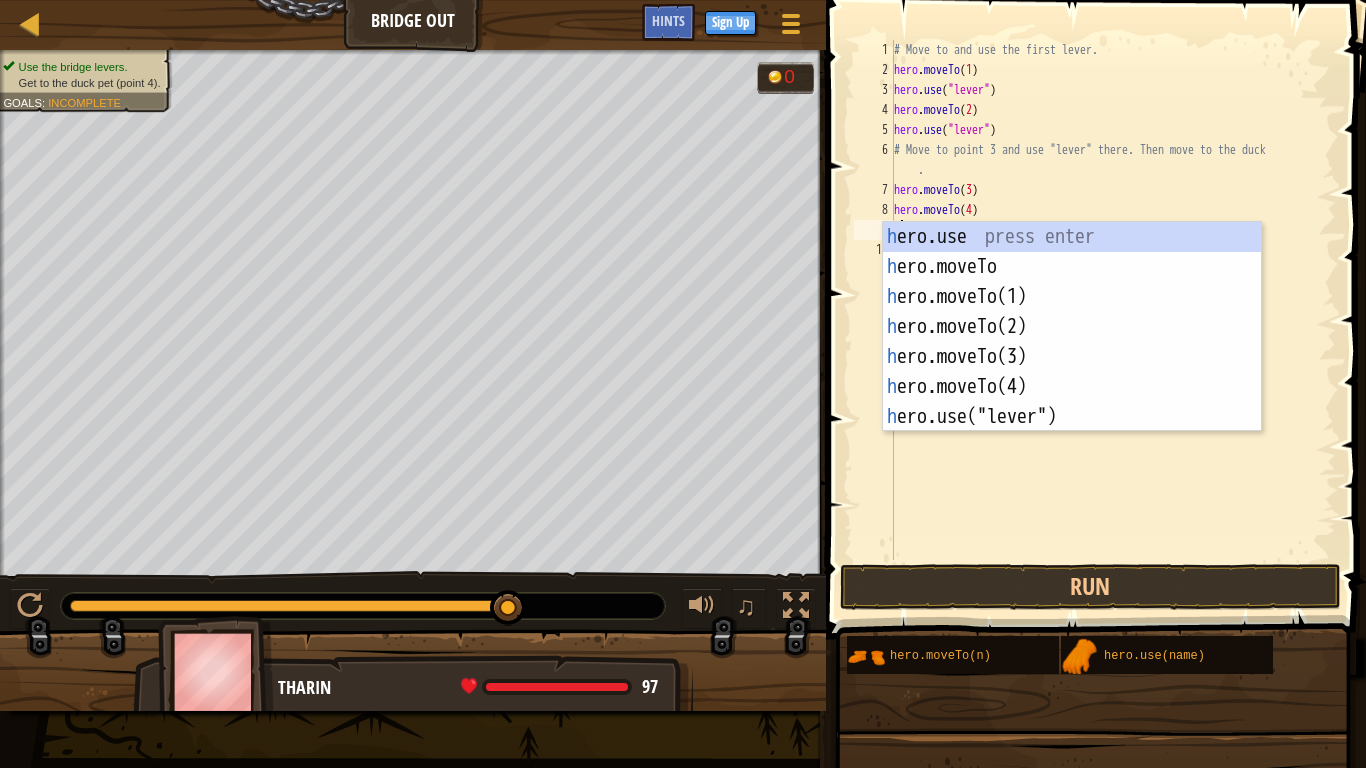 click on "h ero.use press enter h ero.moveTo press enter h ero.moveTo(1) press enter h ero.moveTo(2) press enter h ero.moveTo(3) press enter h ero.moveTo(4) press enter h ero.use("lever") press enter" at bounding box center [1072, 357] 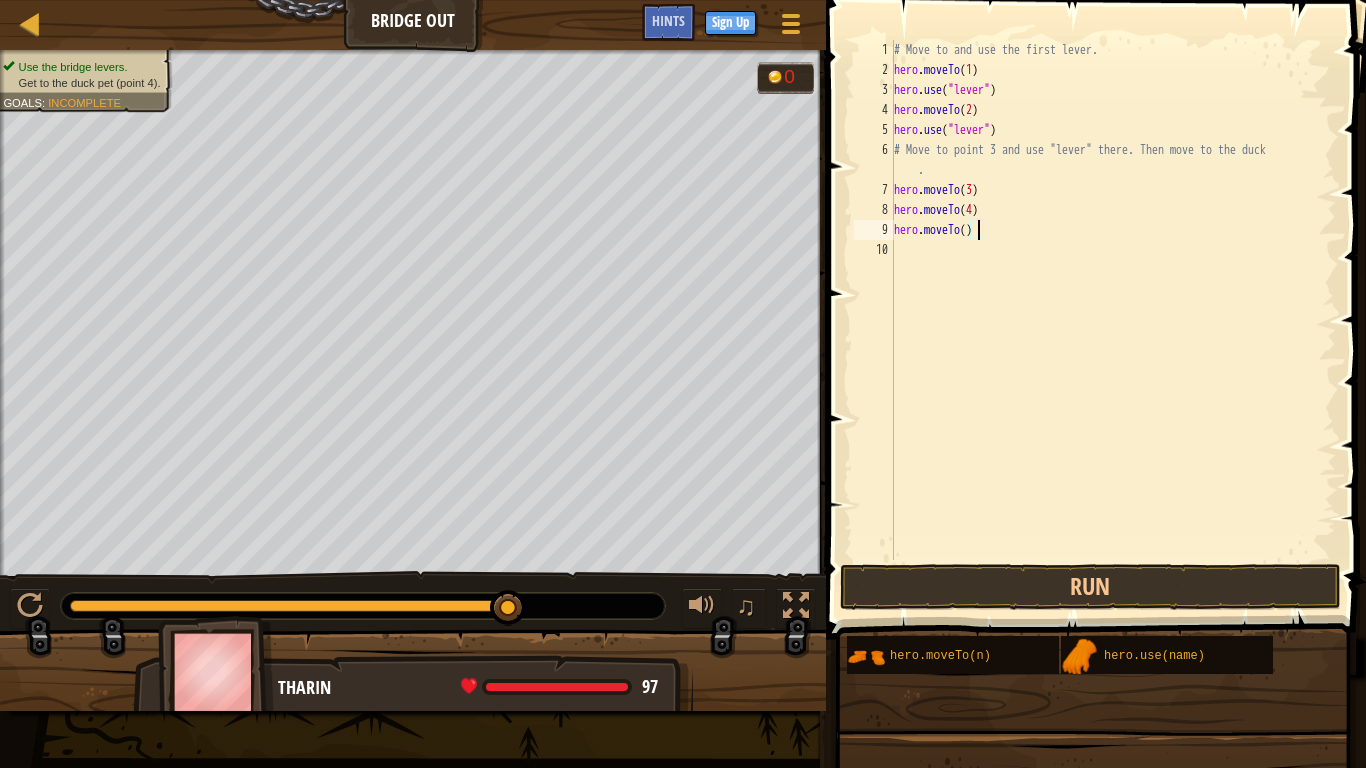 scroll, scrollTop: 9, scrollLeft: 13, axis: both 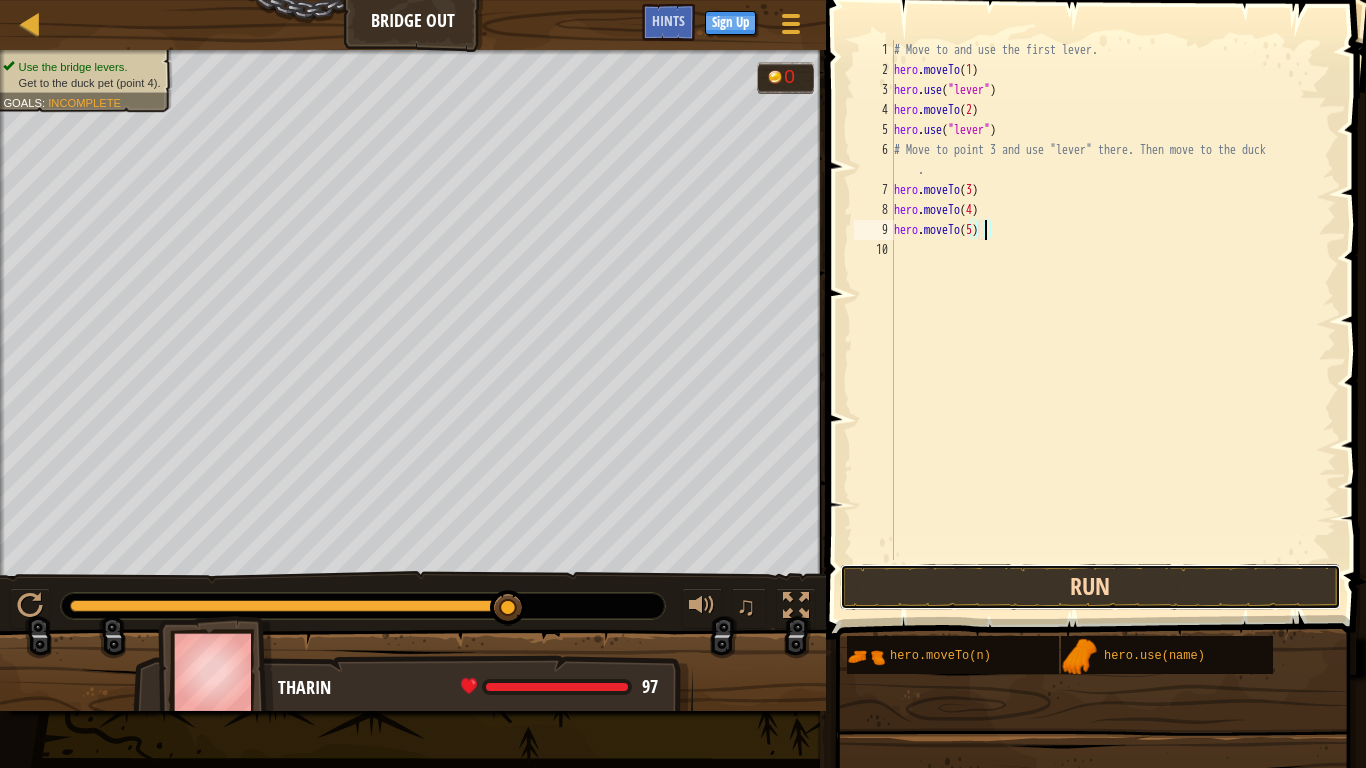 click on "Run" at bounding box center [1090, 587] 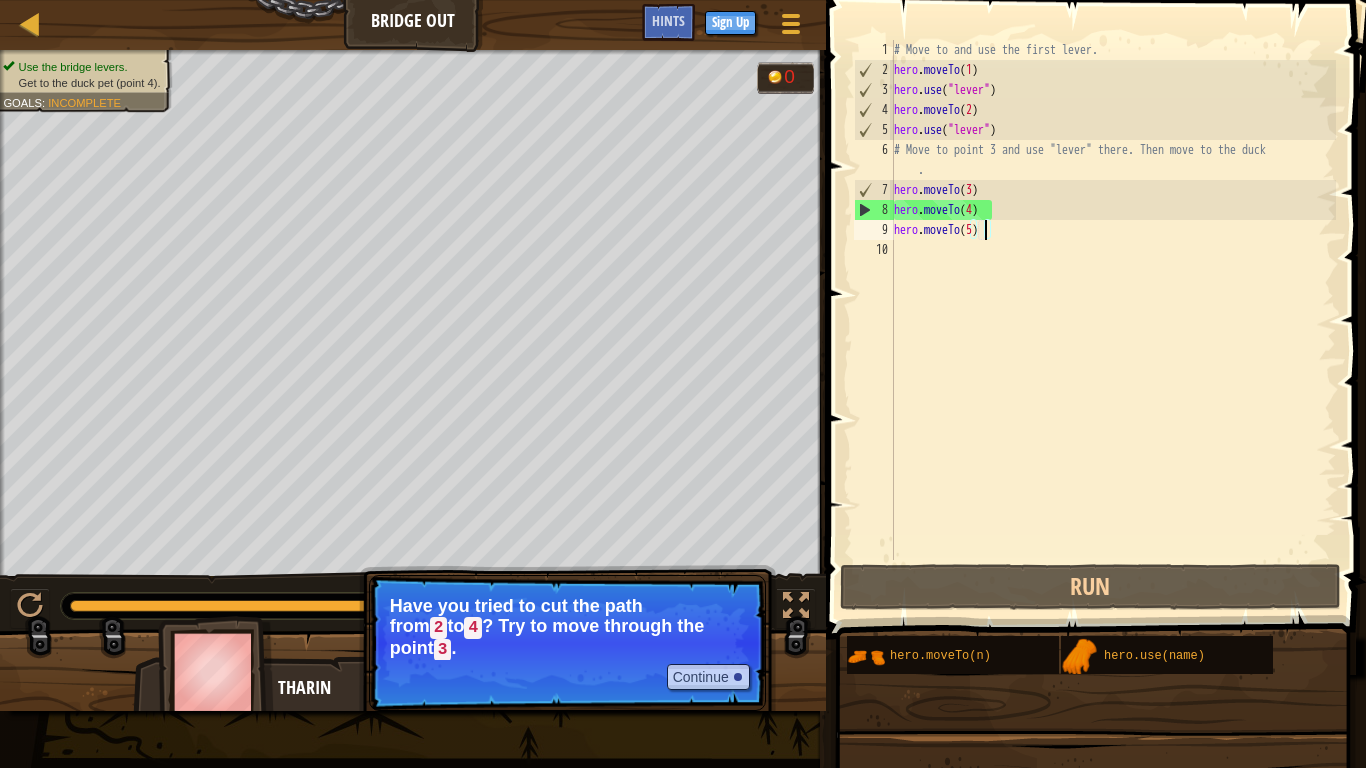 click on "# Move to and use the first lever. hero . moveTo ( 1 ) hero . use ( "lever" ) hero . moveTo ( 2 ) hero . use ( "lever" ) # Move to point 3 and use "lever" there. Then move to the duck      . hero . moveTo ( 3 ) hero . moveTo ( 4 ) hero . moveTo ( 5 )" at bounding box center [1113, 320] 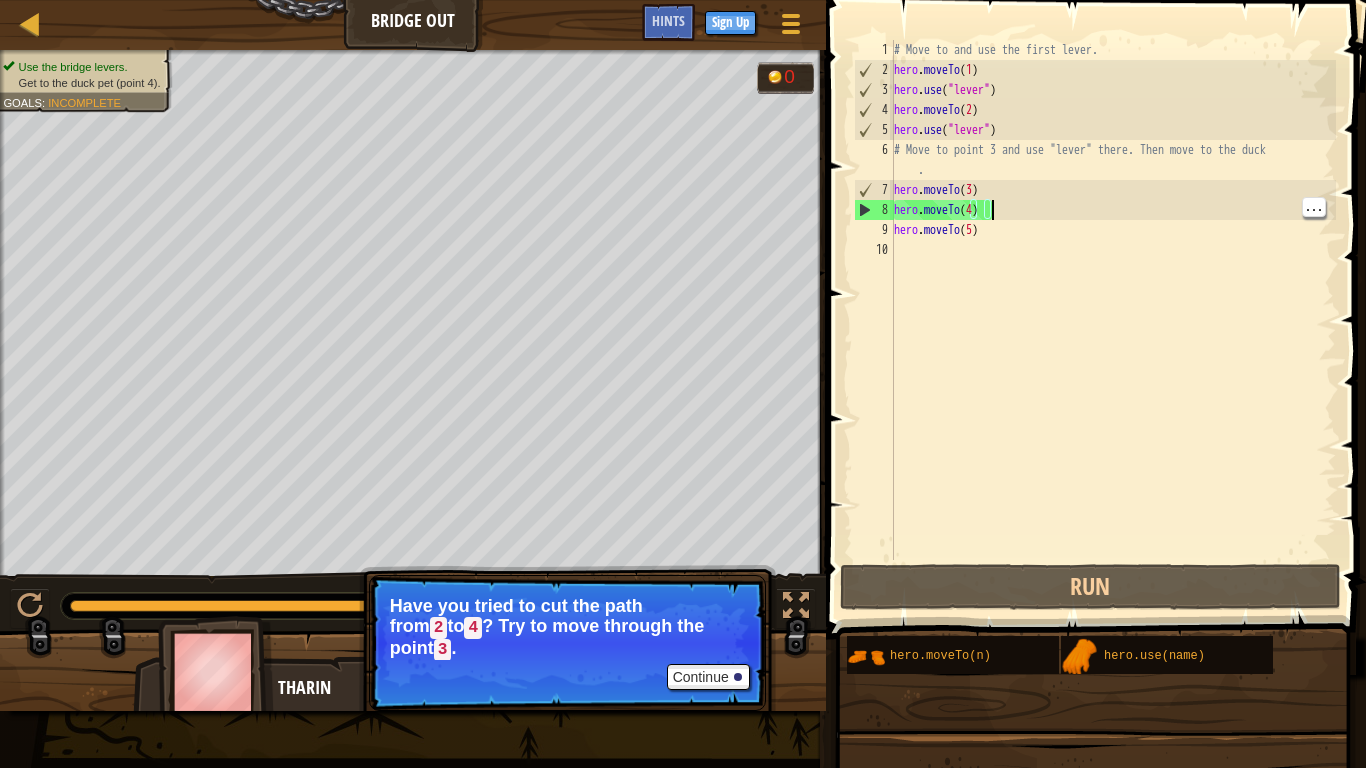 click on "# Move to and use the first lever. hero . moveTo ( 1 ) hero . use ( "lever" ) hero . moveTo ( 2 ) hero . use ( "lever" ) # Move to point 3 and use "lever" there. Then move to the duck      . hero . moveTo ( 3 ) hero . moveTo ( 4 ) hero . moveTo ( 5 )" at bounding box center [1113, 320] 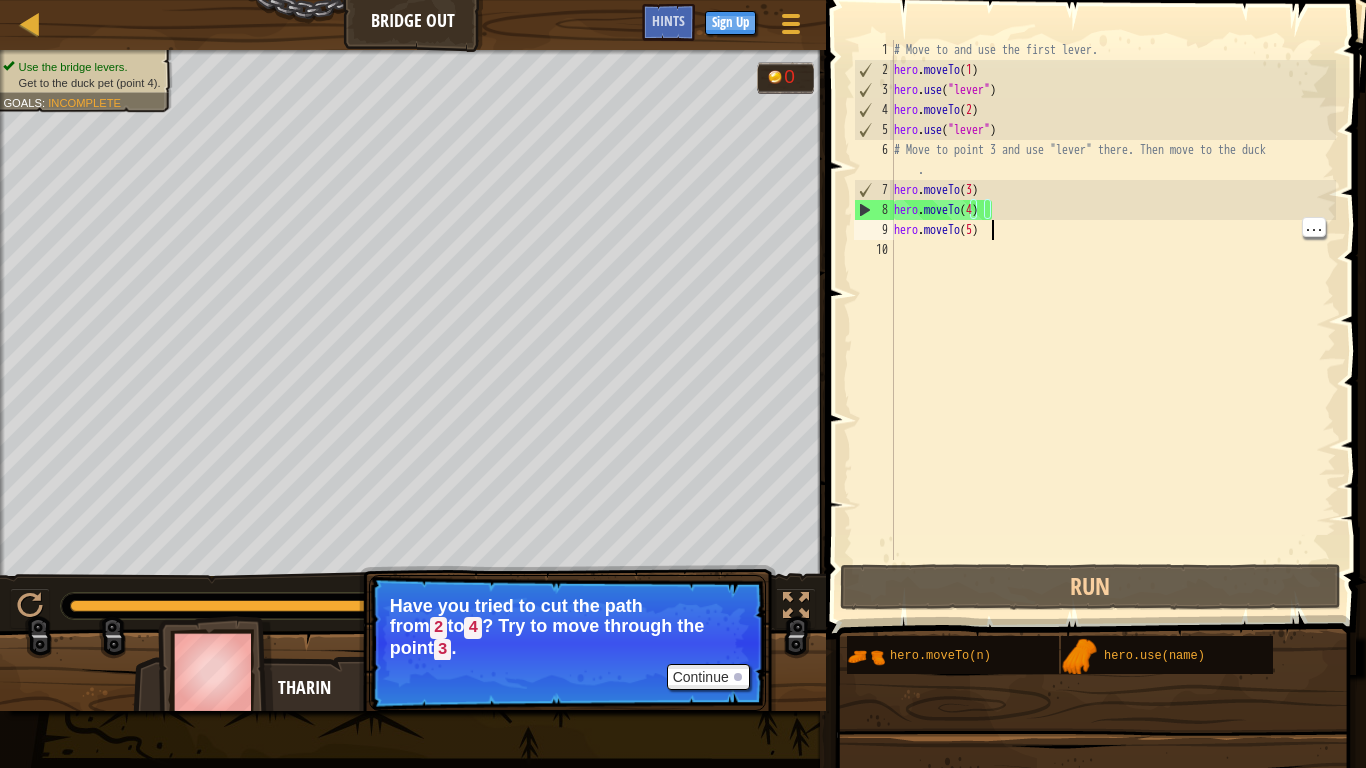 type on "hero.moveTo(5)" 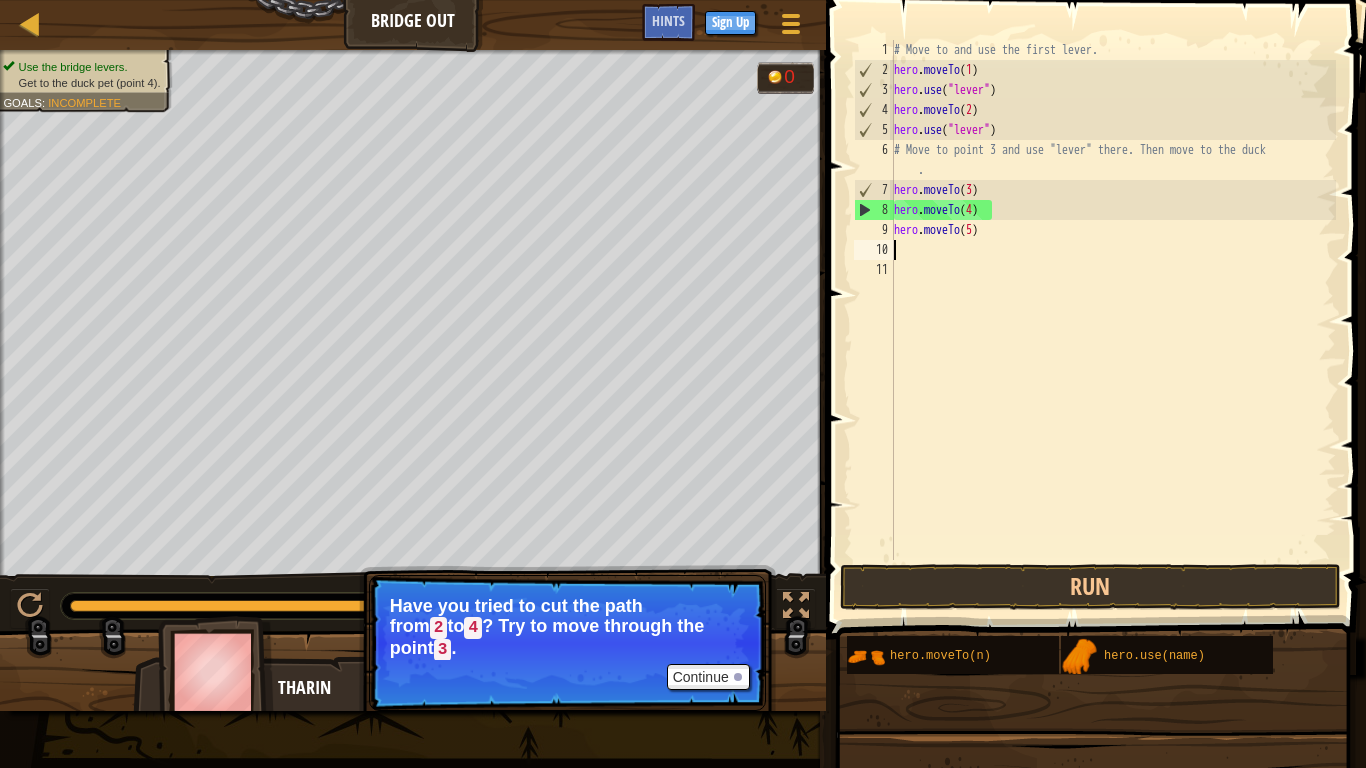 scroll, scrollTop: 9, scrollLeft: 0, axis: vertical 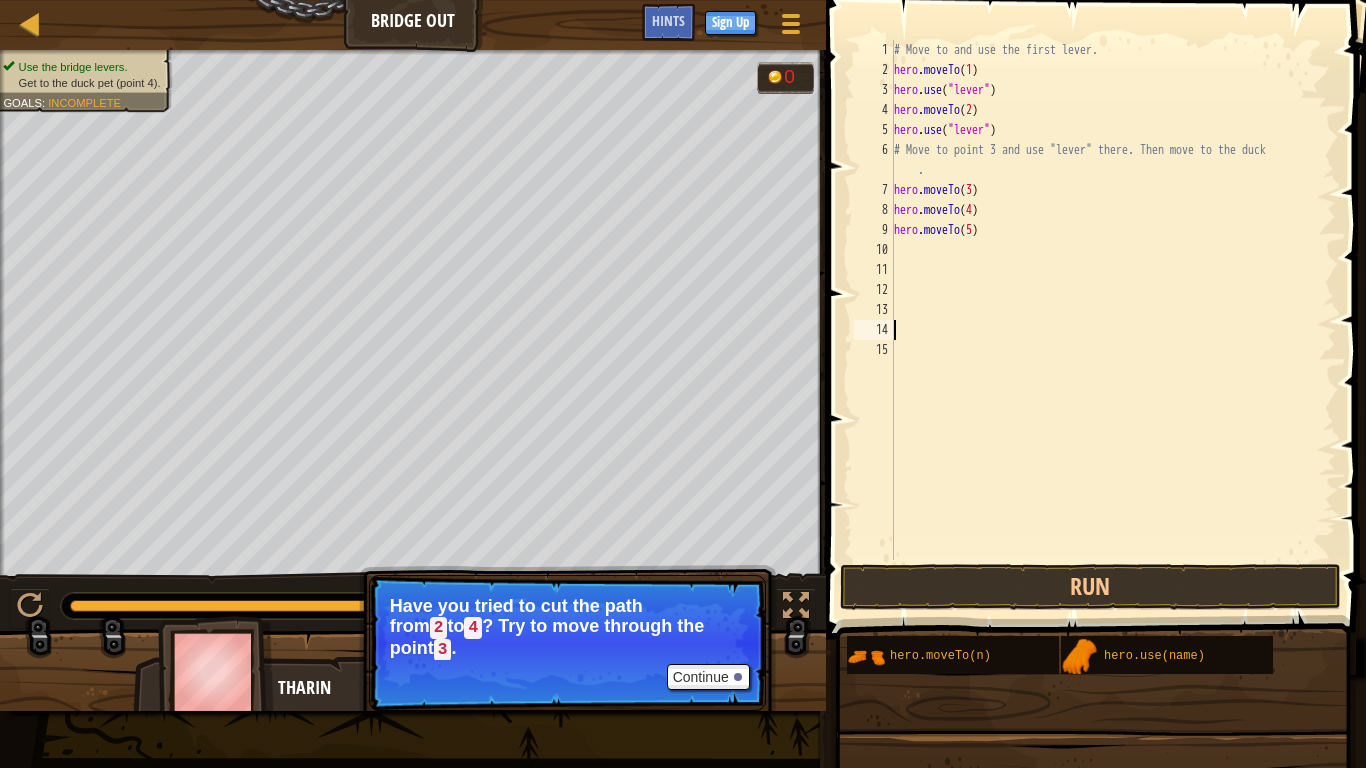 click on "# Move to and use the first lever. hero . moveTo ( 1 ) hero . use ( "lever" ) hero . moveTo ( 2 ) hero . use ( "lever" ) # Move to point 3 and use "lever" there. Then move to the duck      . hero . moveTo ( 3 ) hero . moveTo ( 4 ) hero . moveTo ( 5 )" at bounding box center [1113, 320] 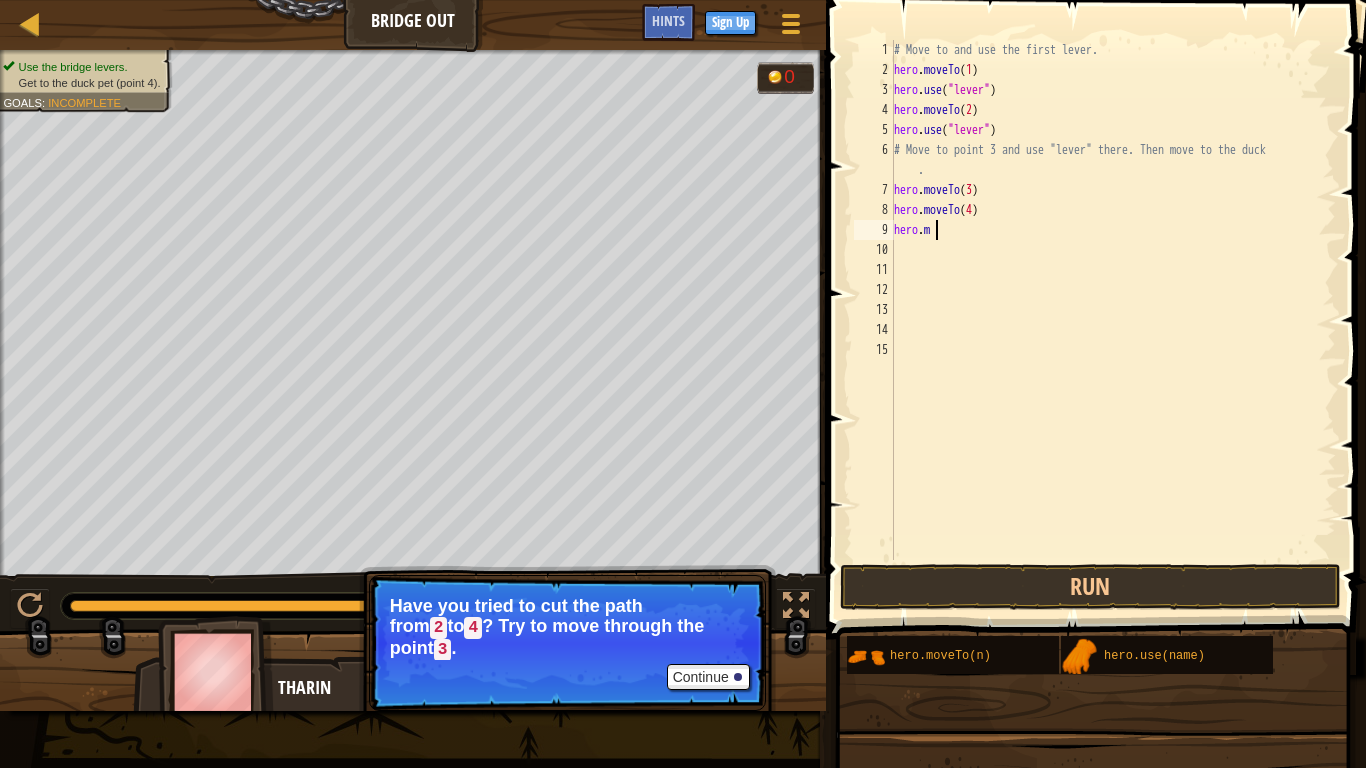 type on "h" 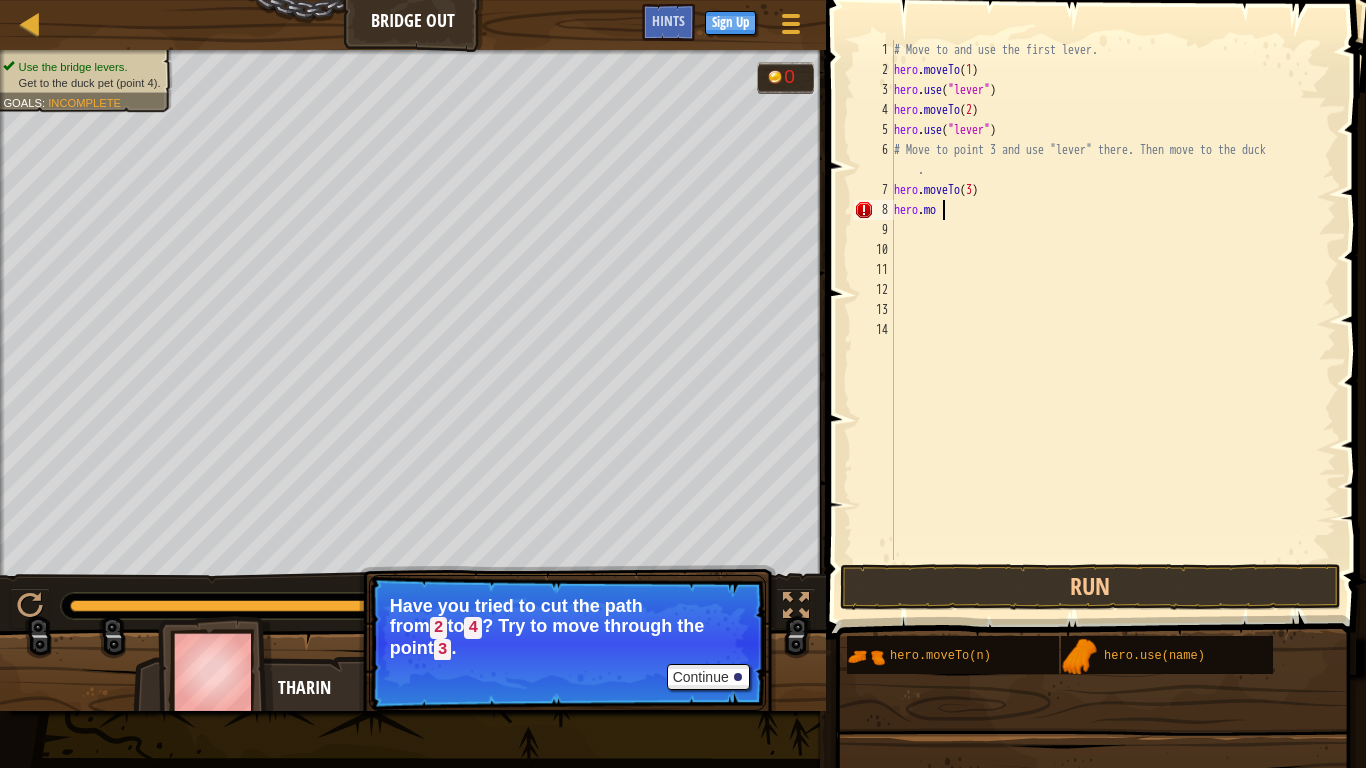 scroll, scrollTop: 9, scrollLeft: 1, axis: both 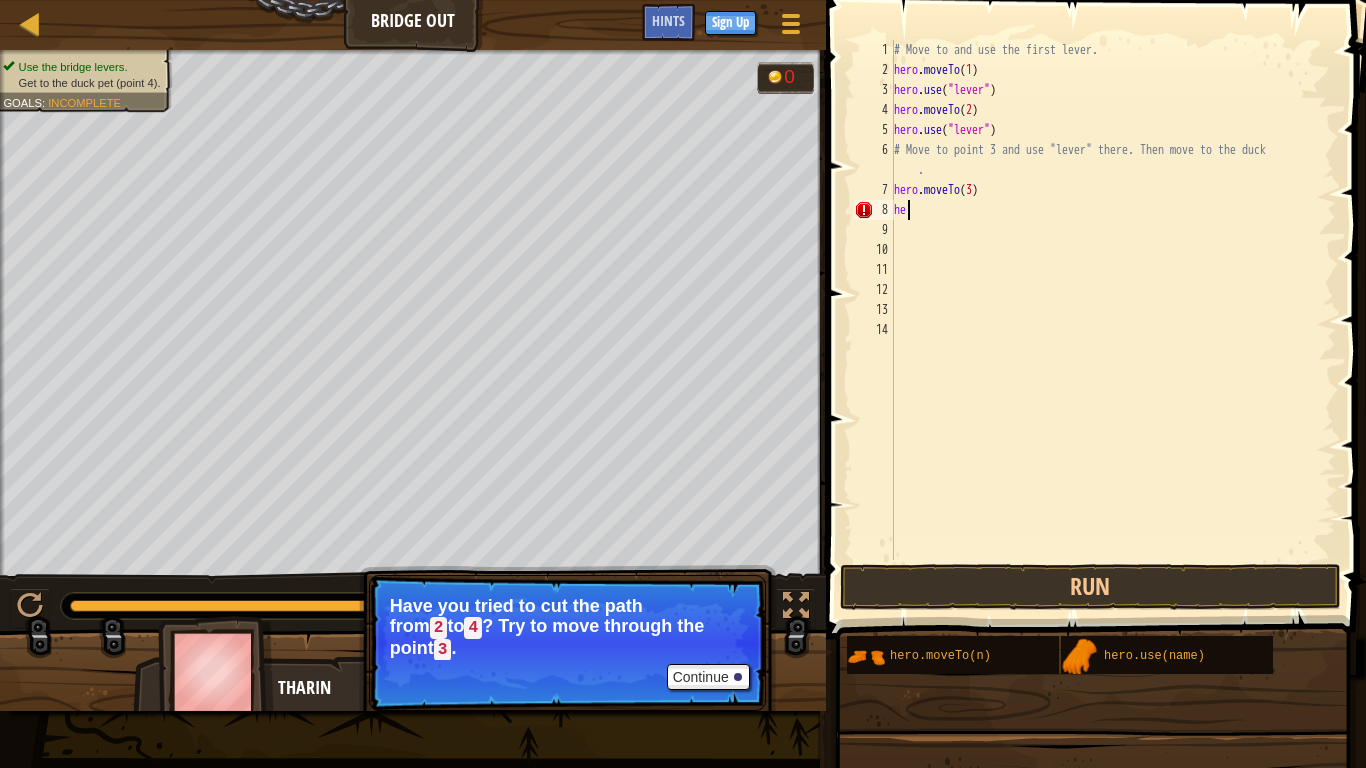 type on "h" 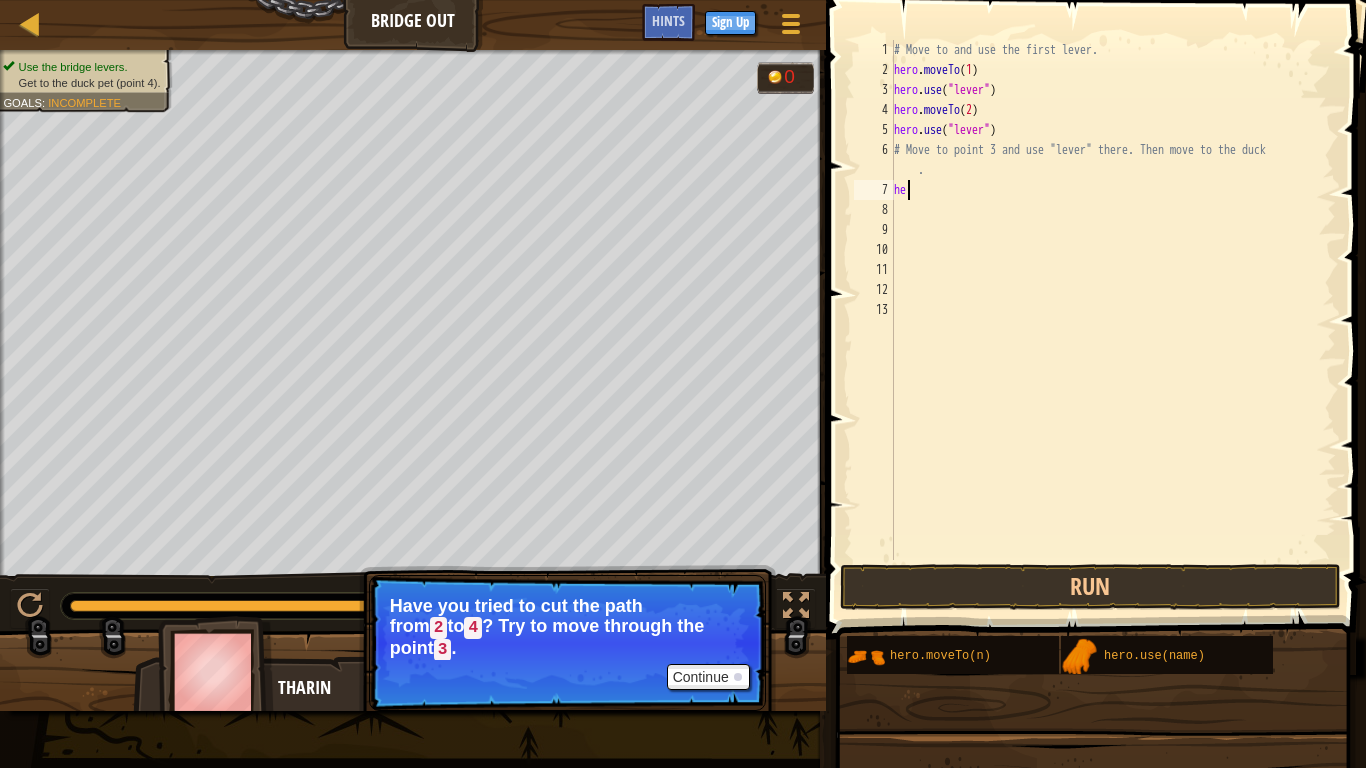 type on "h" 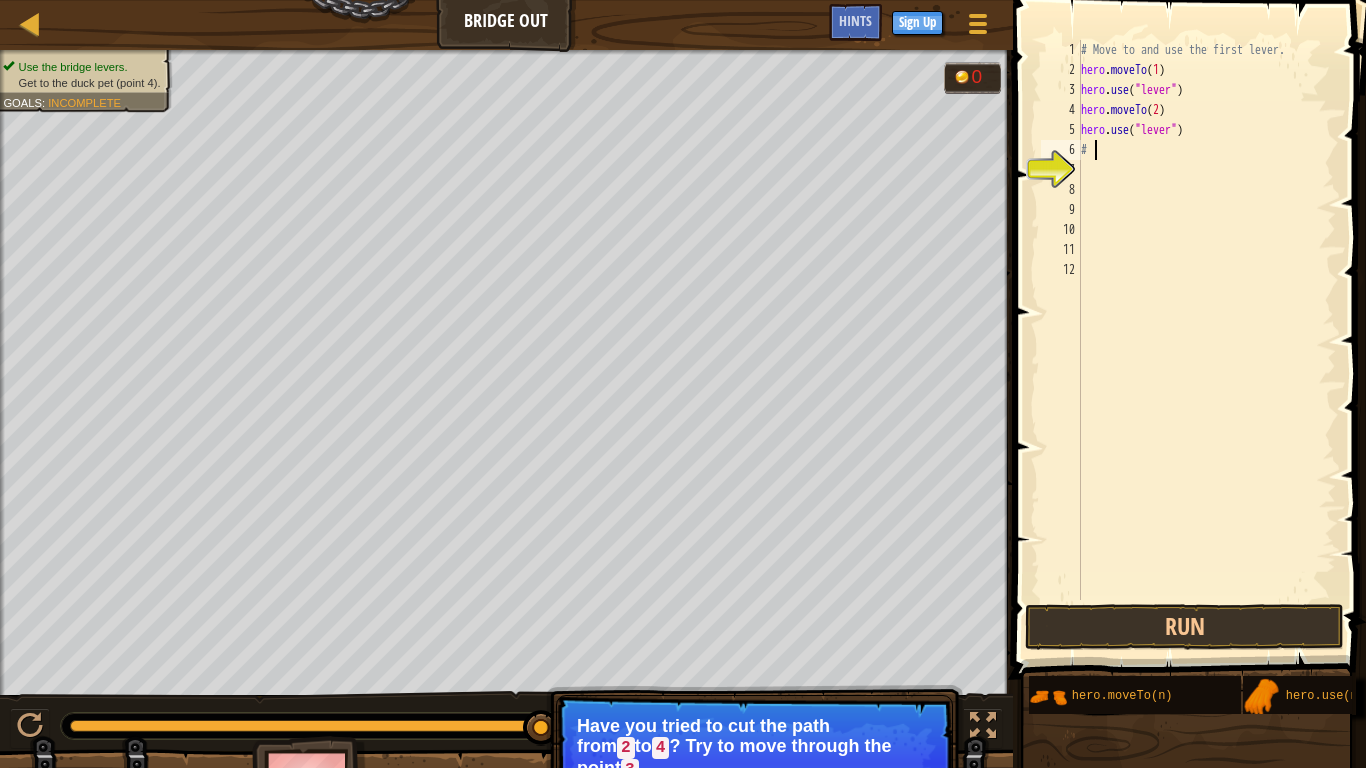 type on "#" 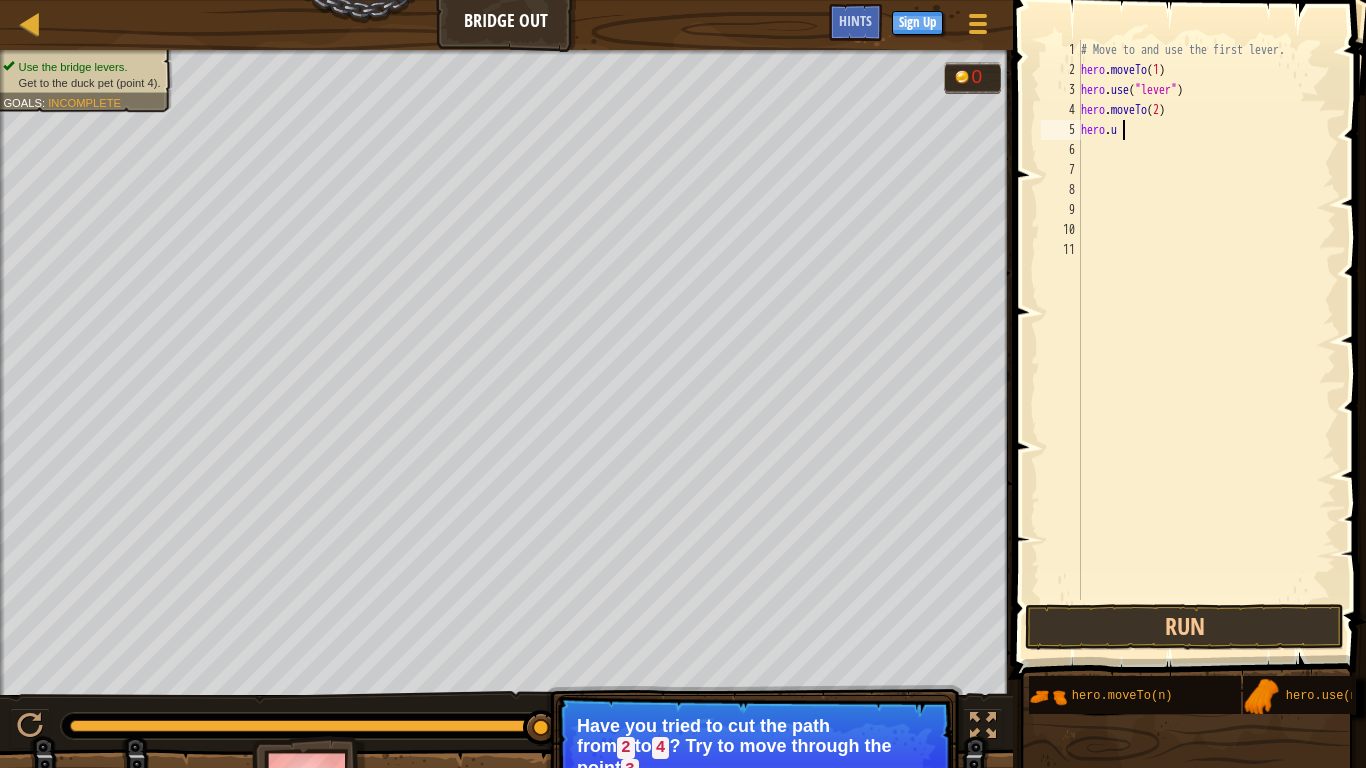 type on "hero." 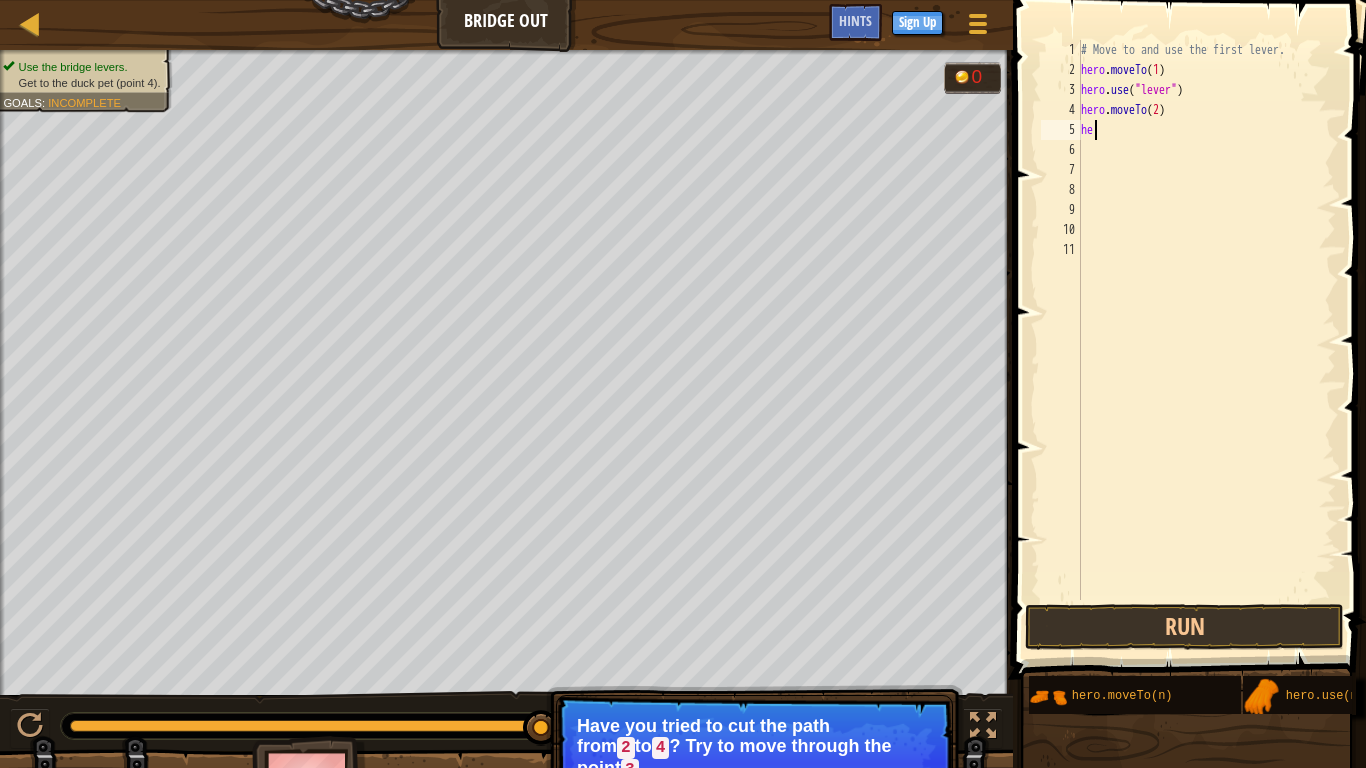 type on "h" 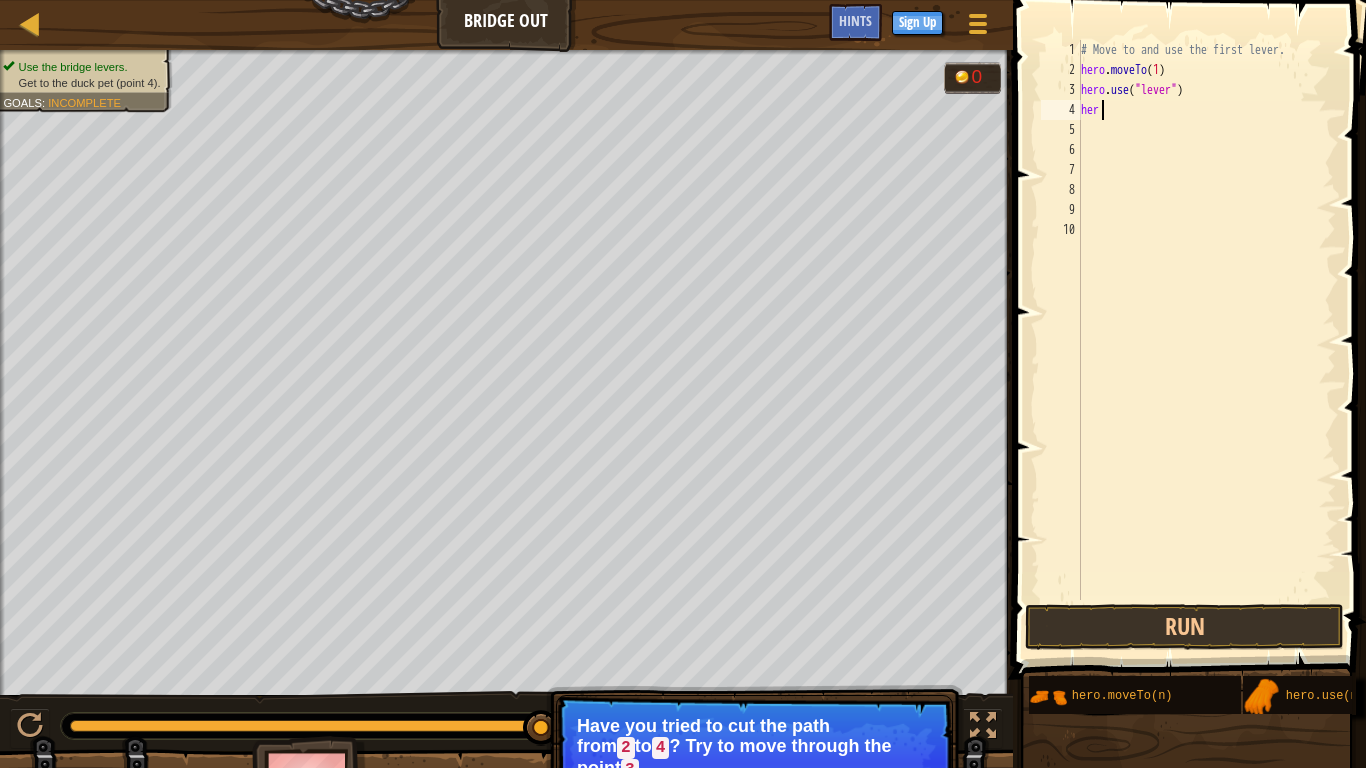 type on "h" 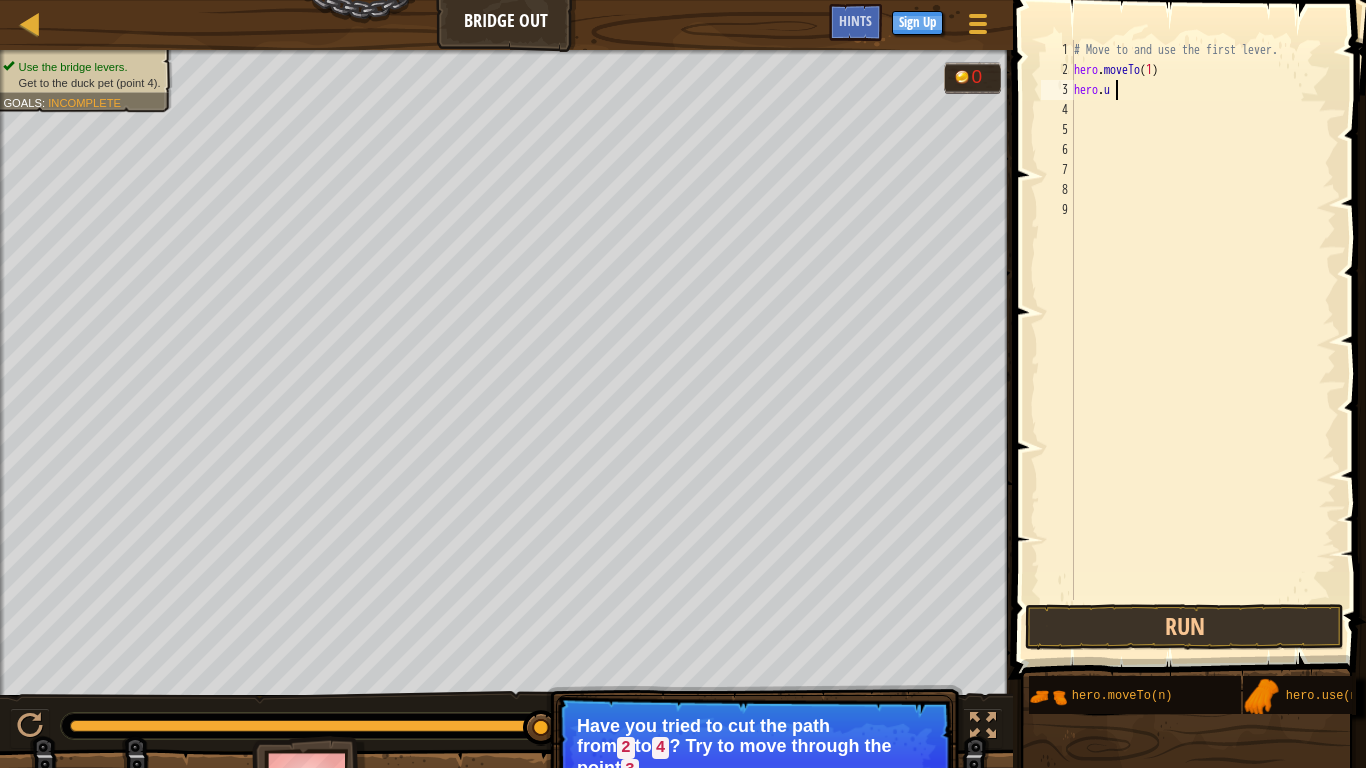 type on "h" 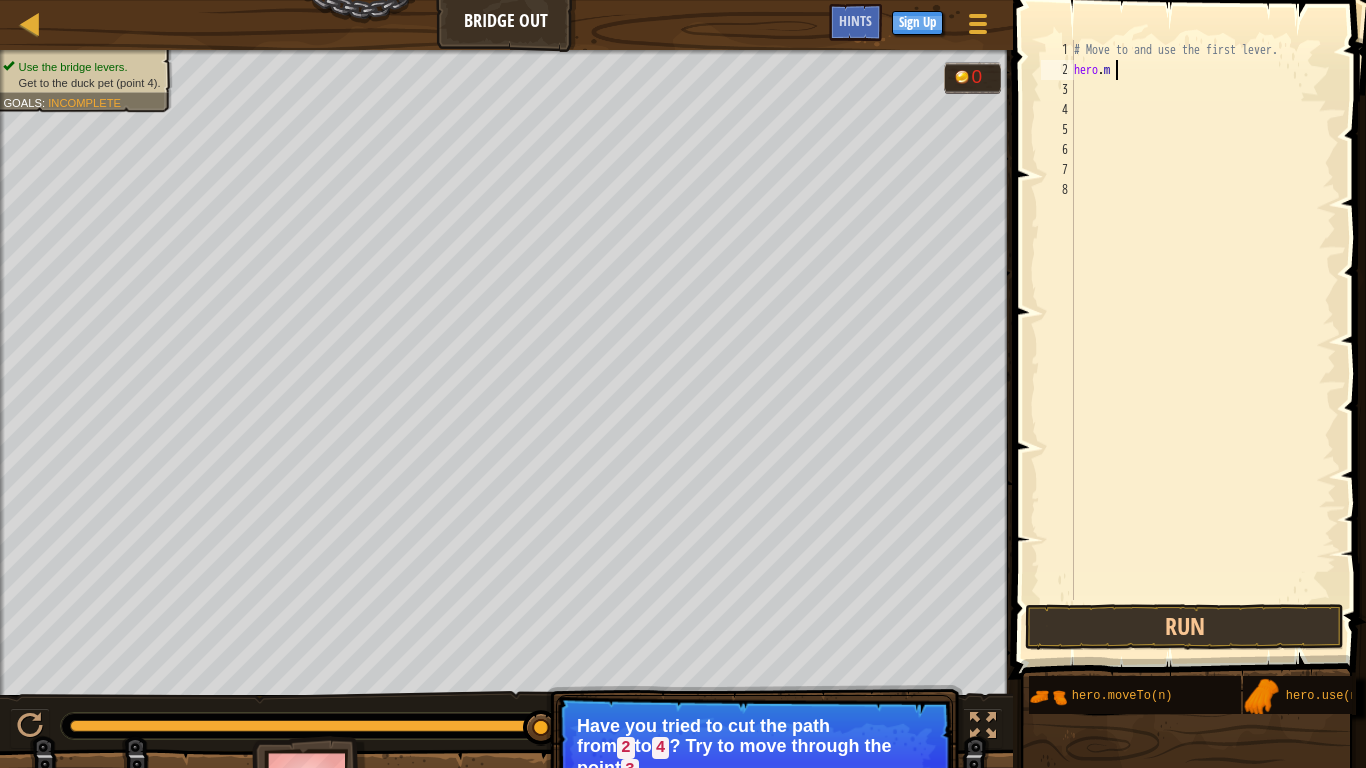 type on "h" 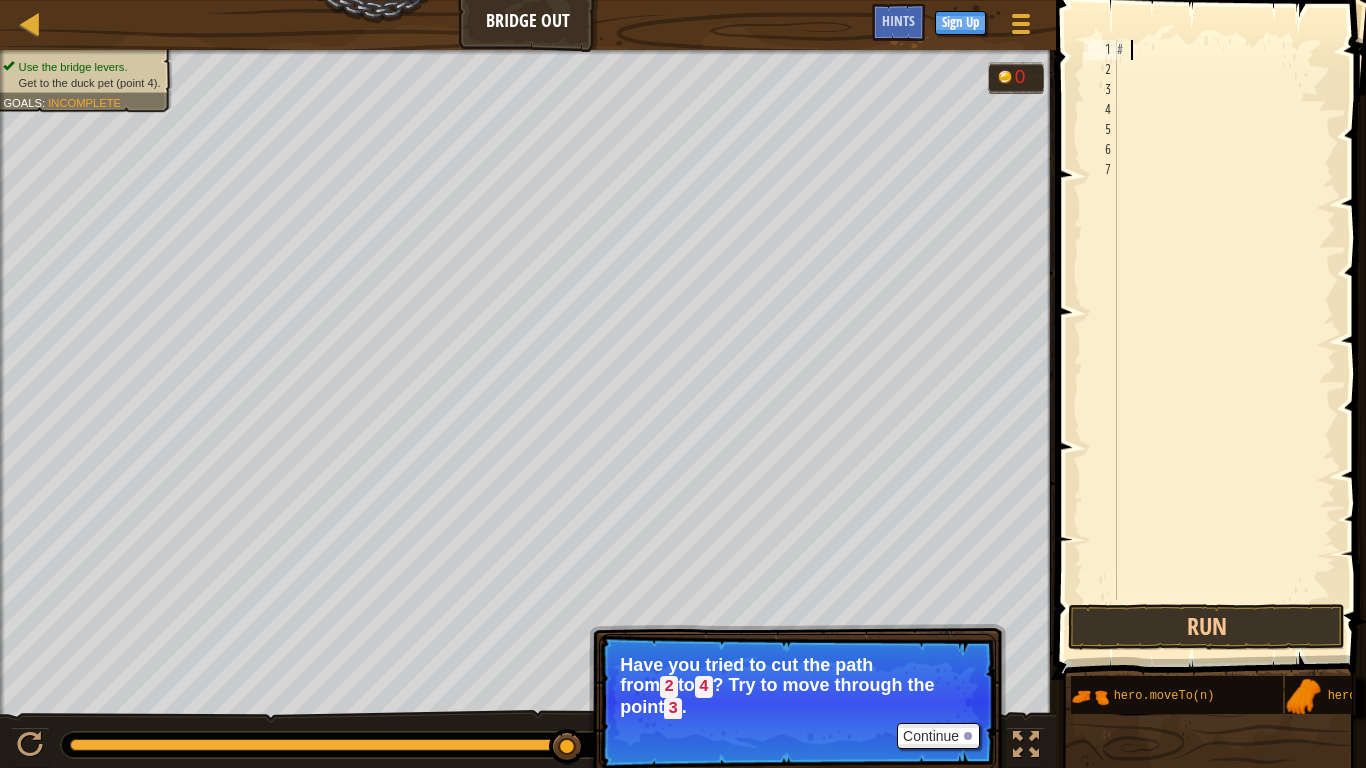 type on "#" 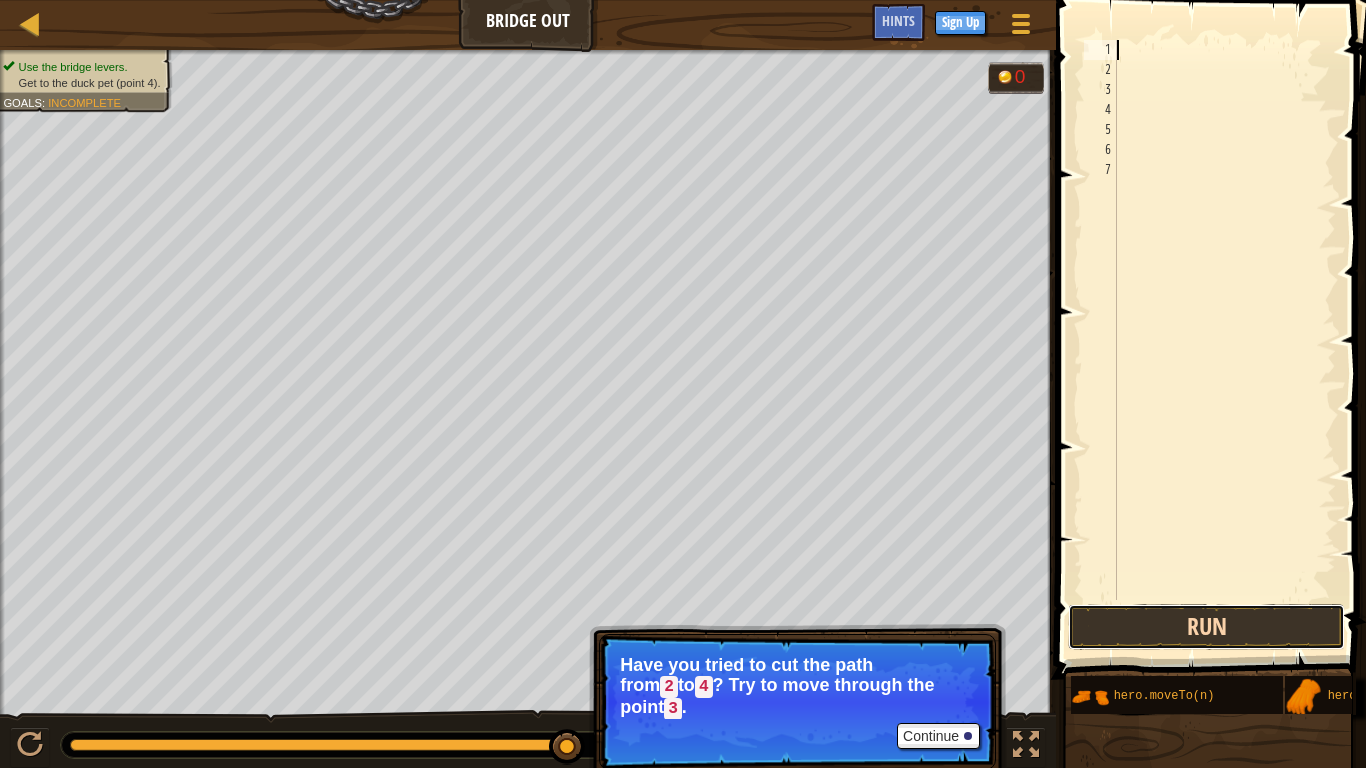 click on "Run" at bounding box center (1206, 627) 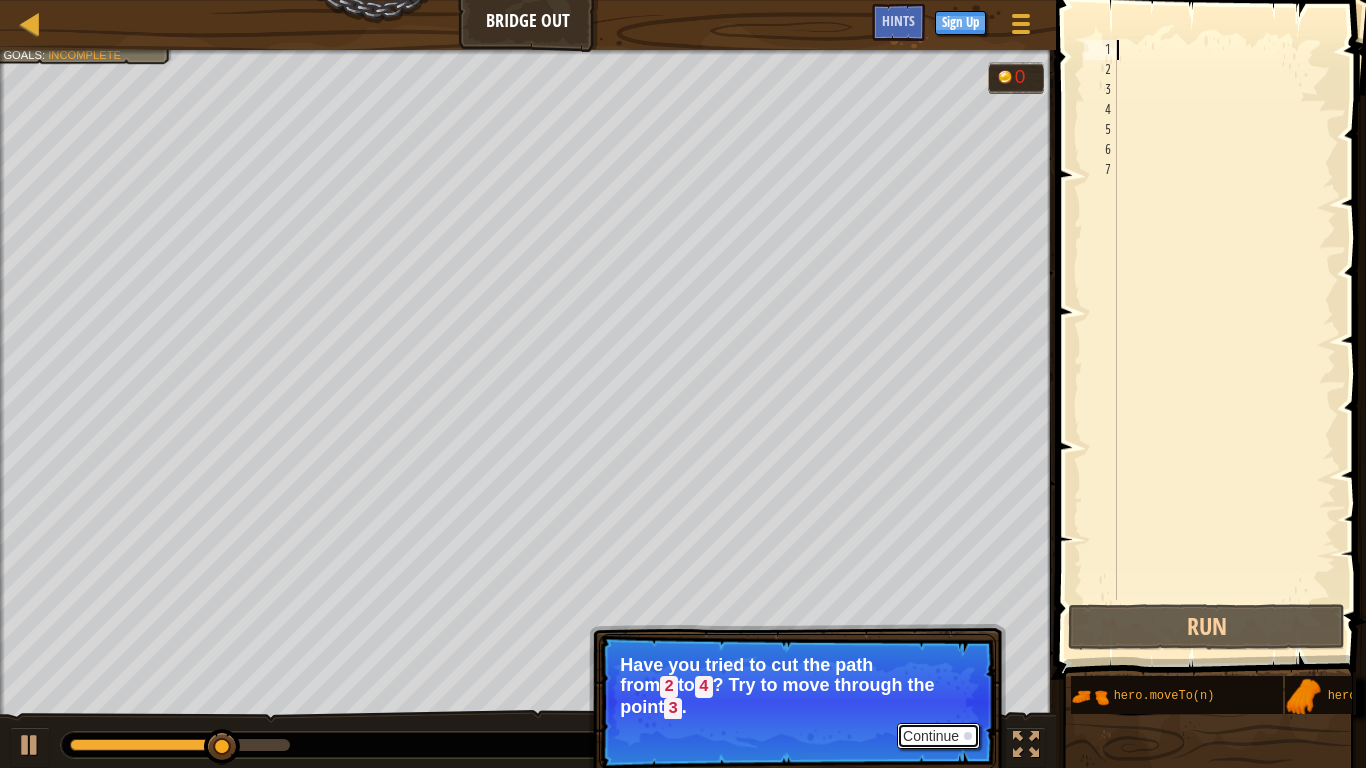 click on "Continue" at bounding box center (938, 736) 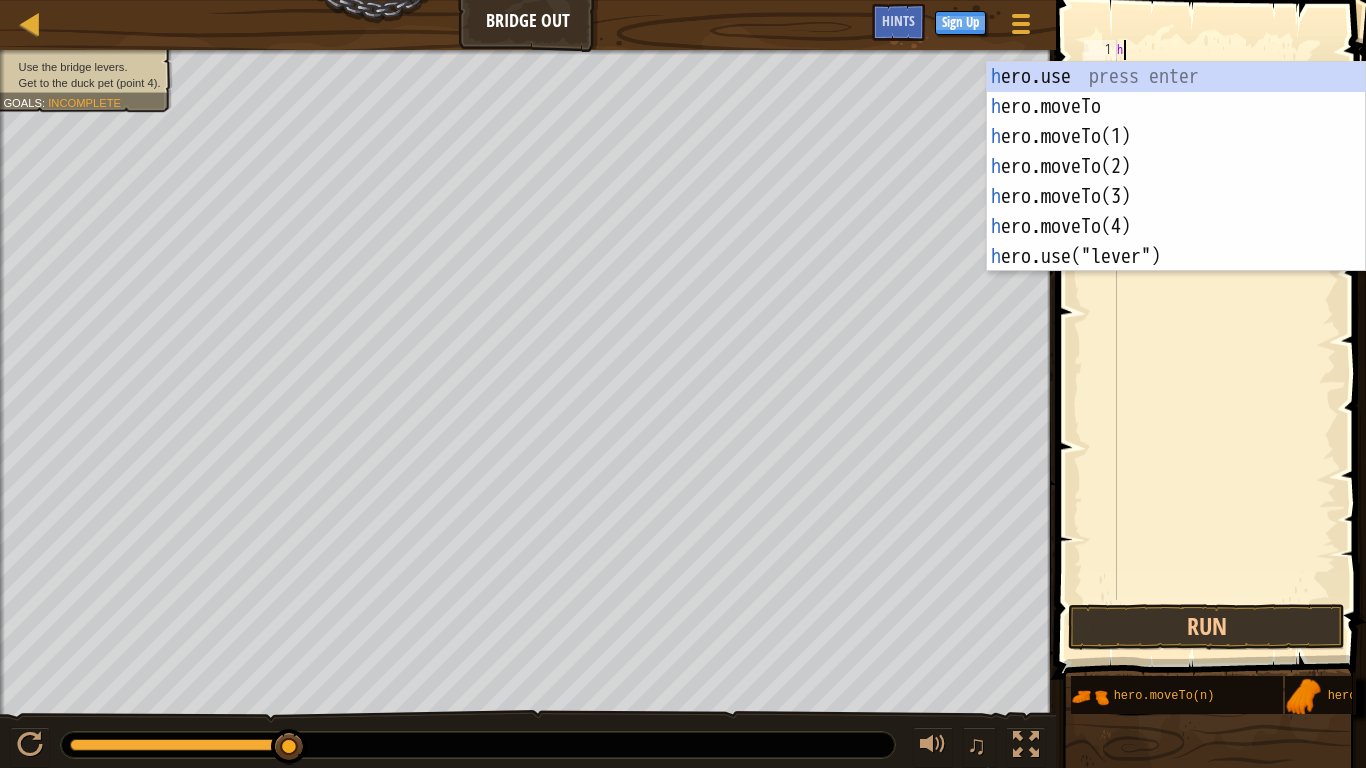 click on "h ero.use press enter h ero.moveTo press enter h ero.moveTo(1) press enter h ero.moveTo(2) press enter h ero.moveTo(3) press enter h ero.moveTo(4) press enter h ero.use("lever") press enter" at bounding box center (1176, 197) 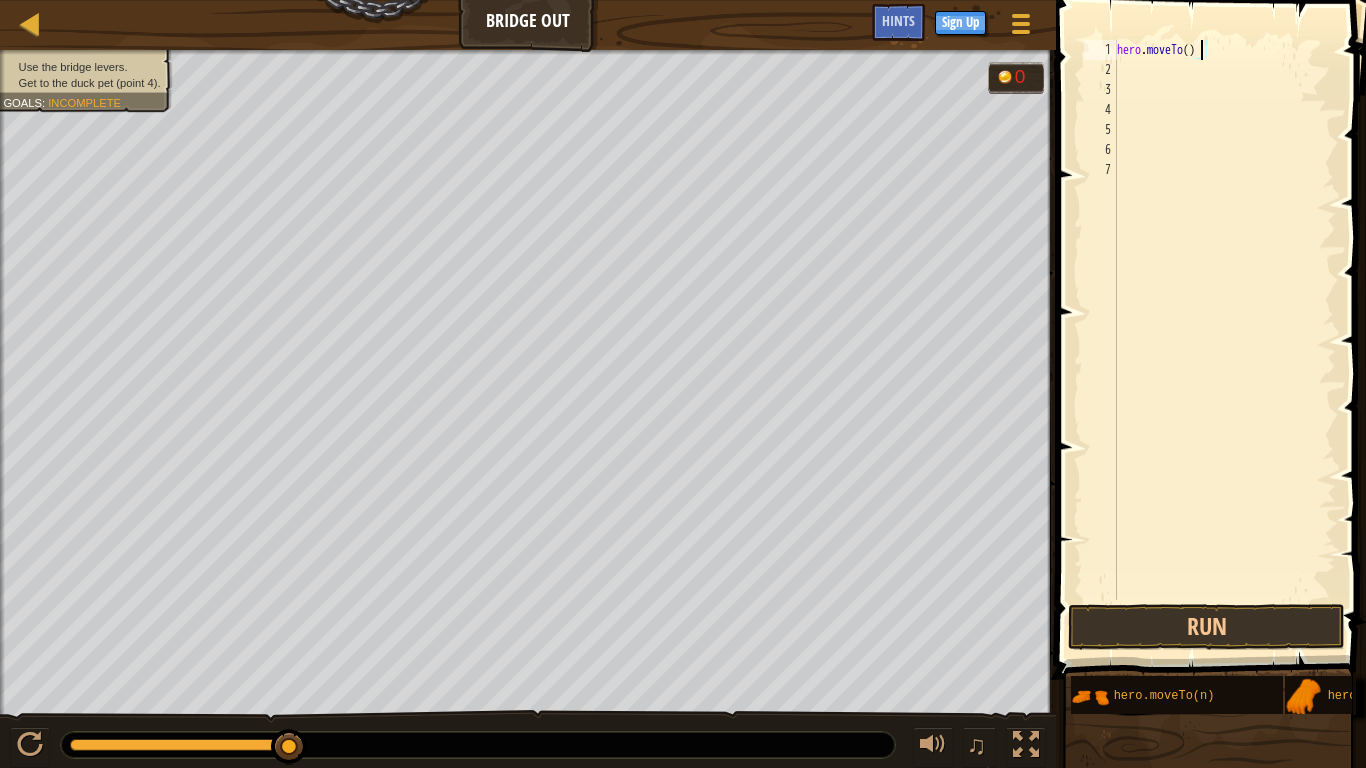 type on "hero.moveTo(1)" 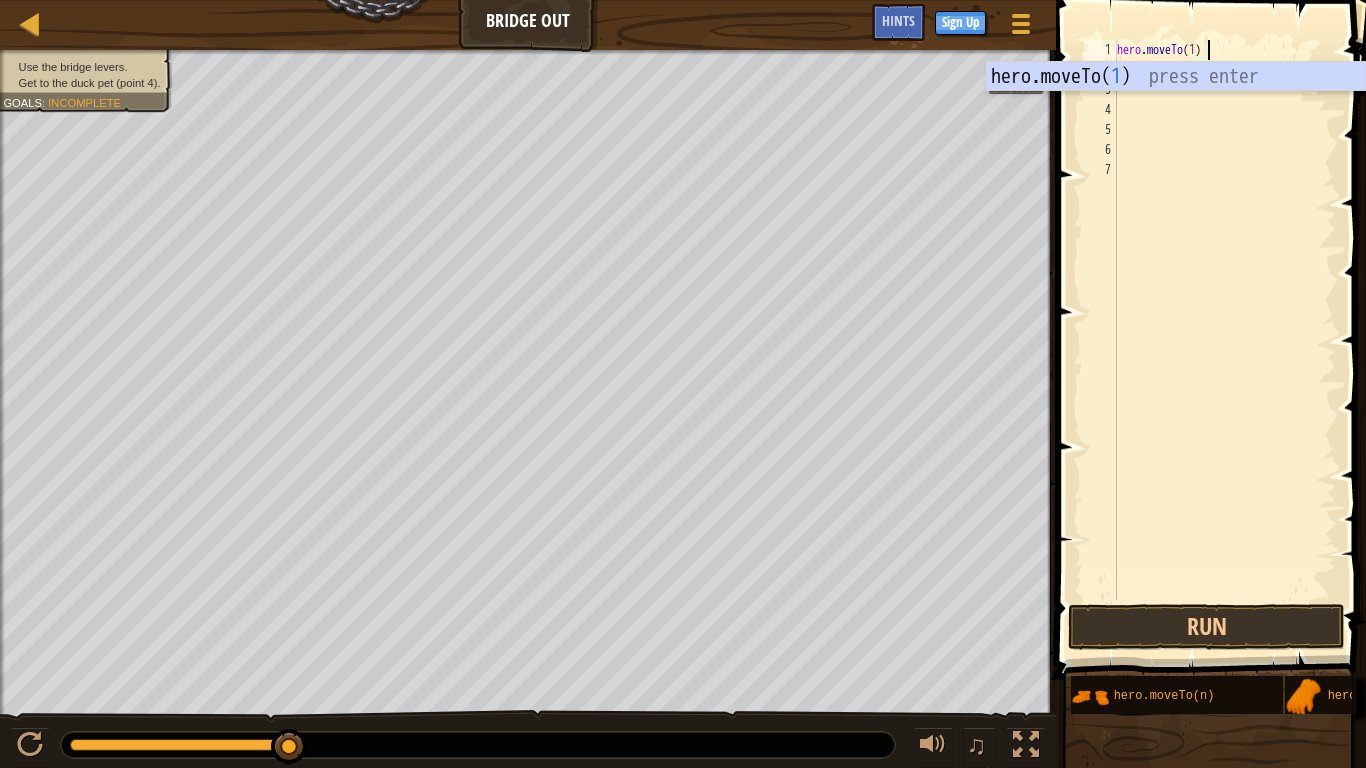 scroll, scrollTop: 9, scrollLeft: 13, axis: both 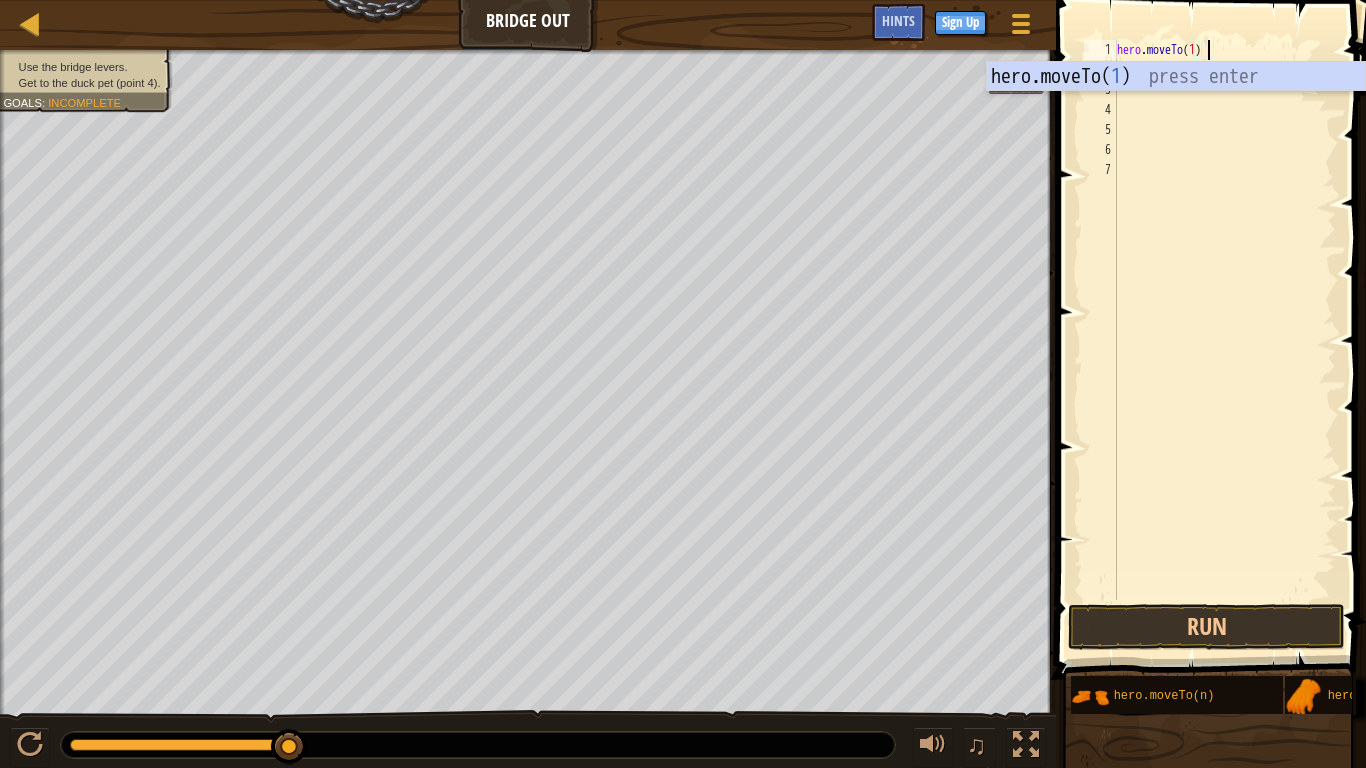 click on "hero.moveTo( 1 ) press enter" at bounding box center (1176, 107) 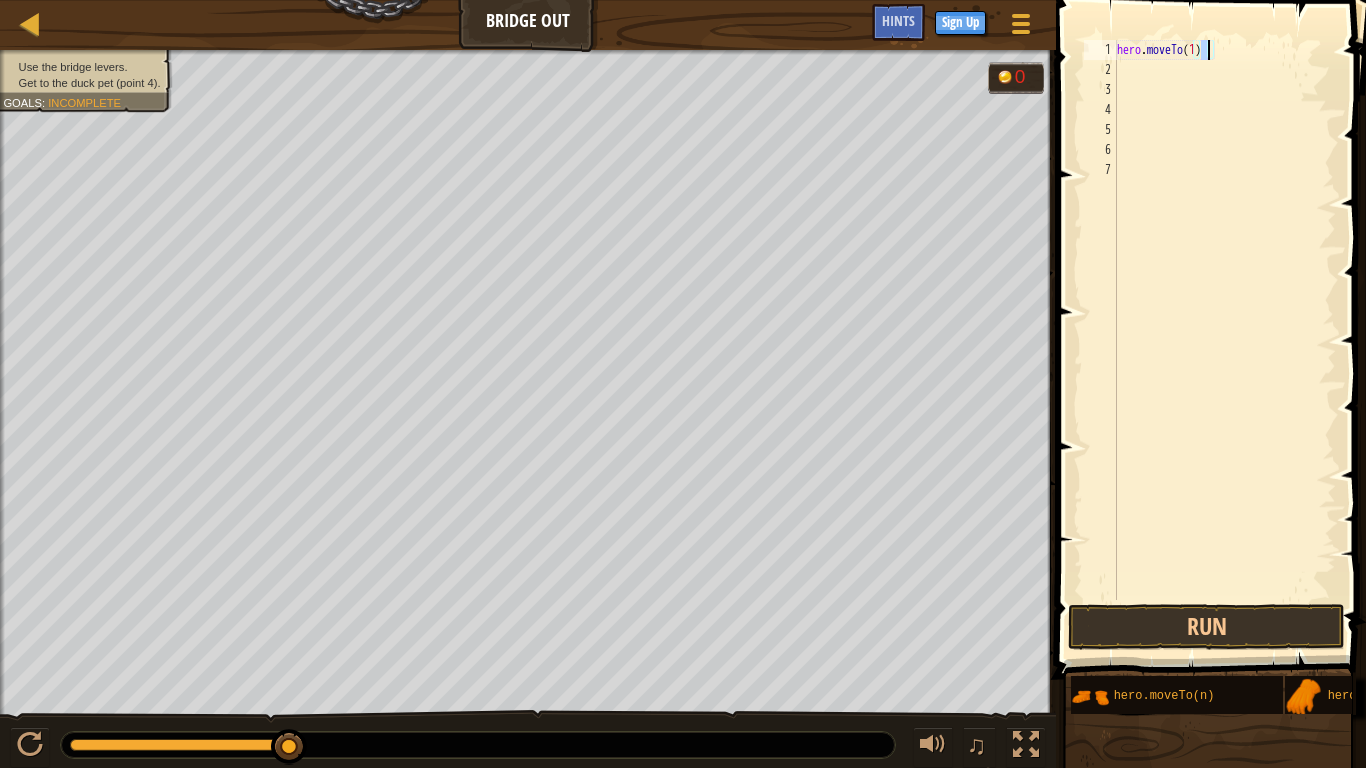 click on "hero . moveTo ( 1 )" at bounding box center (1224, 340) 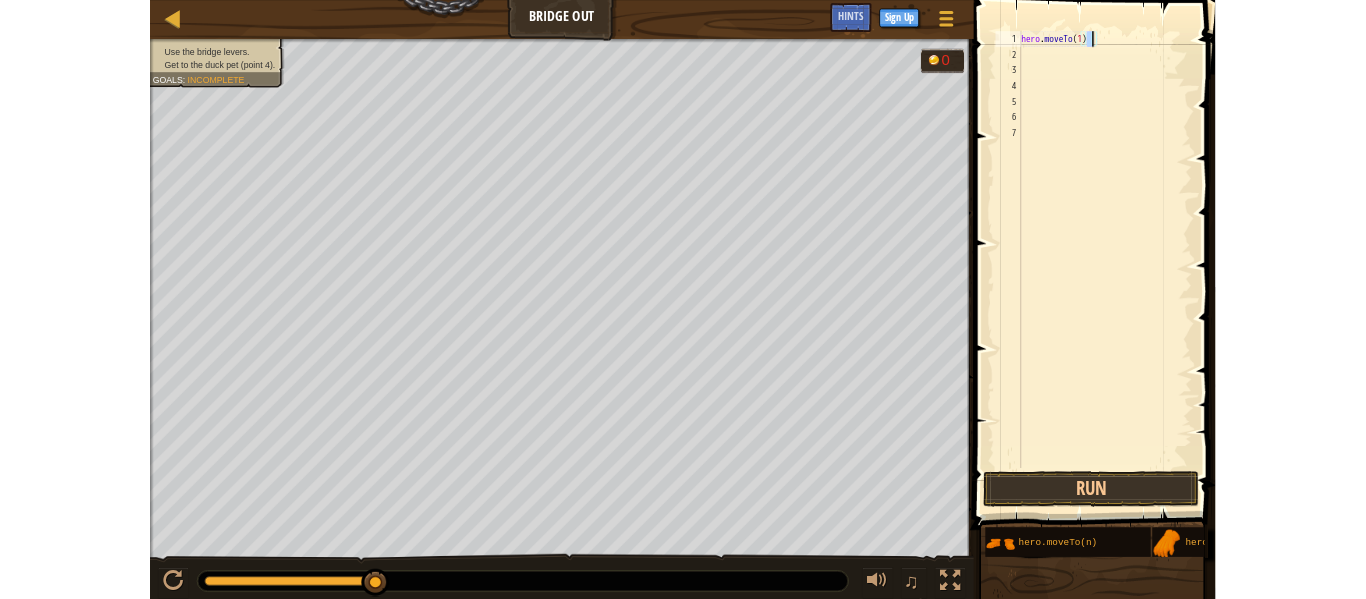 scroll, scrollTop: 9, scrollLeft: 0, axis: vertical 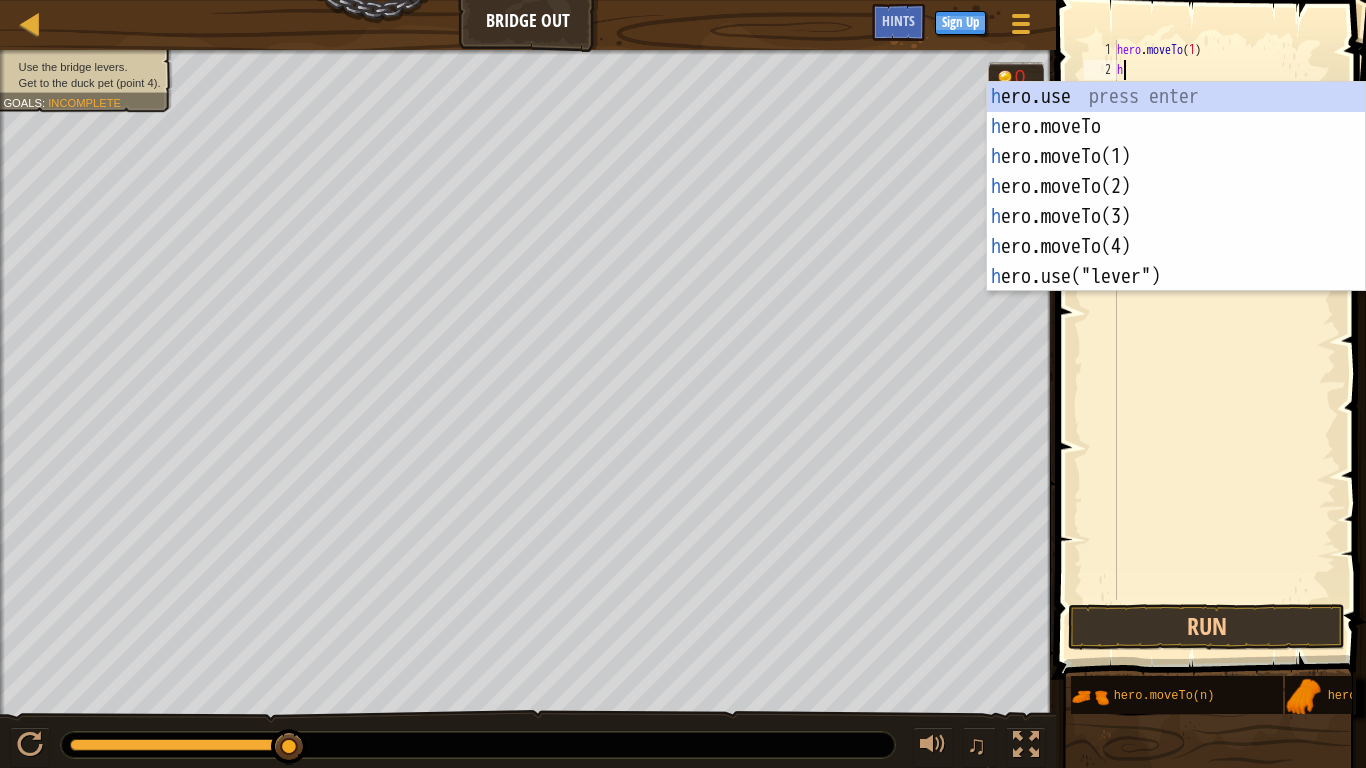 type on "h" 